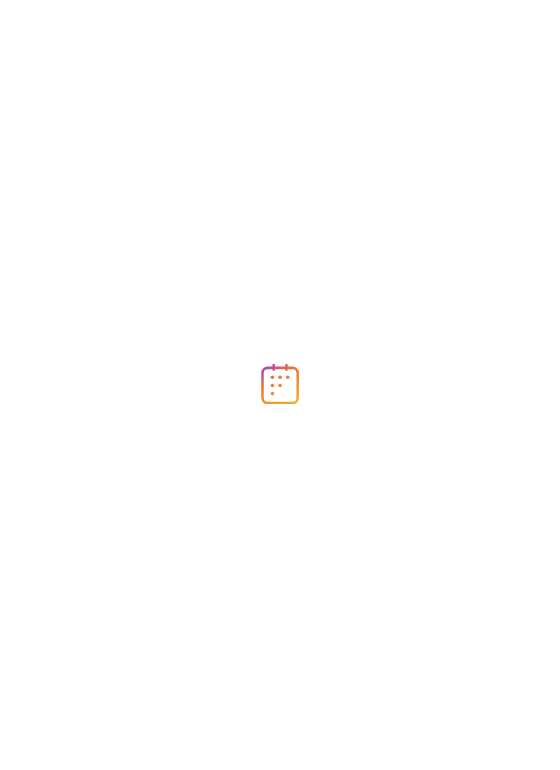 scroll, scrollTop: 0, scrollLeft: 0, axis: both 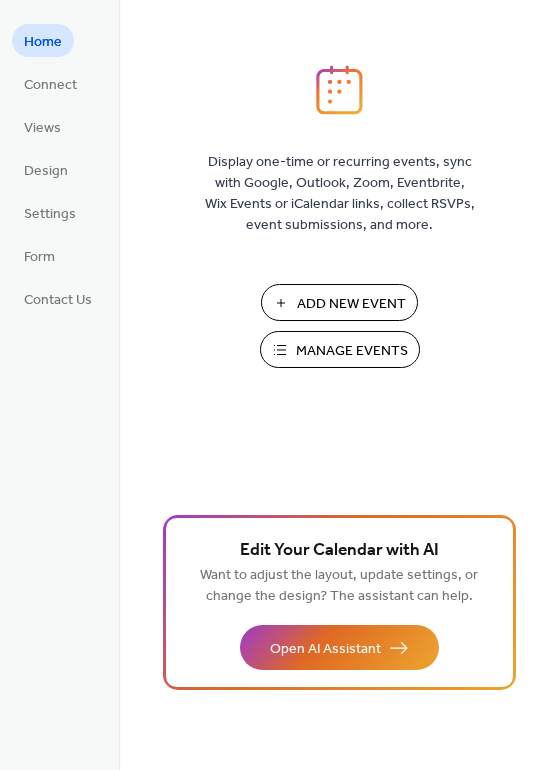 click on "Manage Events" at bounding box center (352, 351) 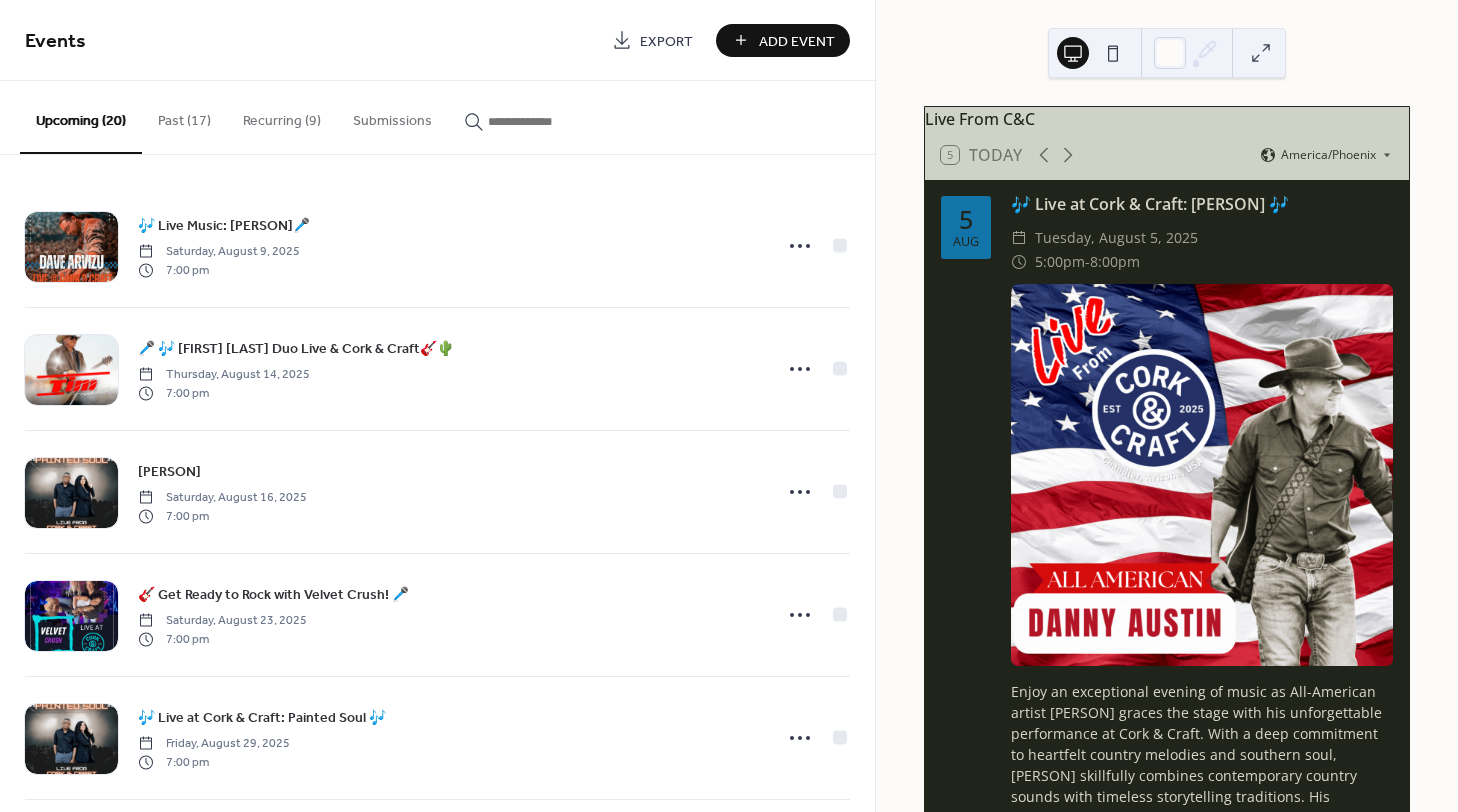 scroll, scrollTop: 0, scrollLeft: 0, axis: both 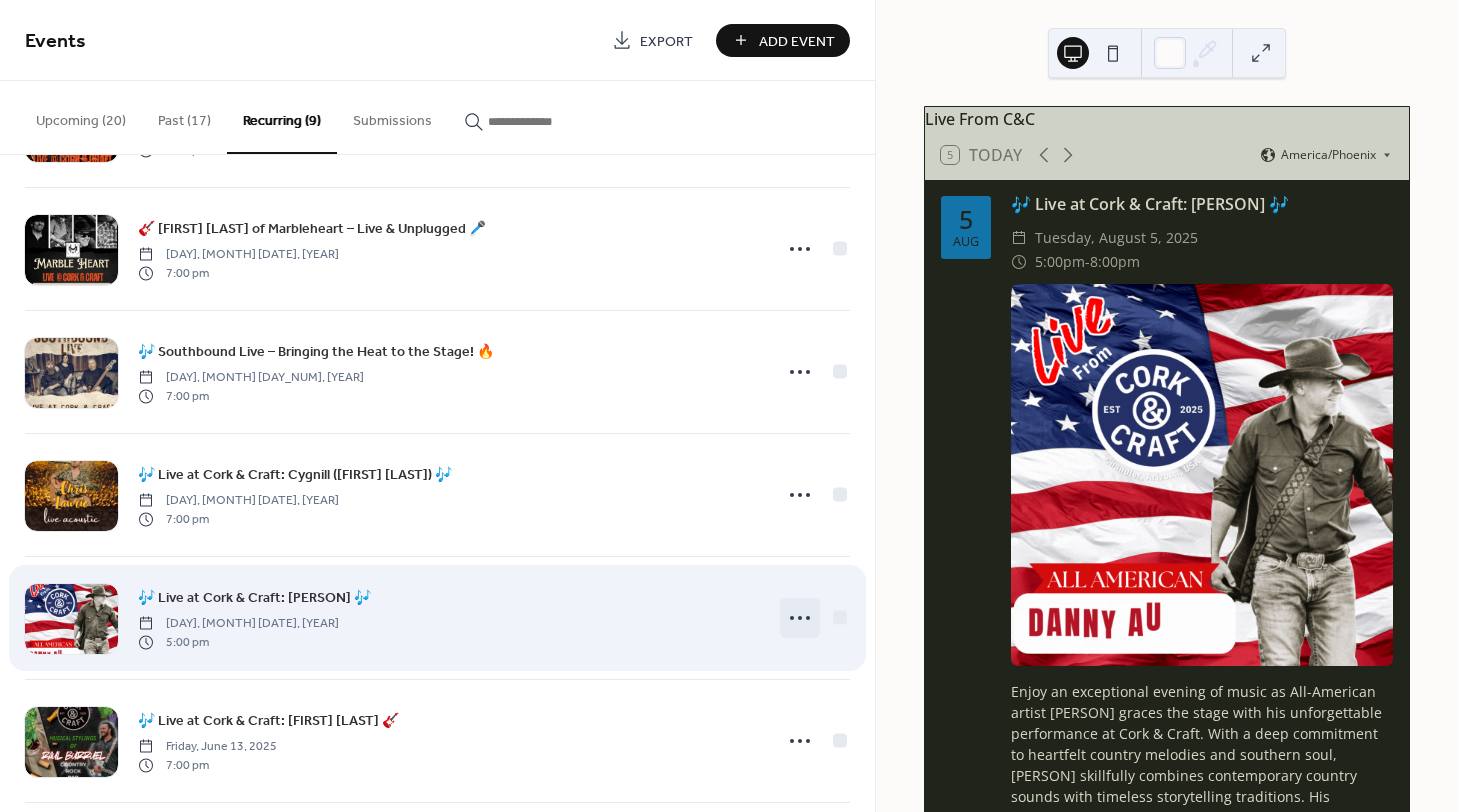 click 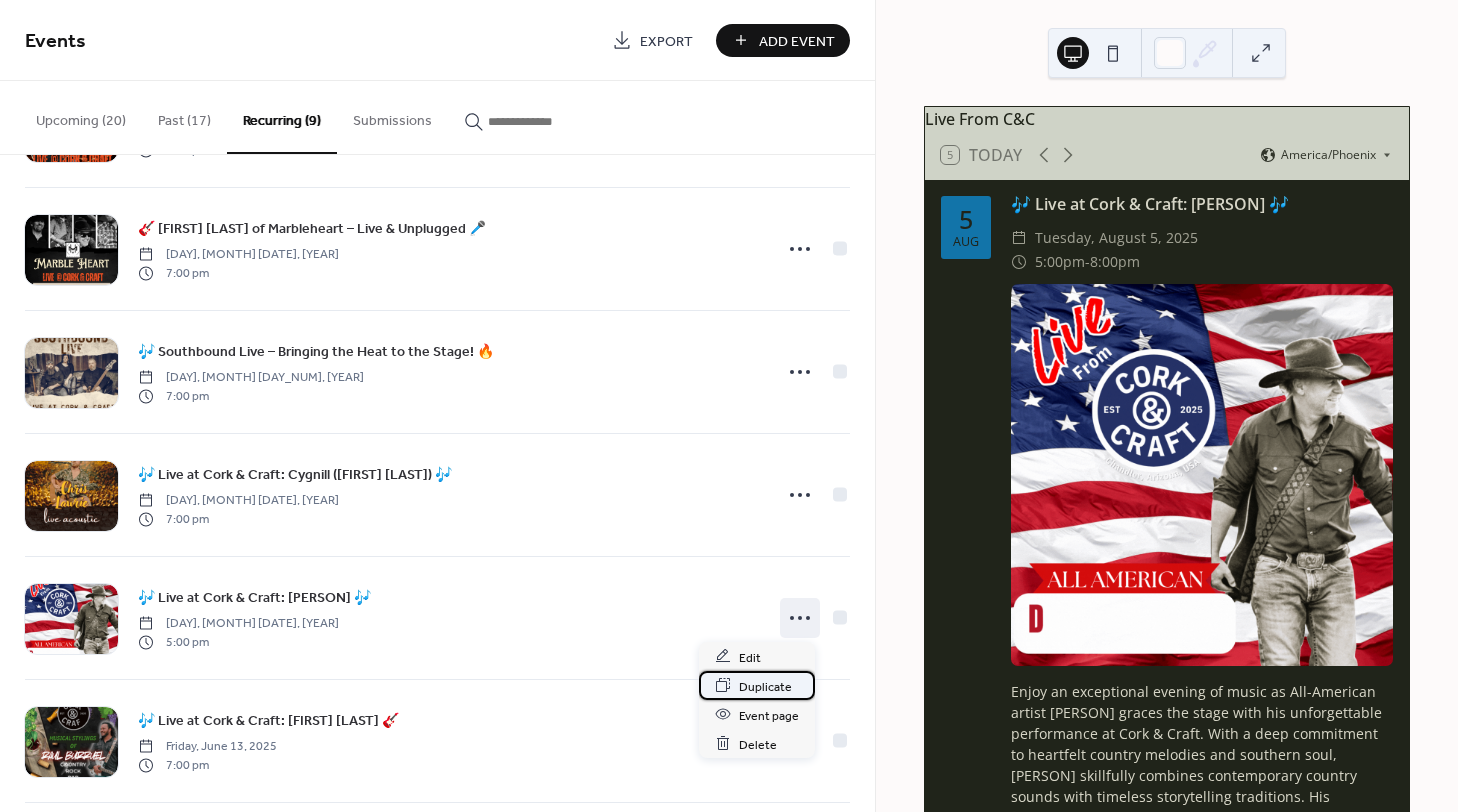 click on "Duplicate" at bounding box center (765, 686) 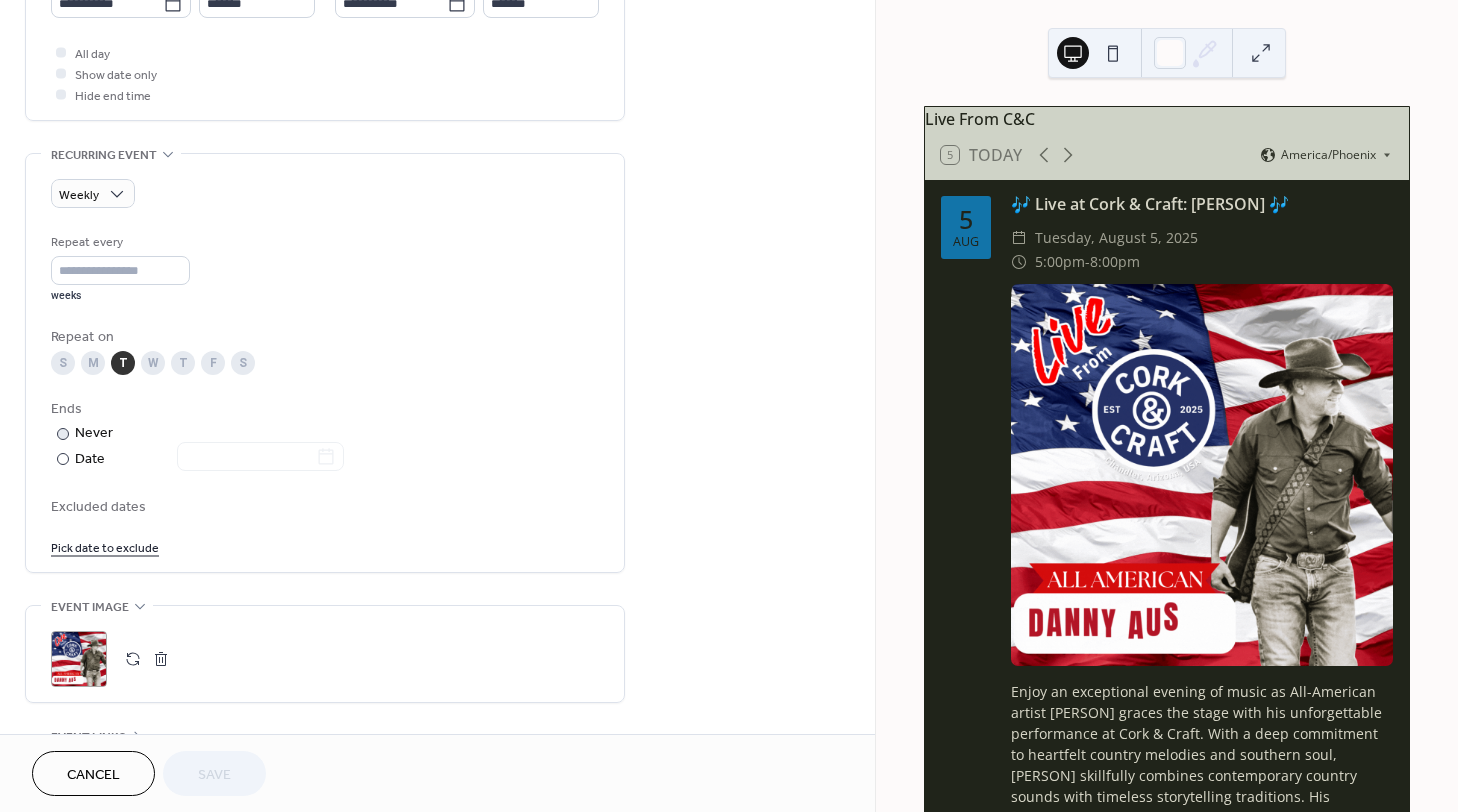 scroll, scrollTop: 366, scrollLeft: 0, axis: vertical 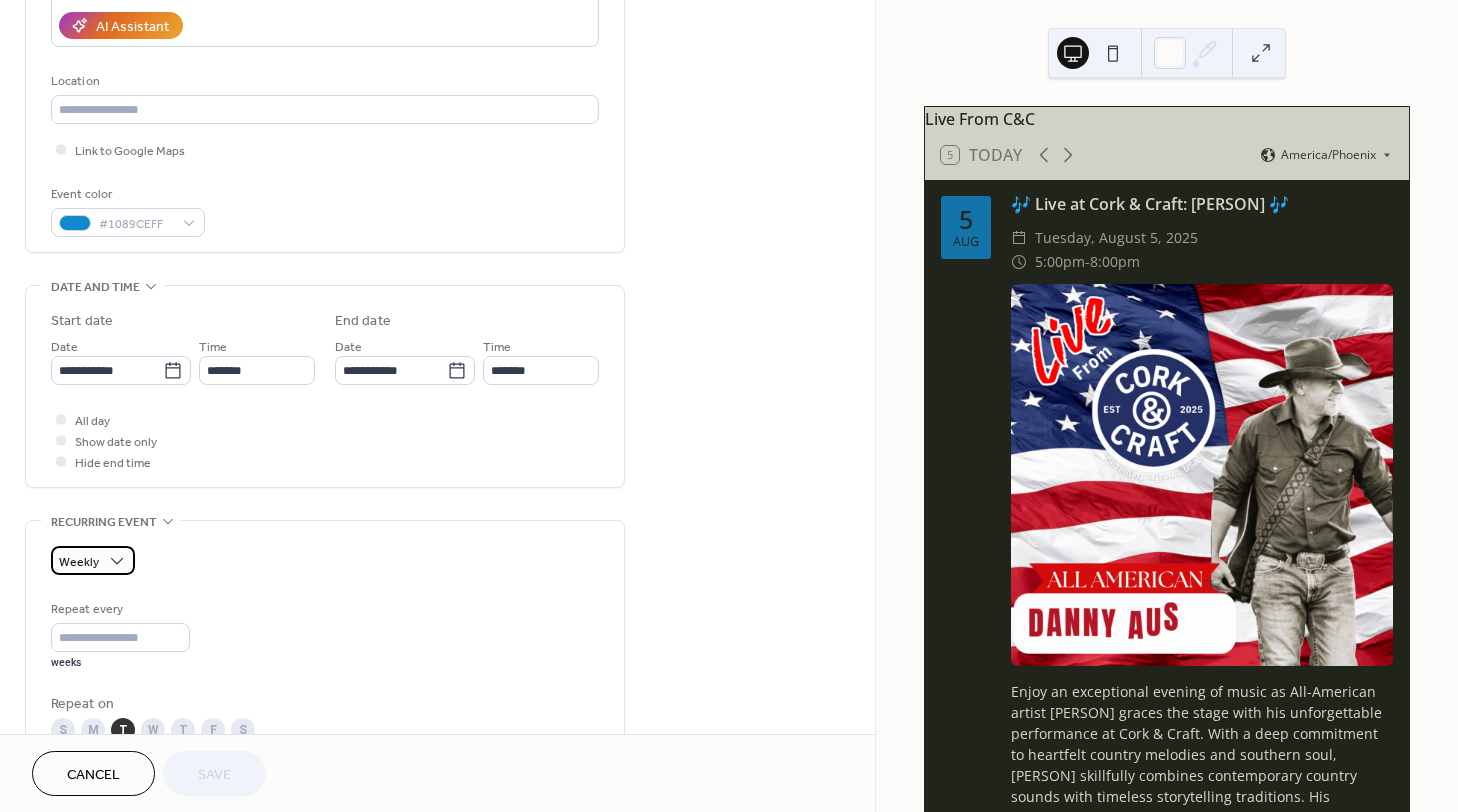 click on "Weekly" at bounding box center [93, 560] 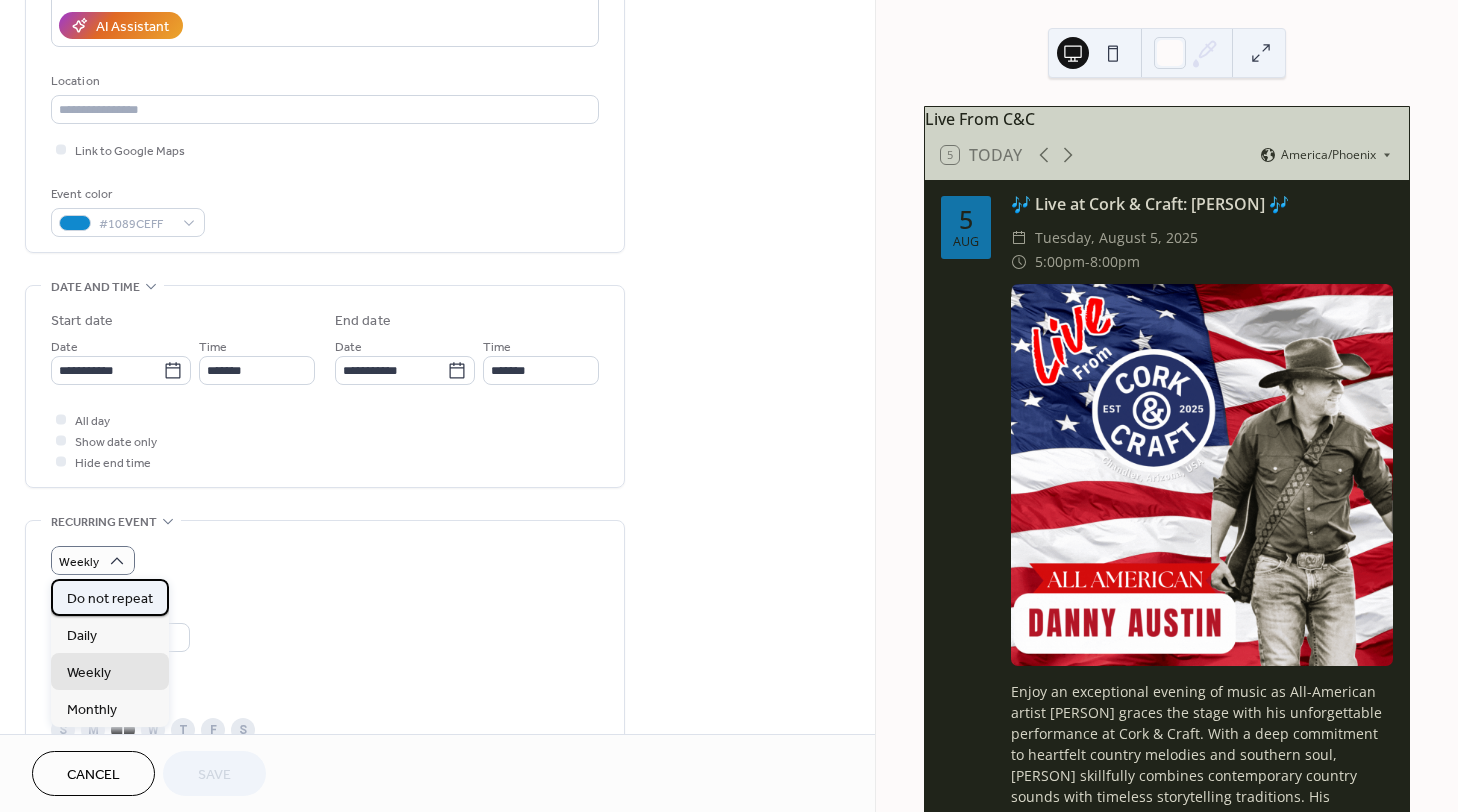 click on "Do not repeat" at bounding box center (110, 598) 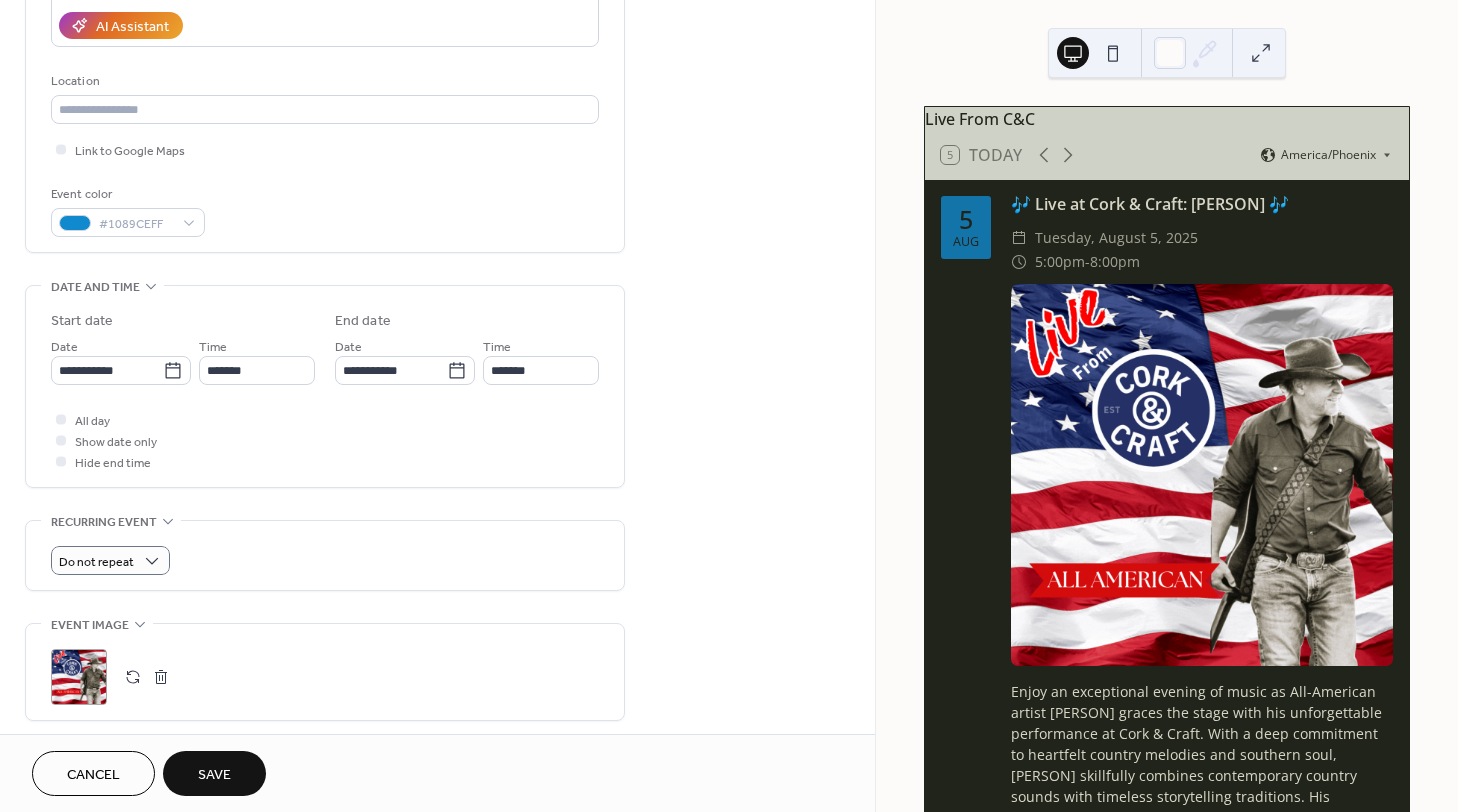click on ";" at bounding box center (79, 677) 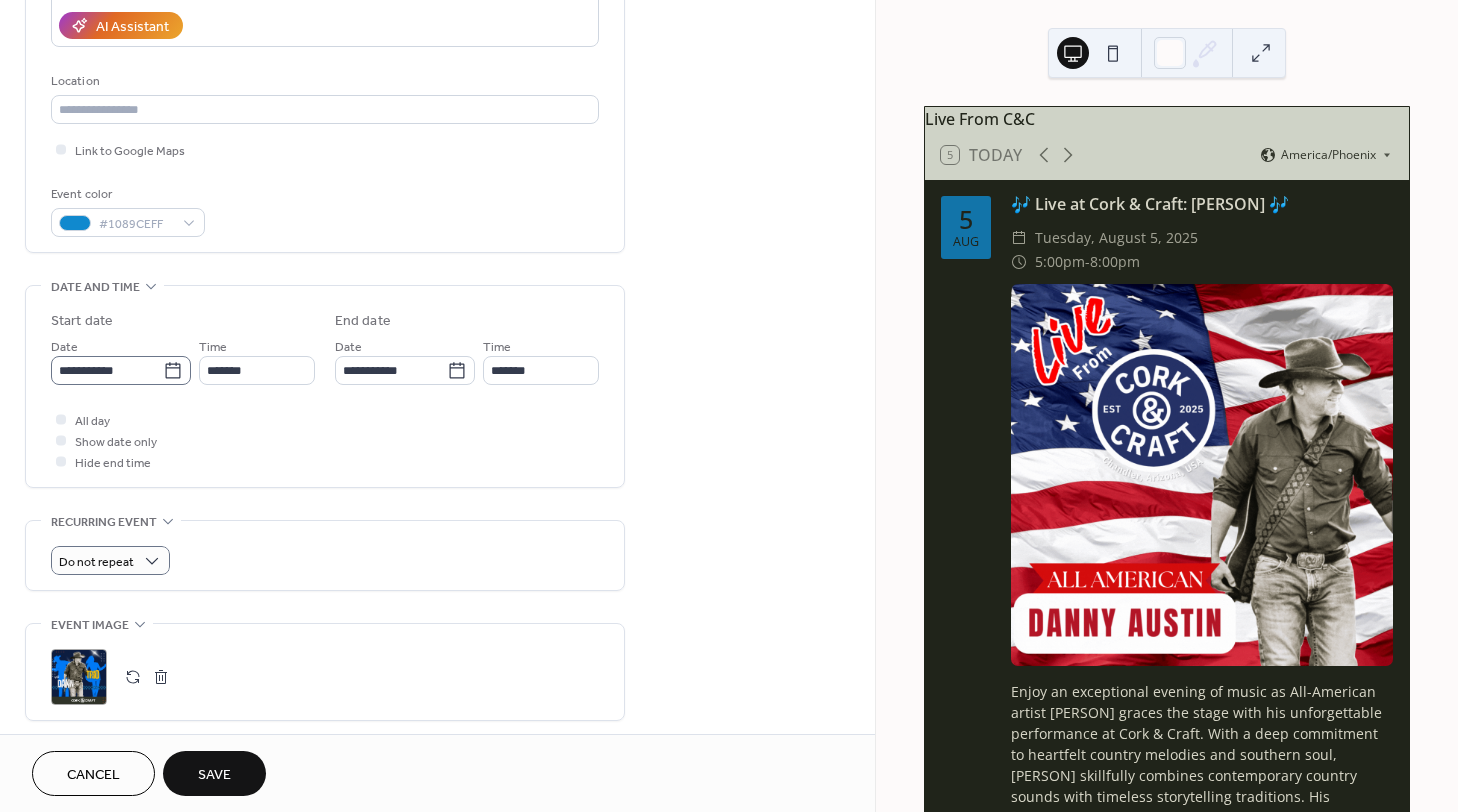 click 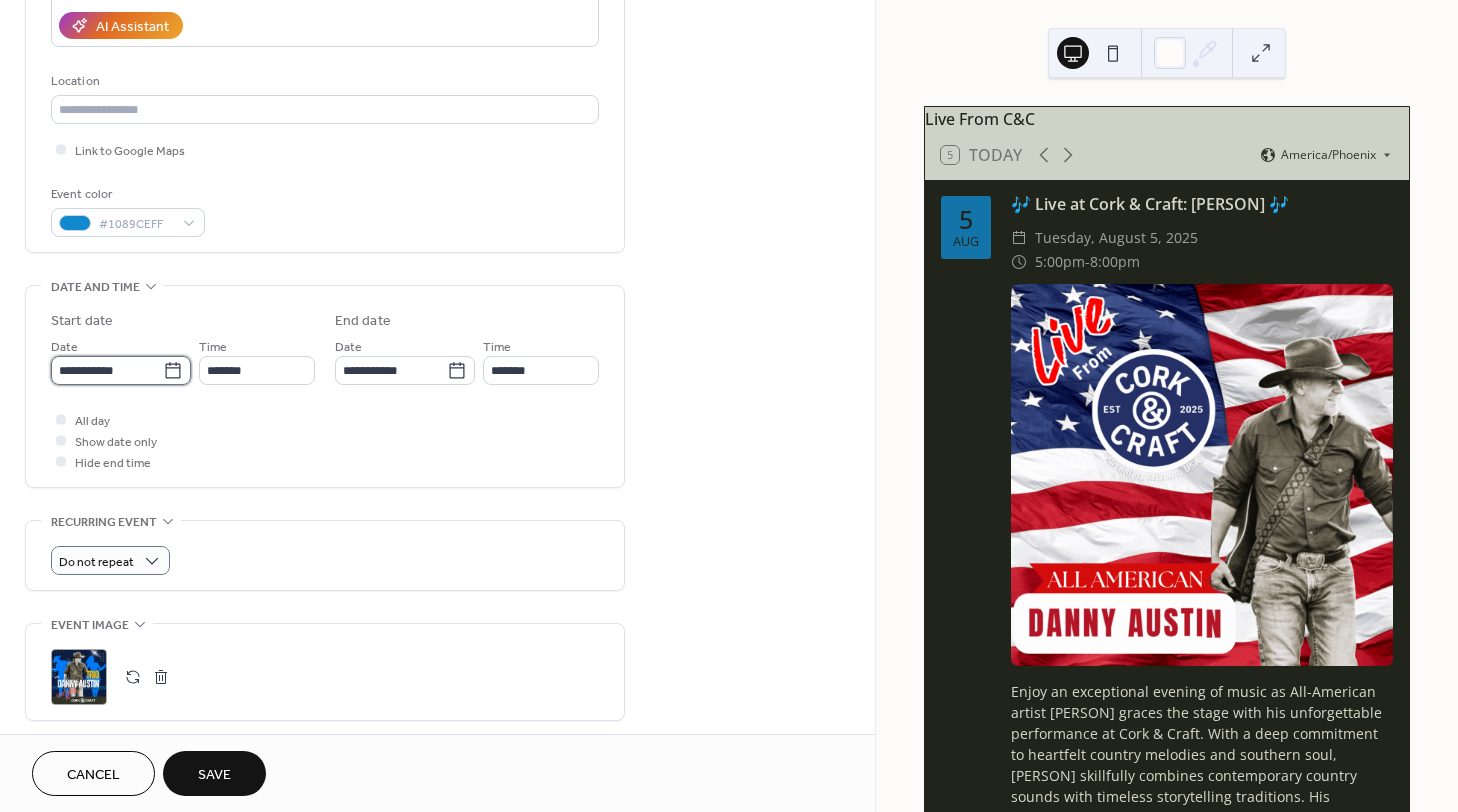 click on "**********" at bounding box center (107, 370) 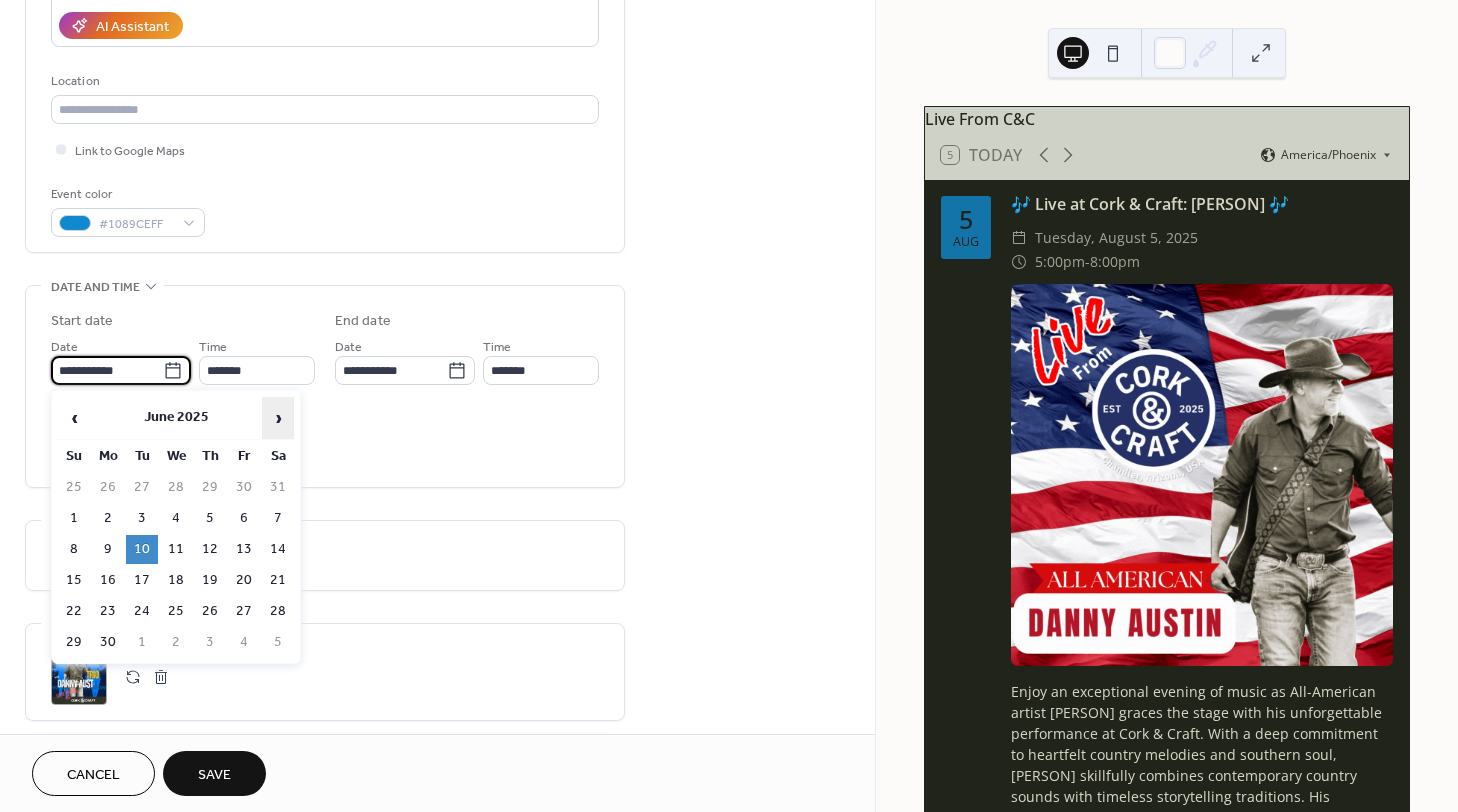 click on "›" at bounding box center (278, 418) 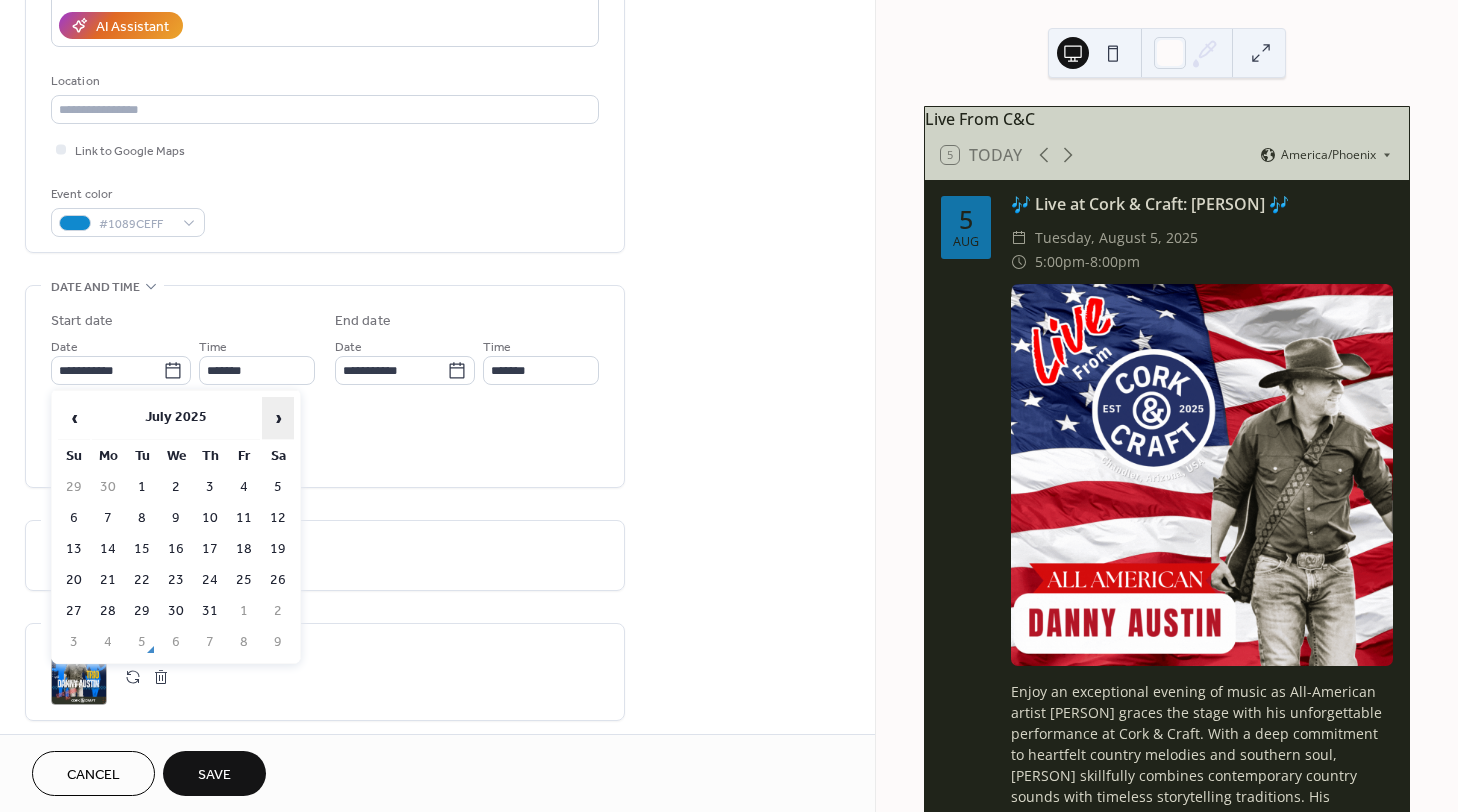 click on "›" at bounding box center [278, 418] 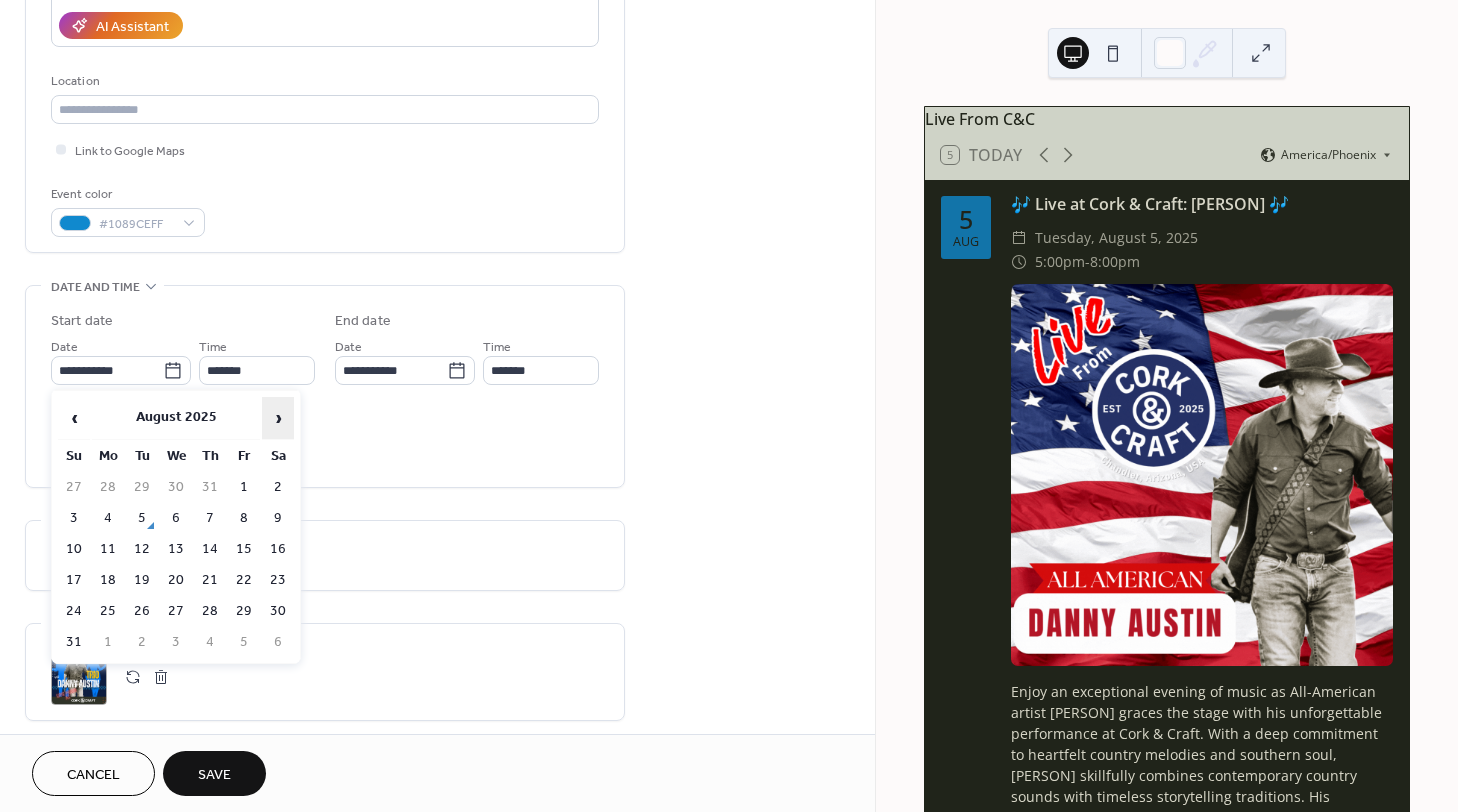 click on "›" at bounding box center (278, 418) 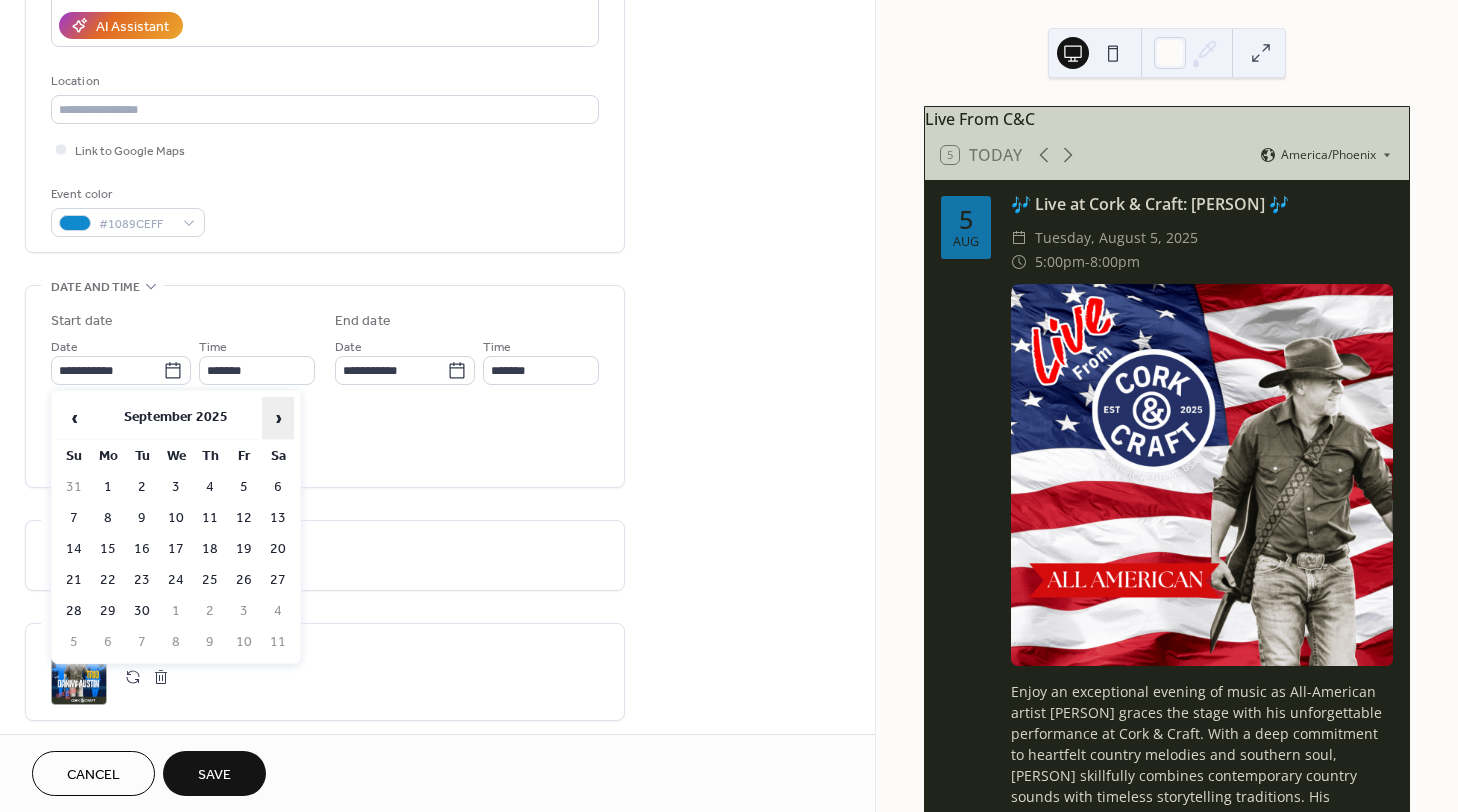 click on "›" at bounding box center (278, 418) 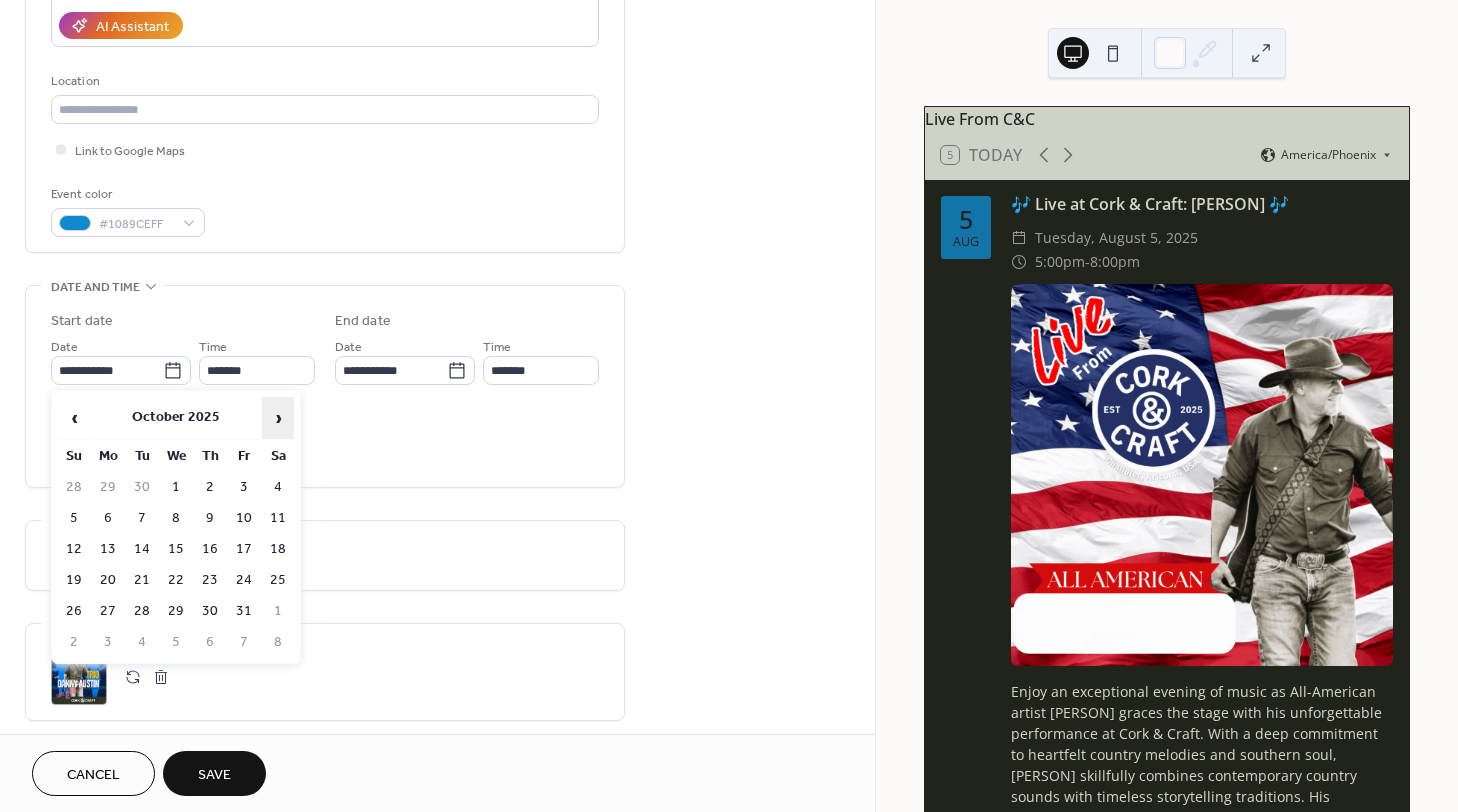 click on "›" at bounding box center [278, 418] 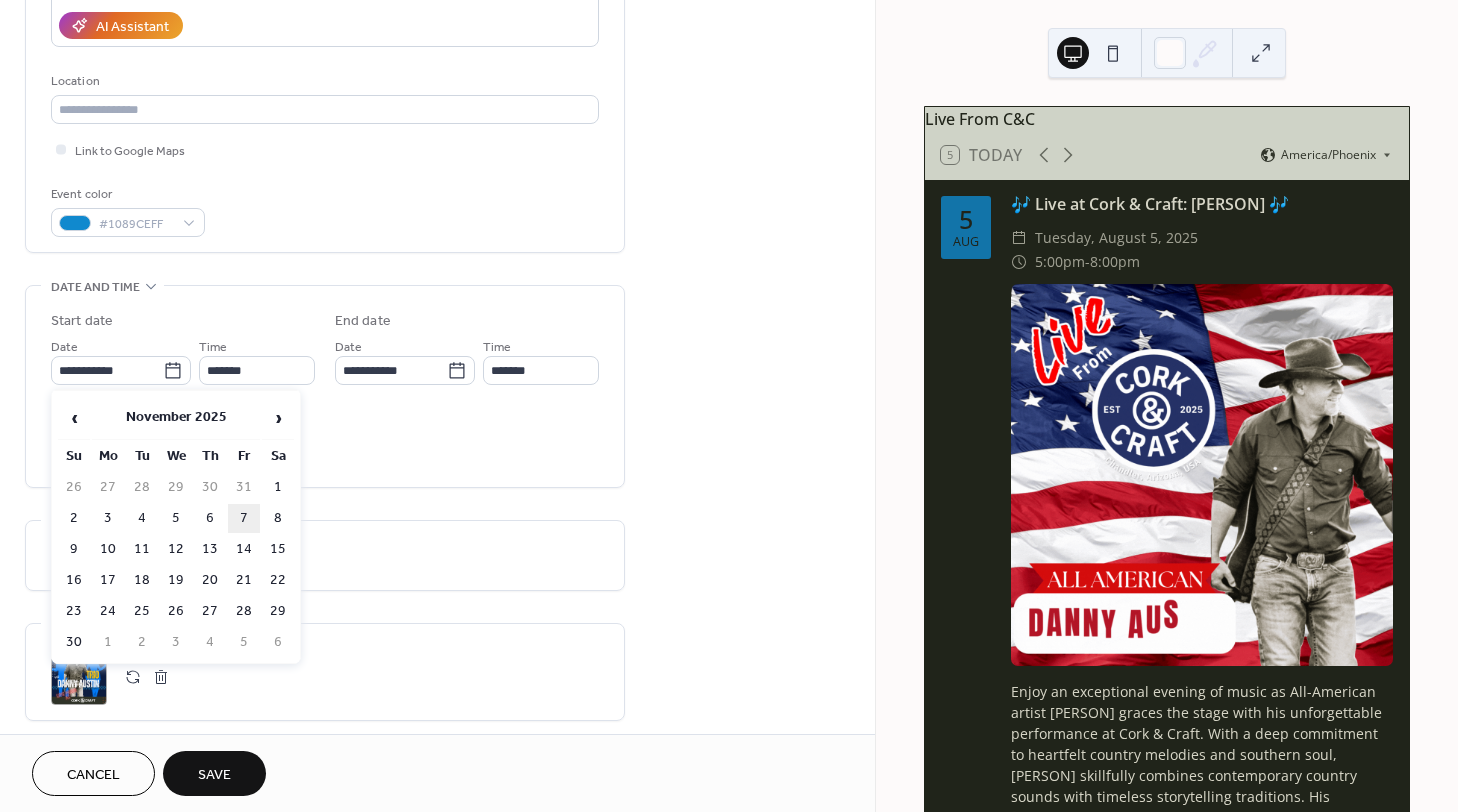 click on "7" at bounding box center [244, 518] 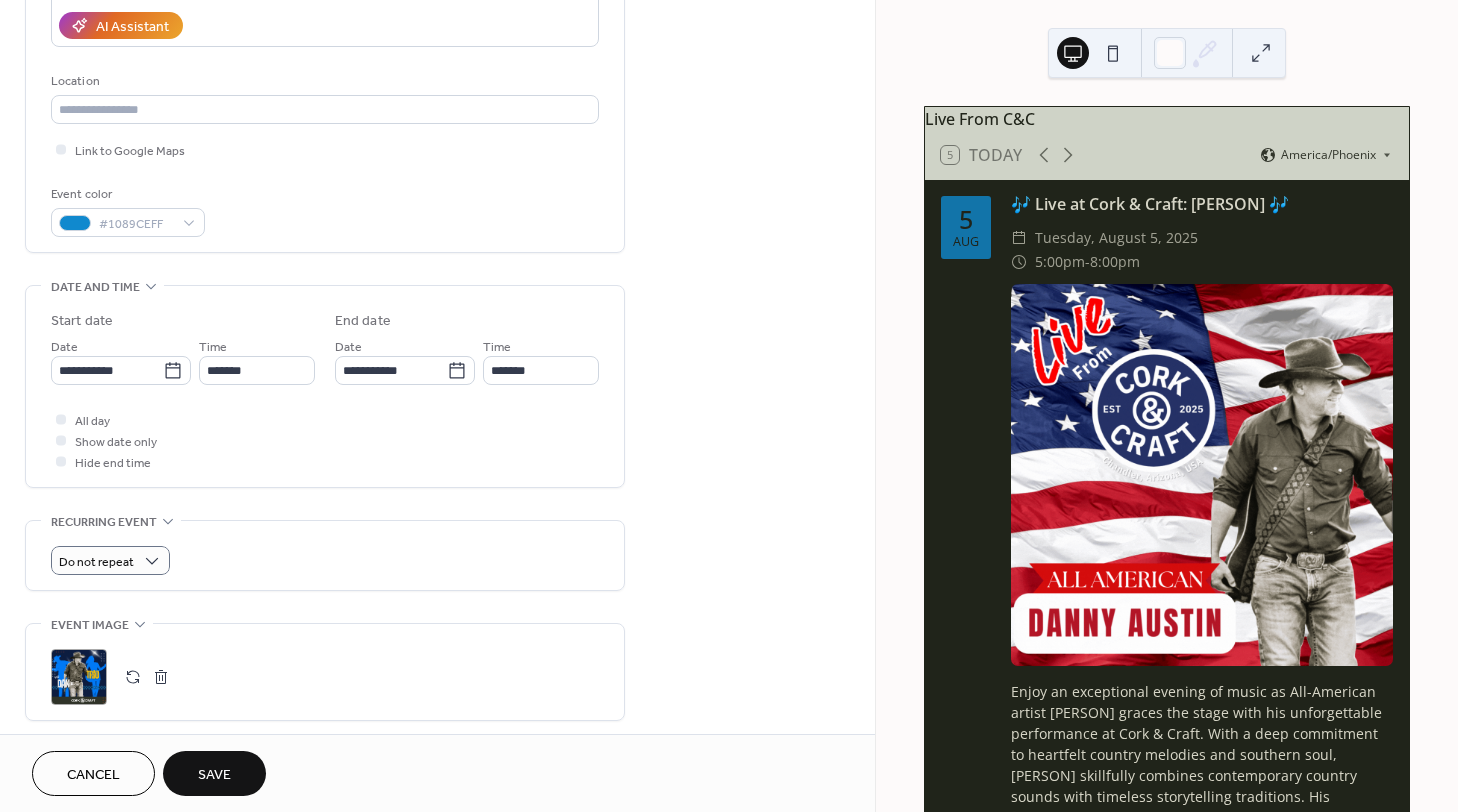 type on "**********" 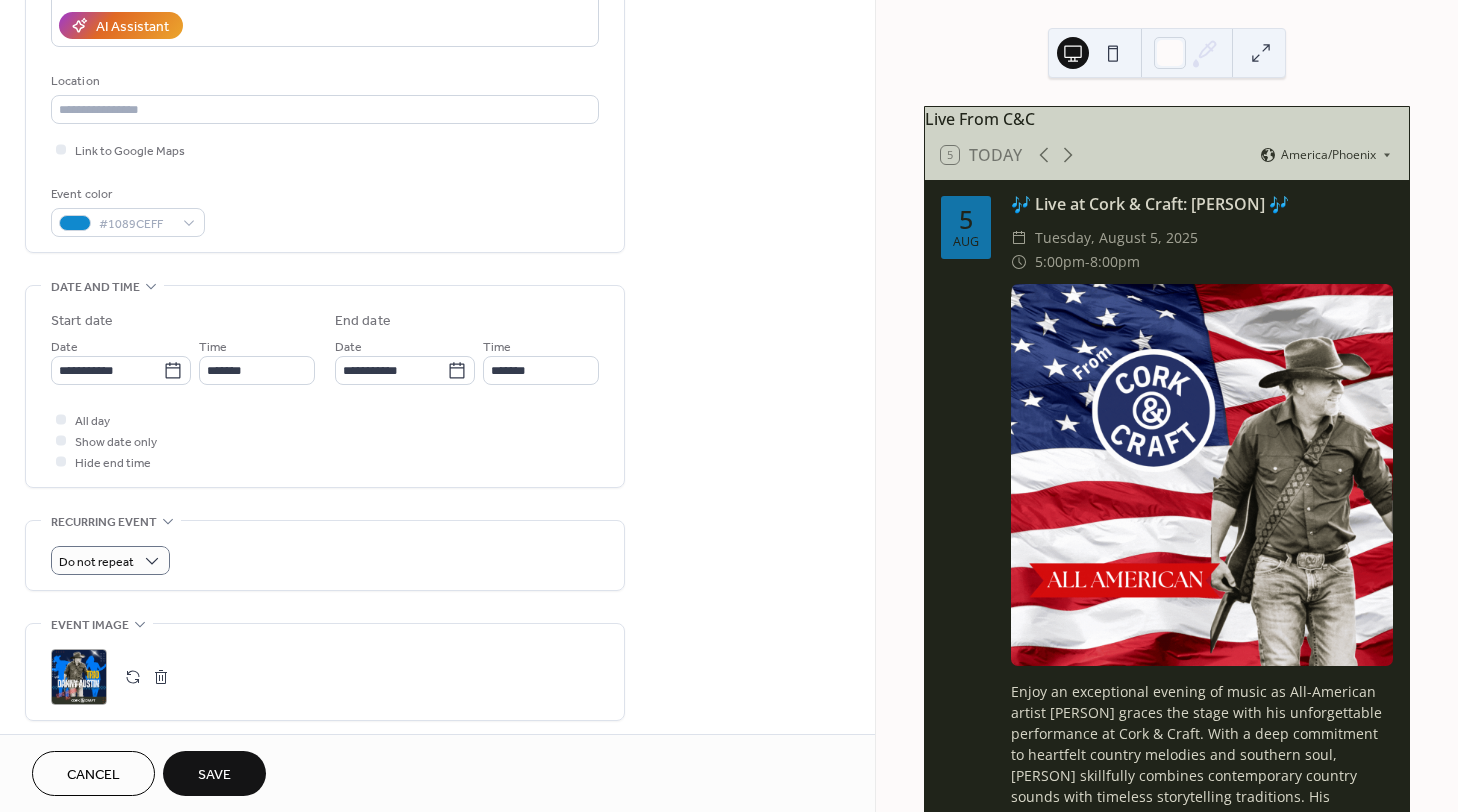 type on "**********" 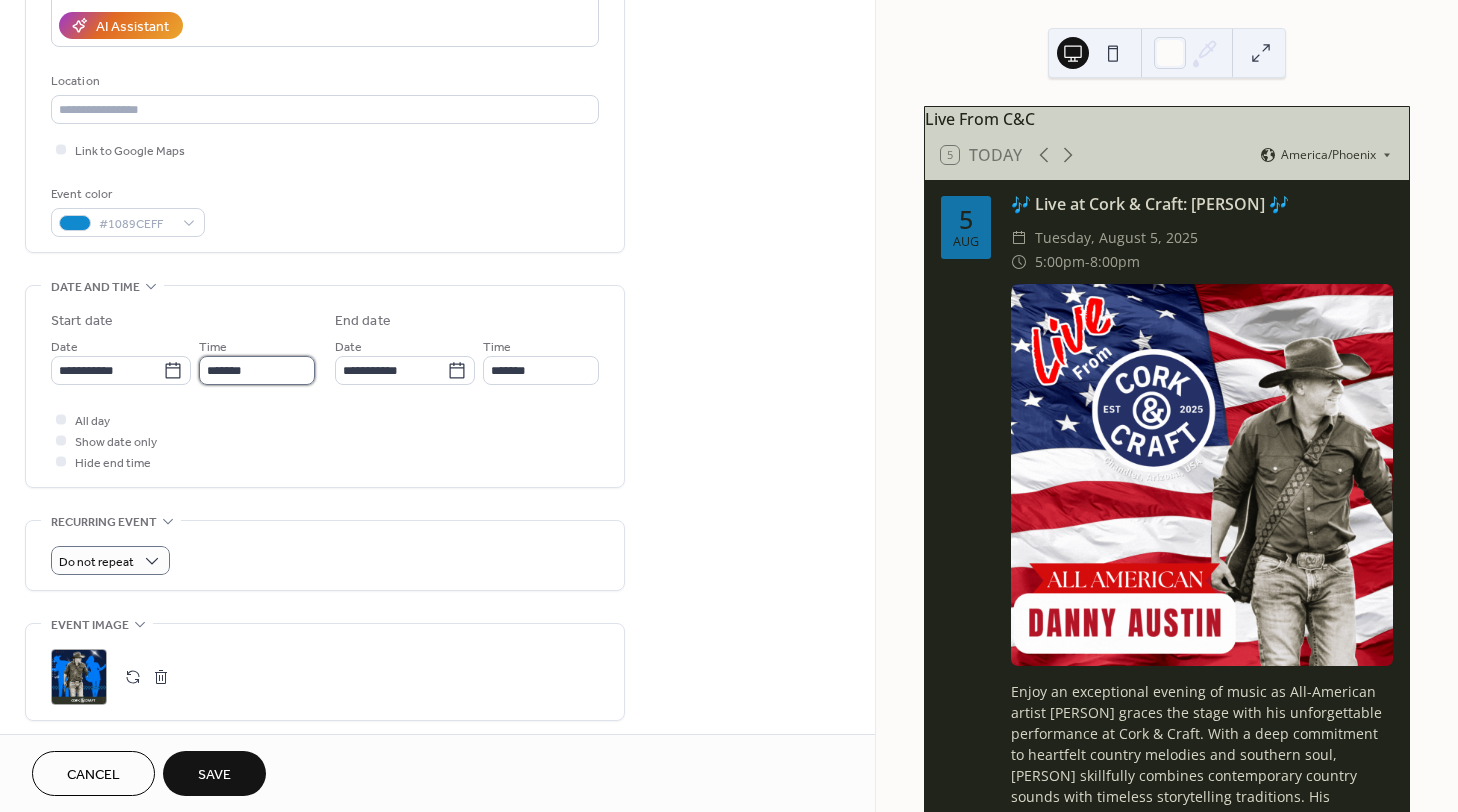 click on "*******" at bounding box center [257, 370] 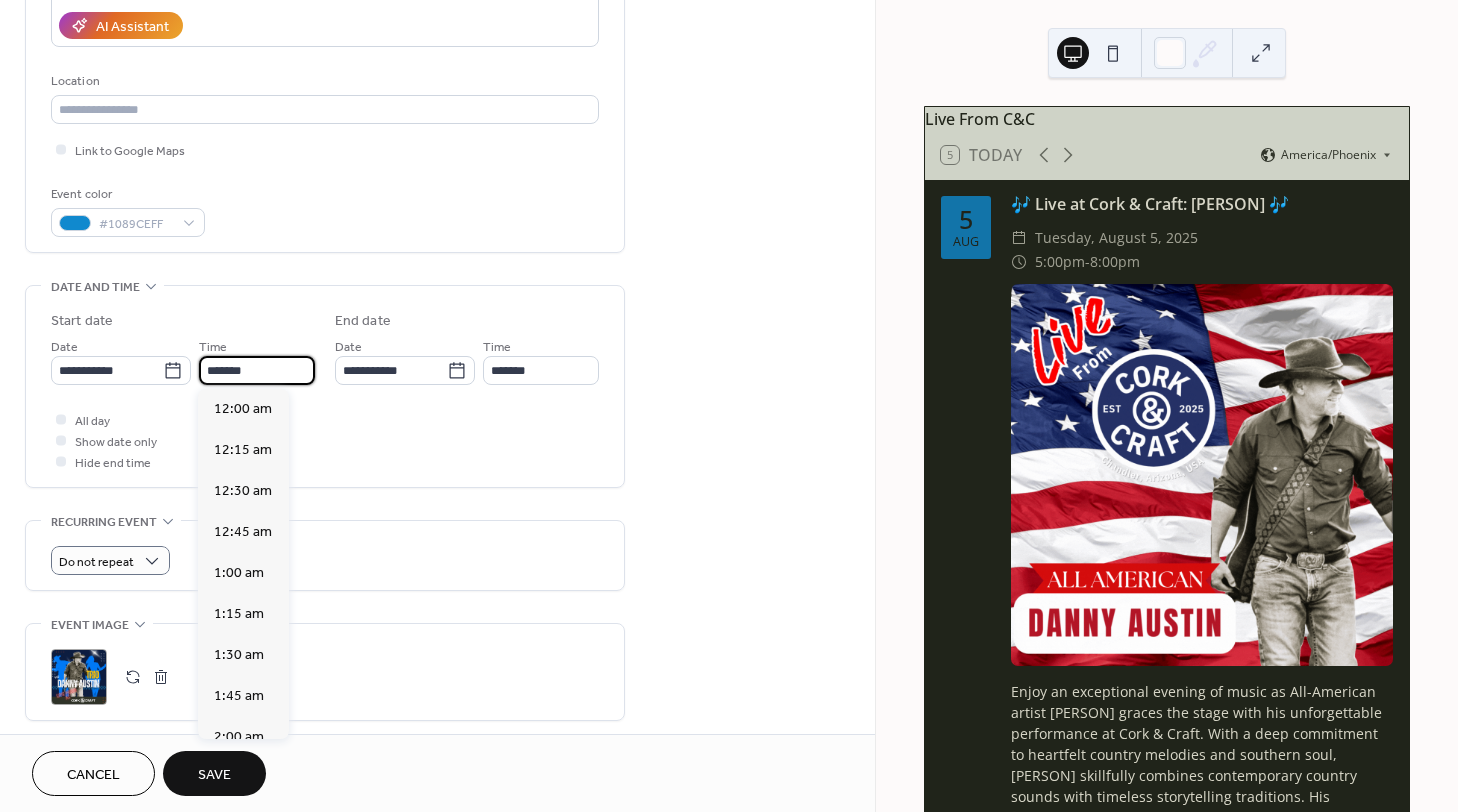scroll, scrollTop: 2754, scrollLeft: 0, axis: vertical 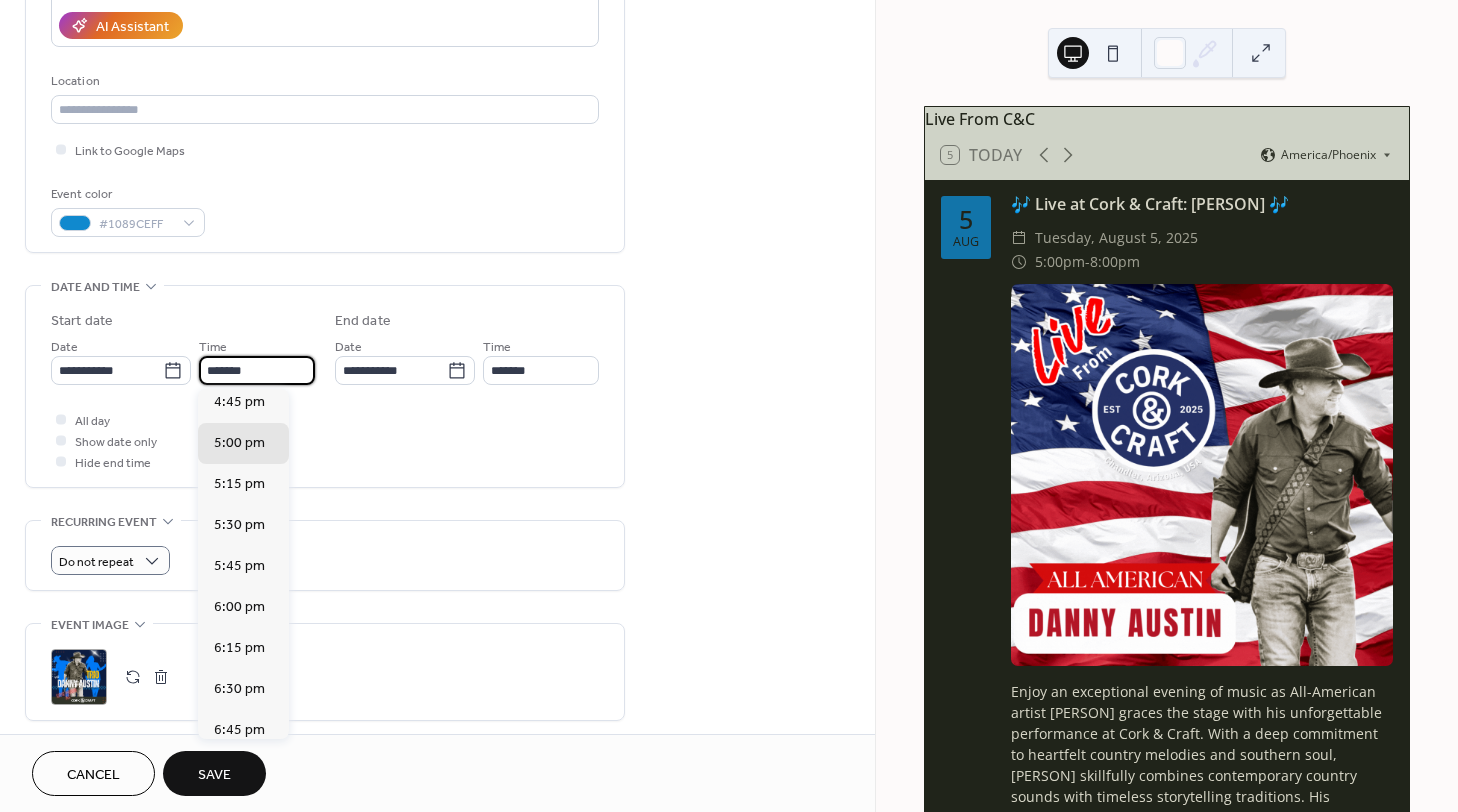 click on "7:00 pm" at bounding box center [239, 770] 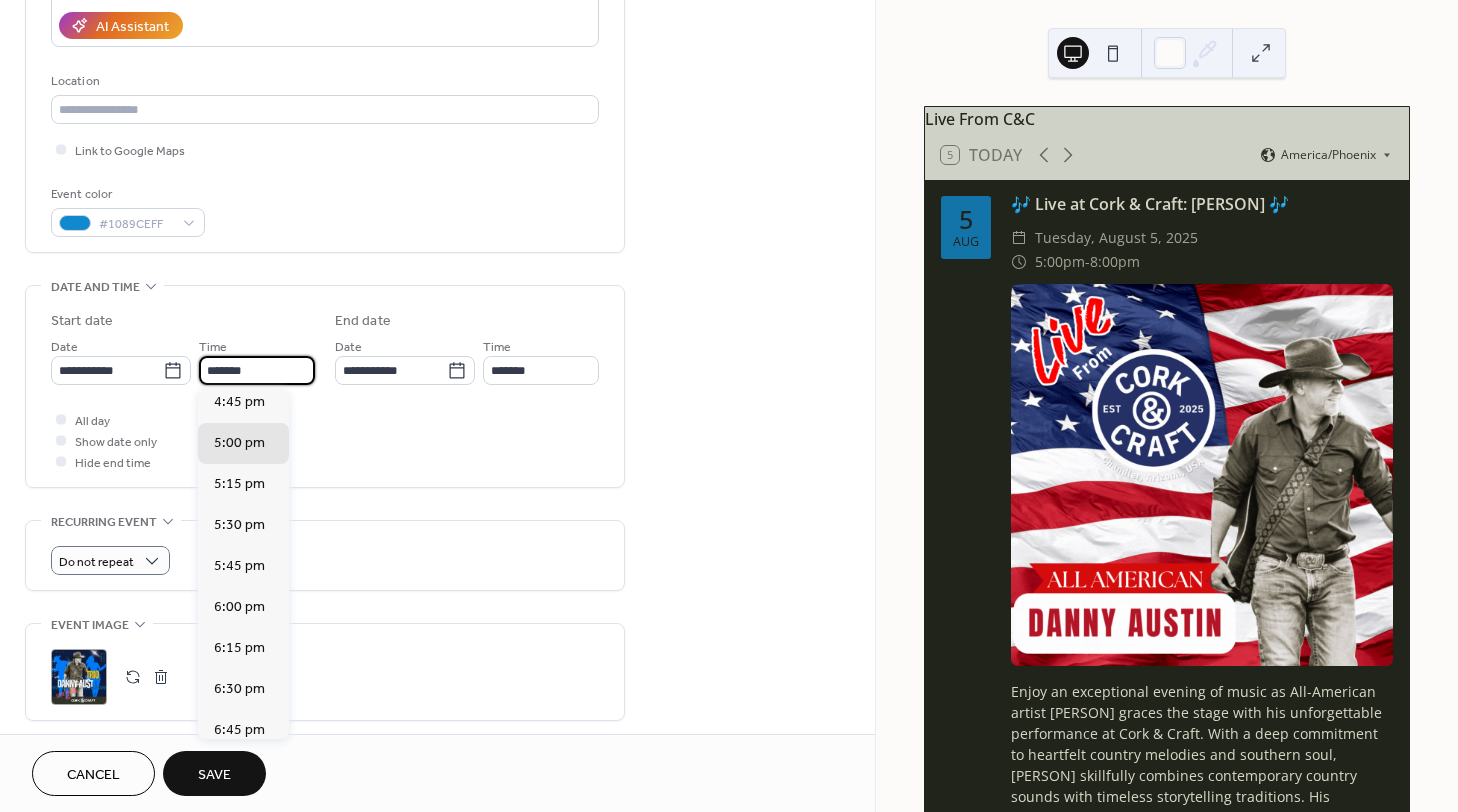 type on "*******" 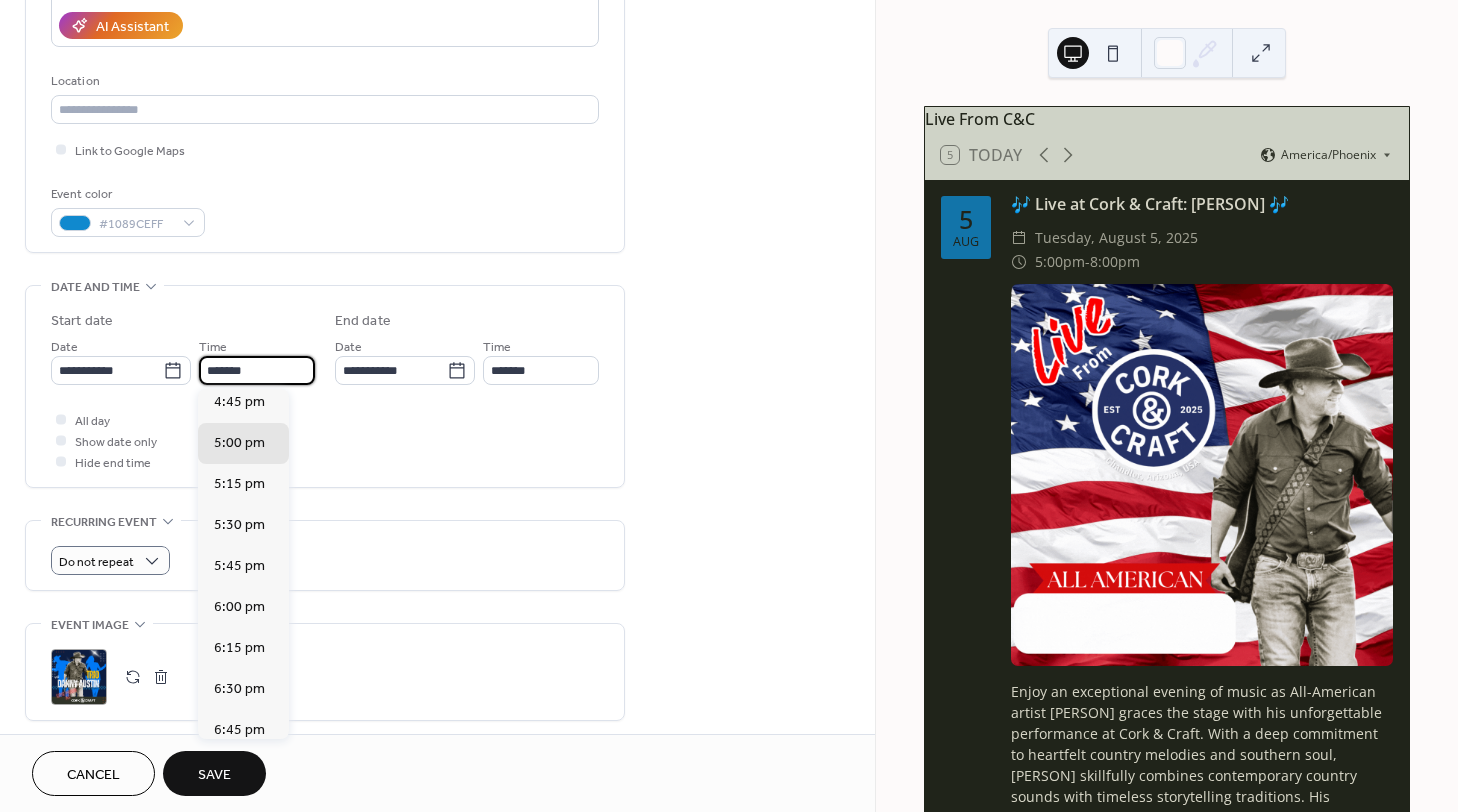 type on "********" 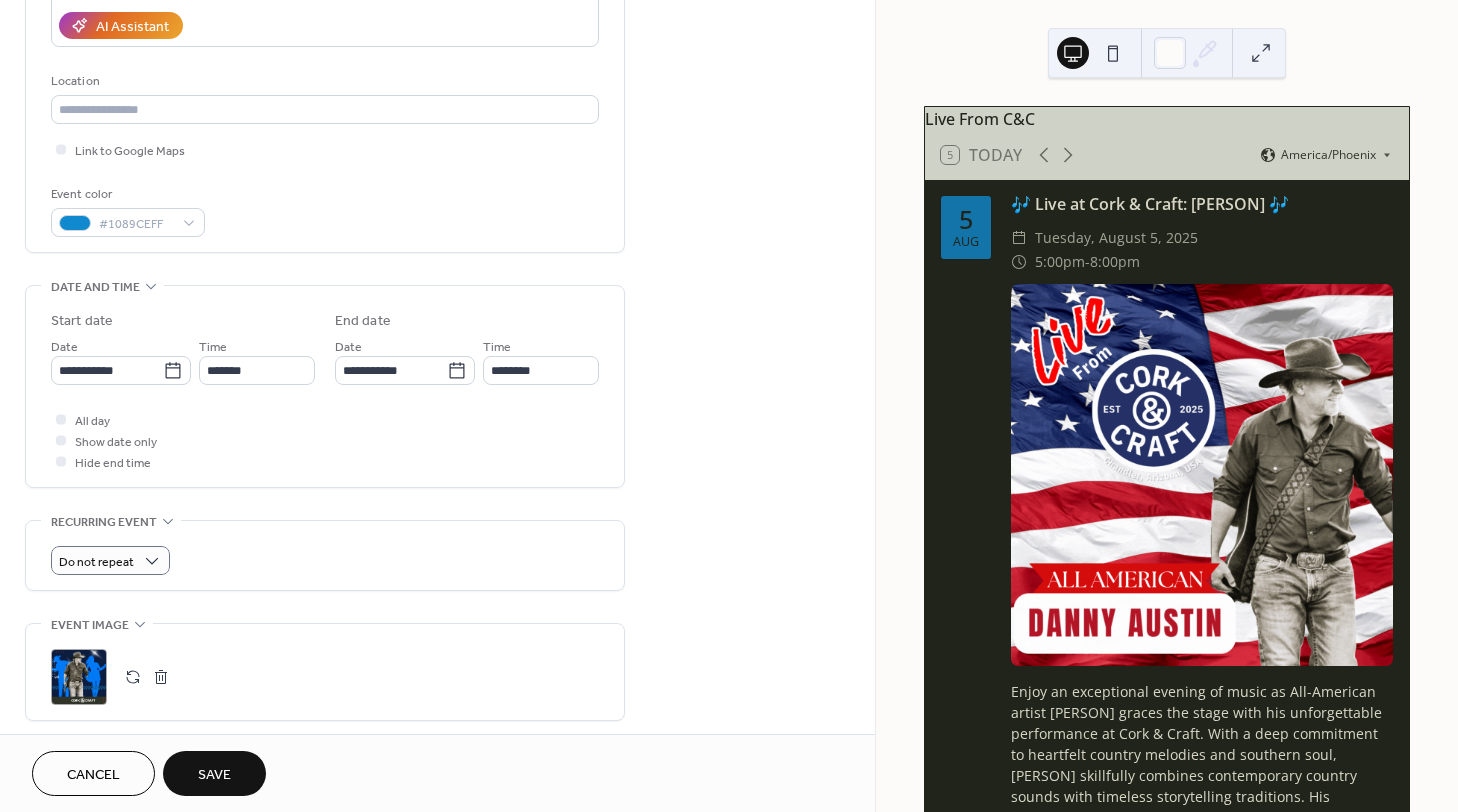 scroll, scrollTop: 0, scrollLeft: 0, axis: both 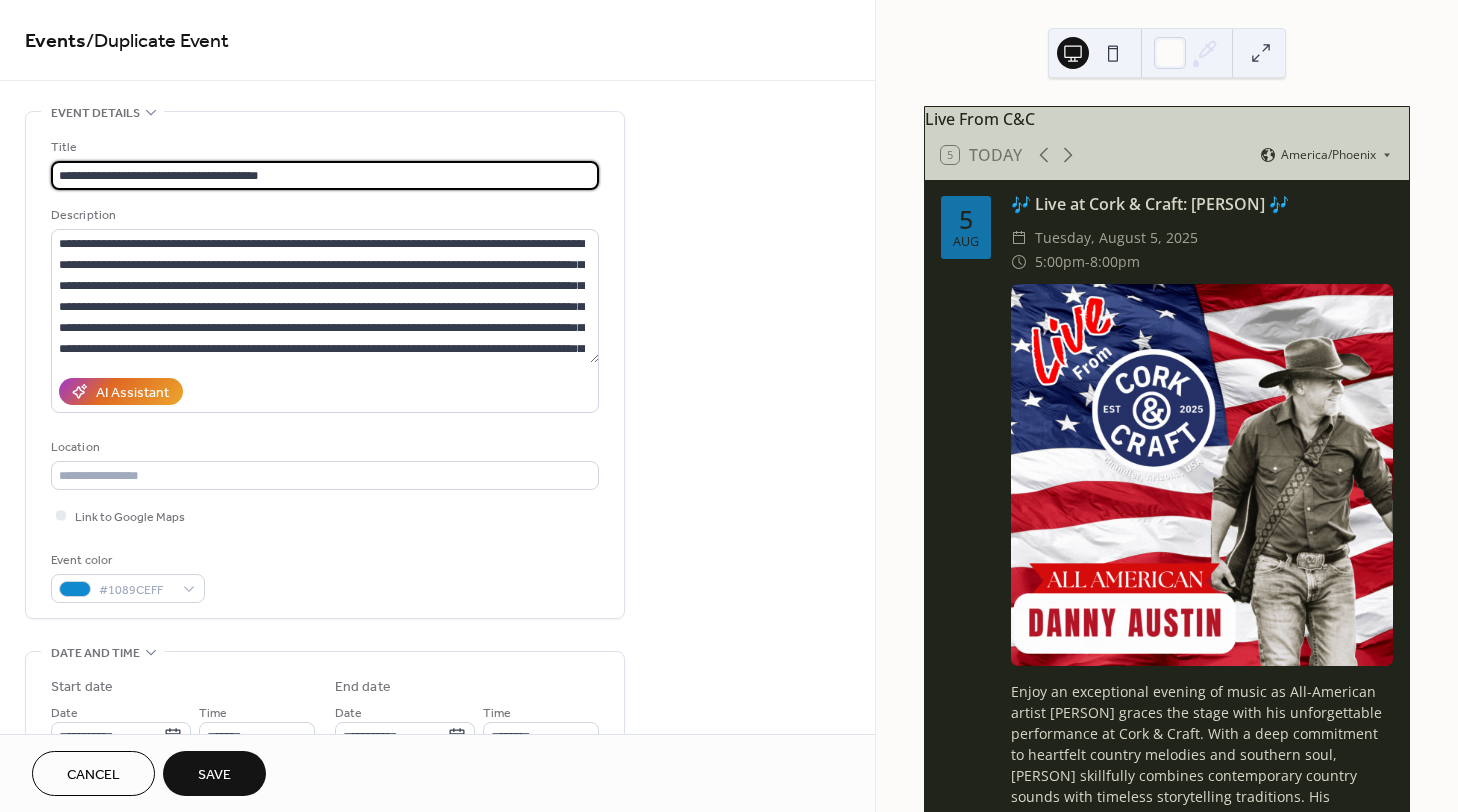 drag, startPoint x: 255, startPoint y: 173, endPoint x: 241, endPoint y: 174, distance: 14.035668 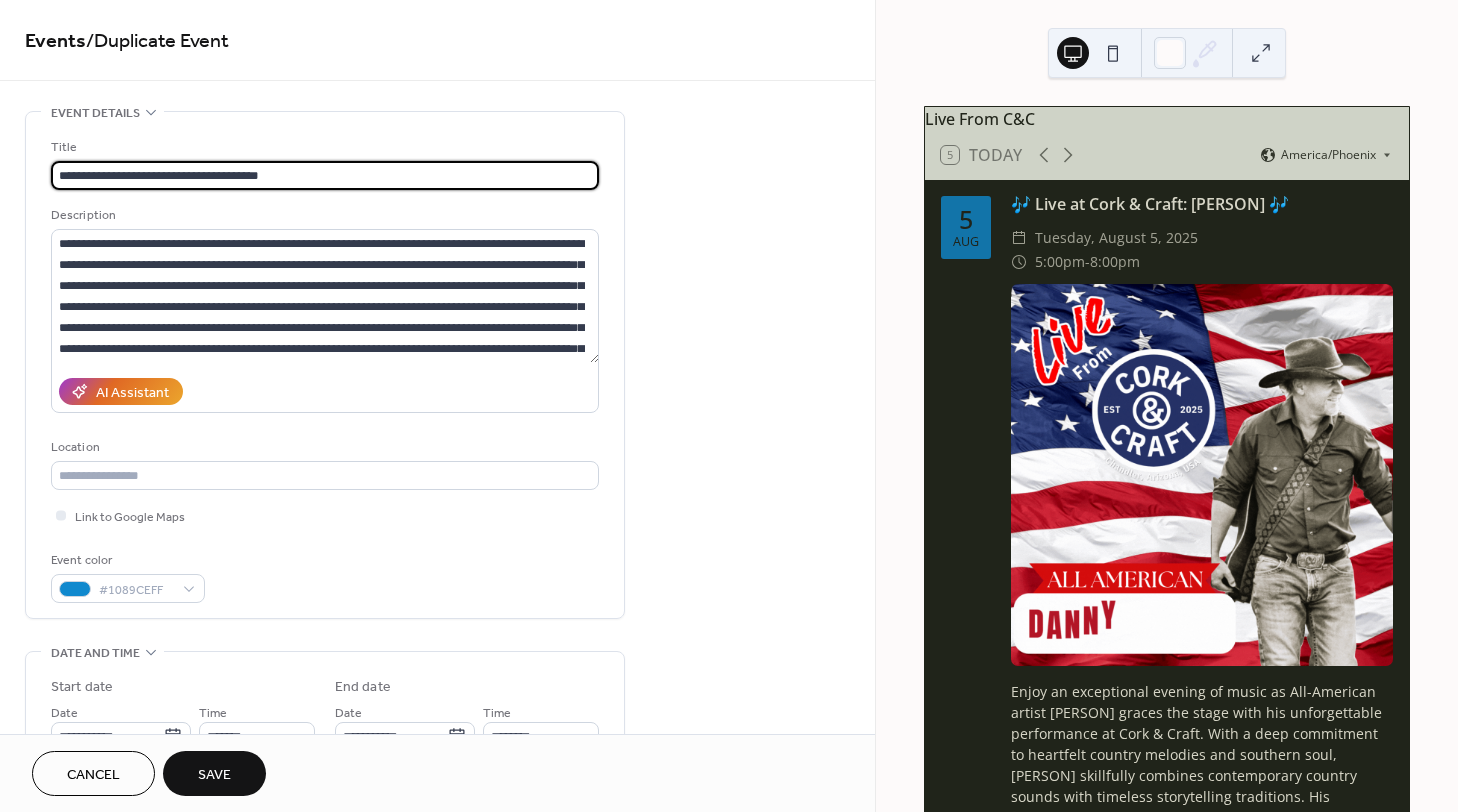 click on "**********" at bounding box center (325, 175) 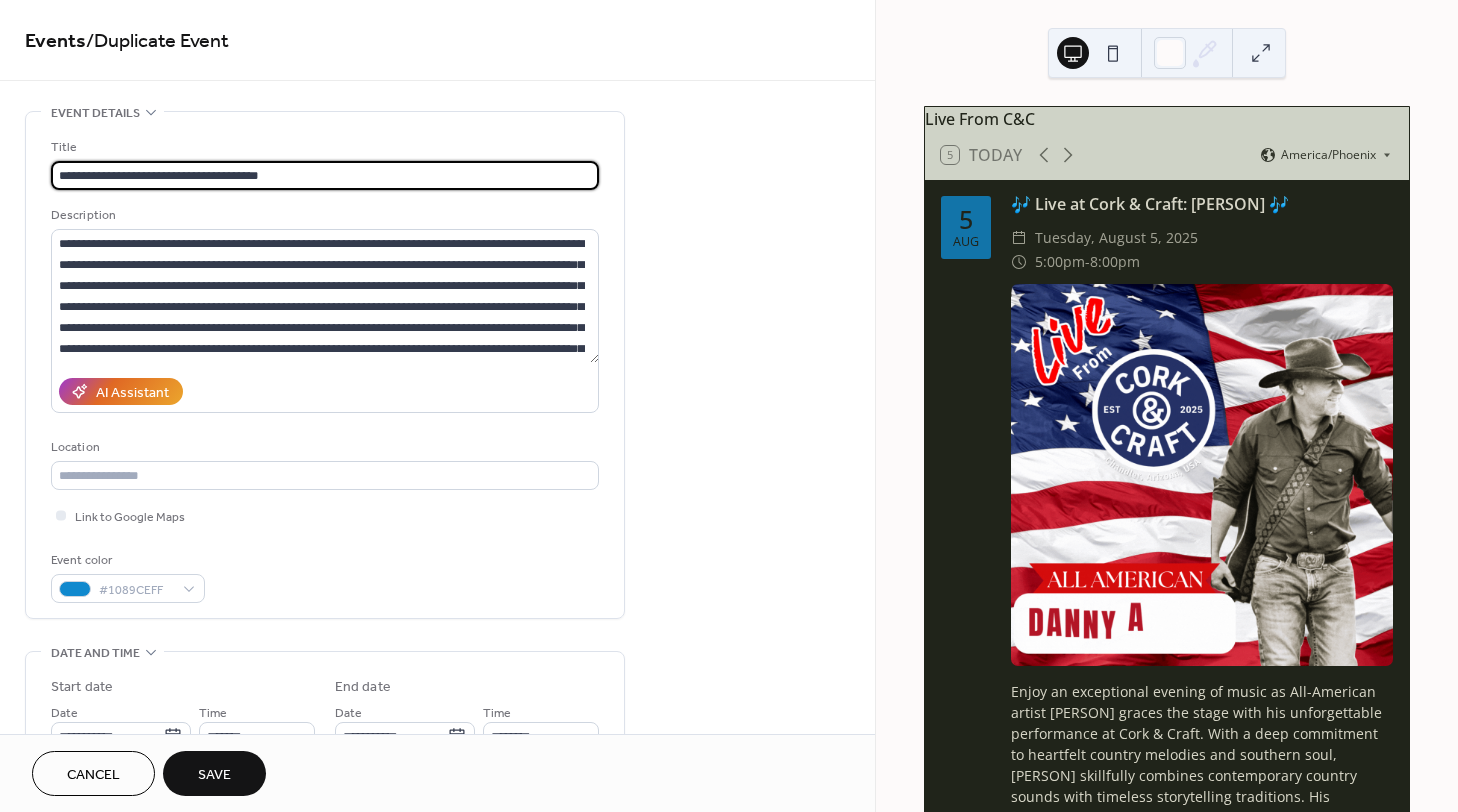 click on "**********" at bounding box center [325, 175] 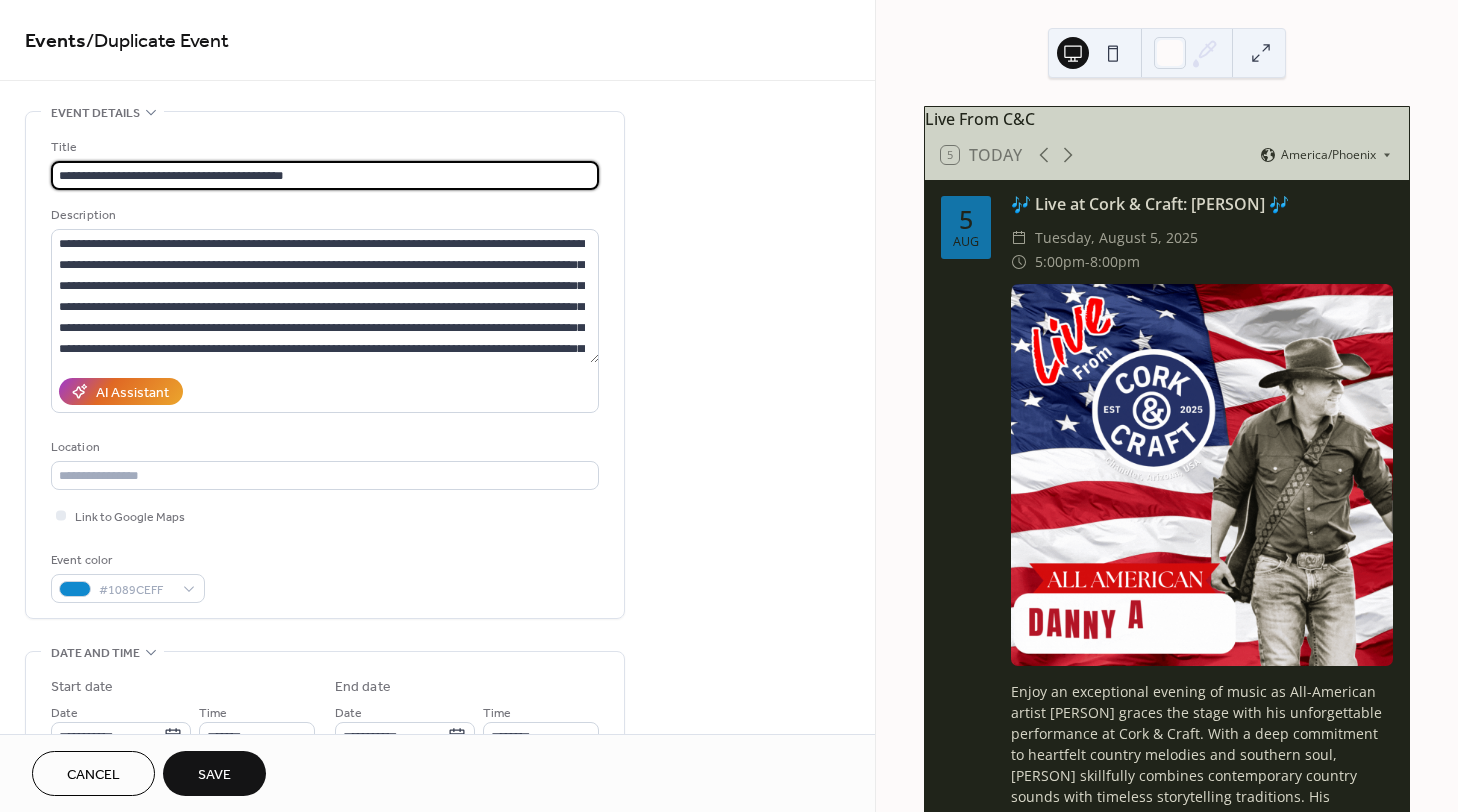 click on "**********" at bounding box center (325, 175) 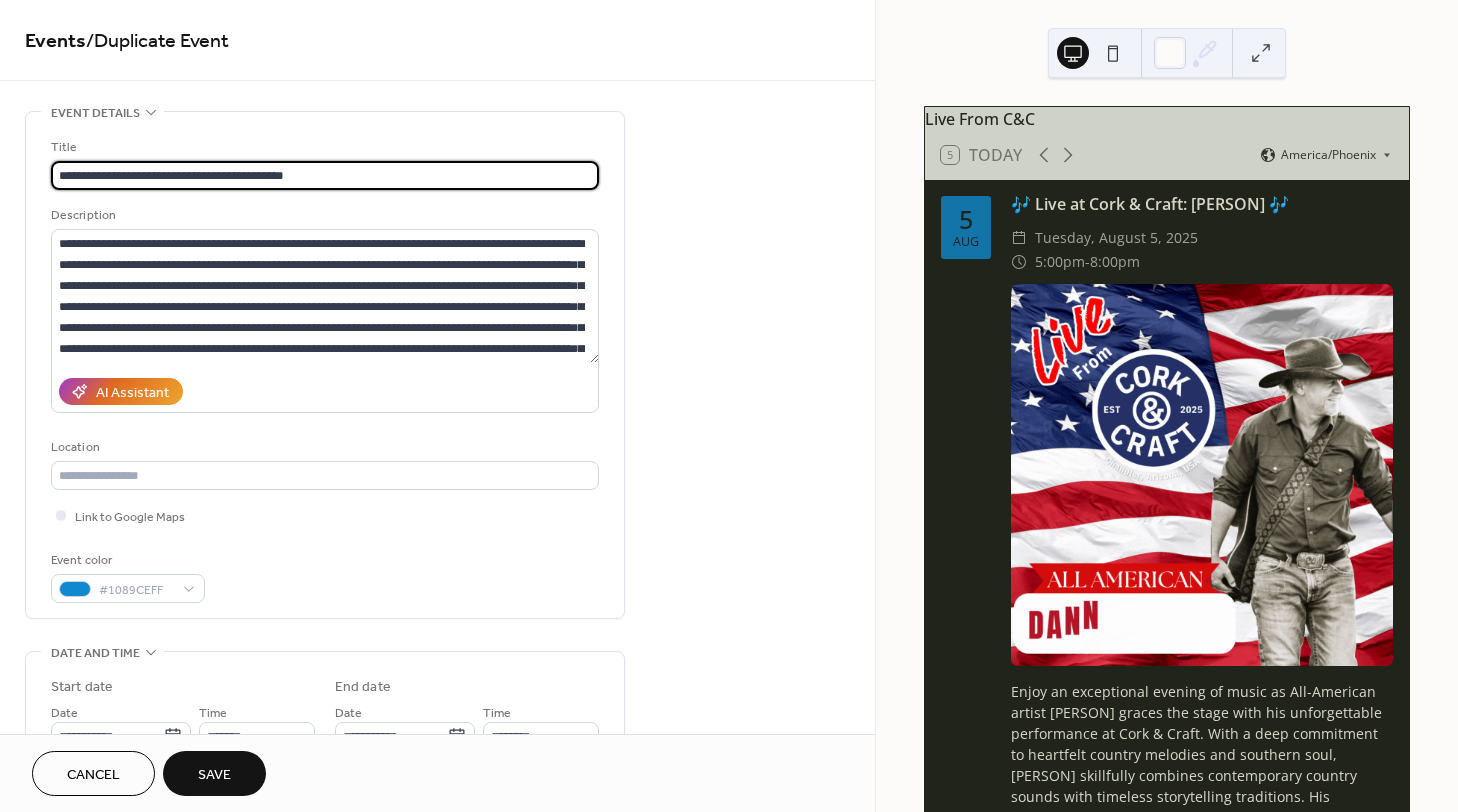 click on "**********" at bounding box center (325, 175) 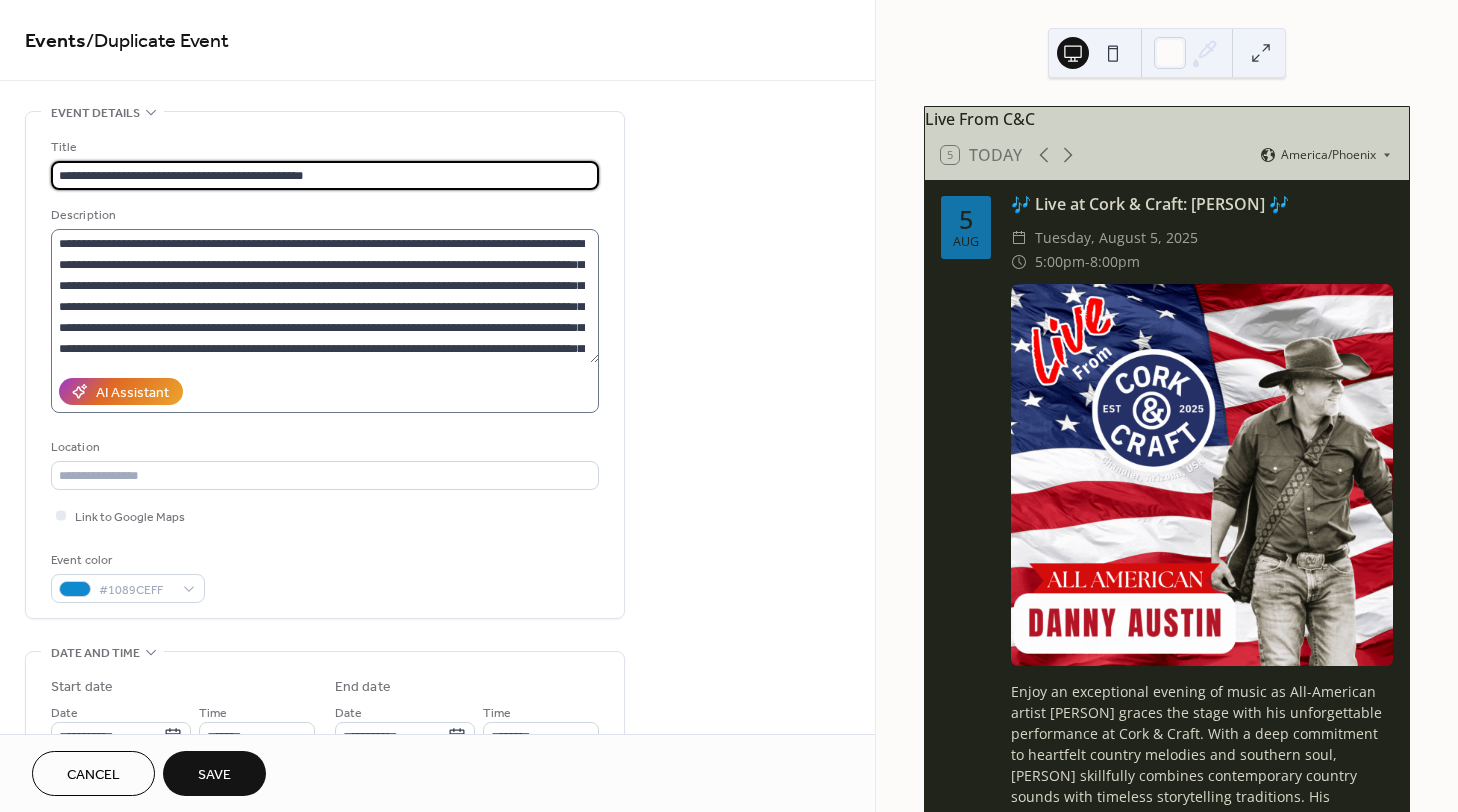 type on "**********" 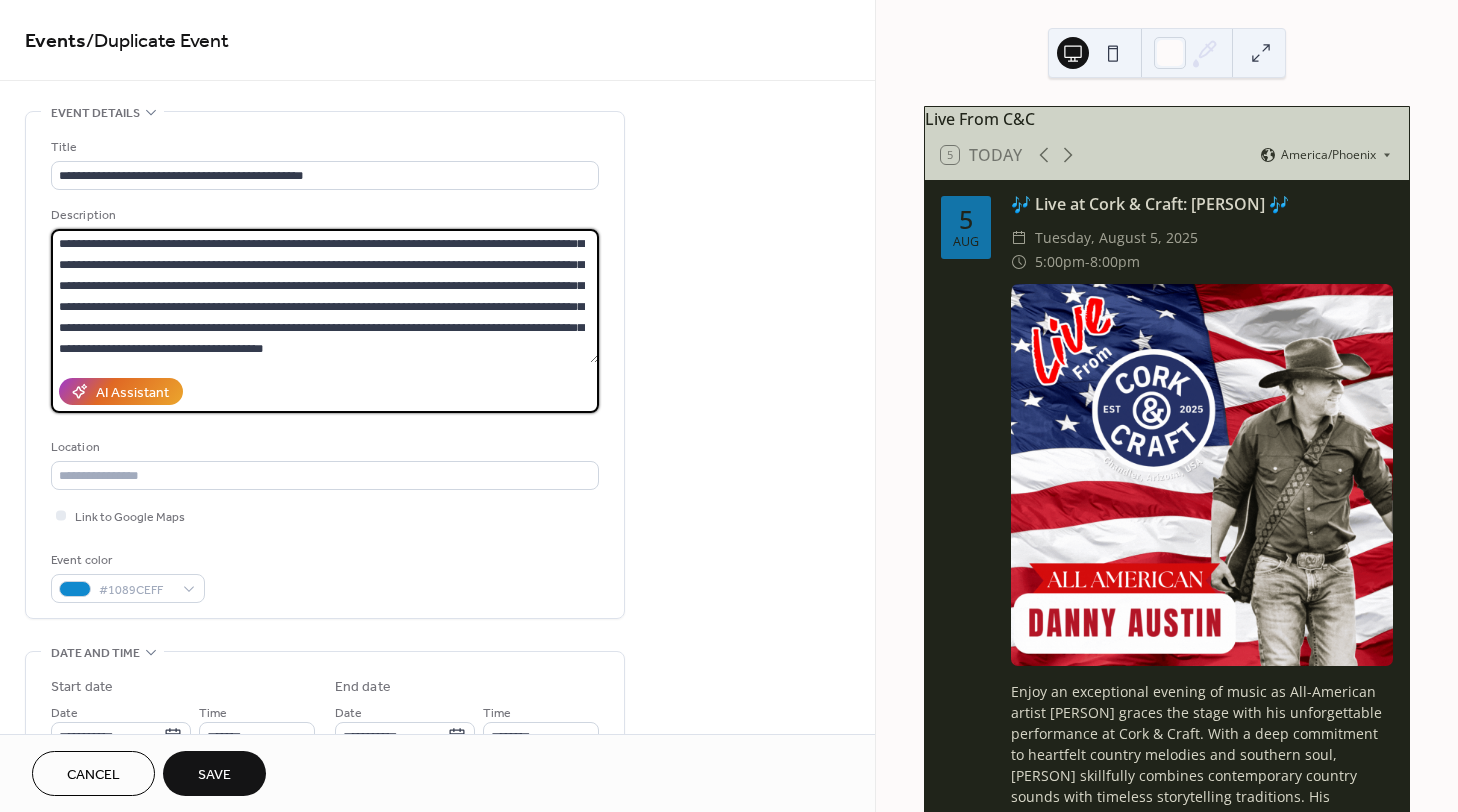scroll, scrollTop: 84, scrollLeft: 0, axis: vertical 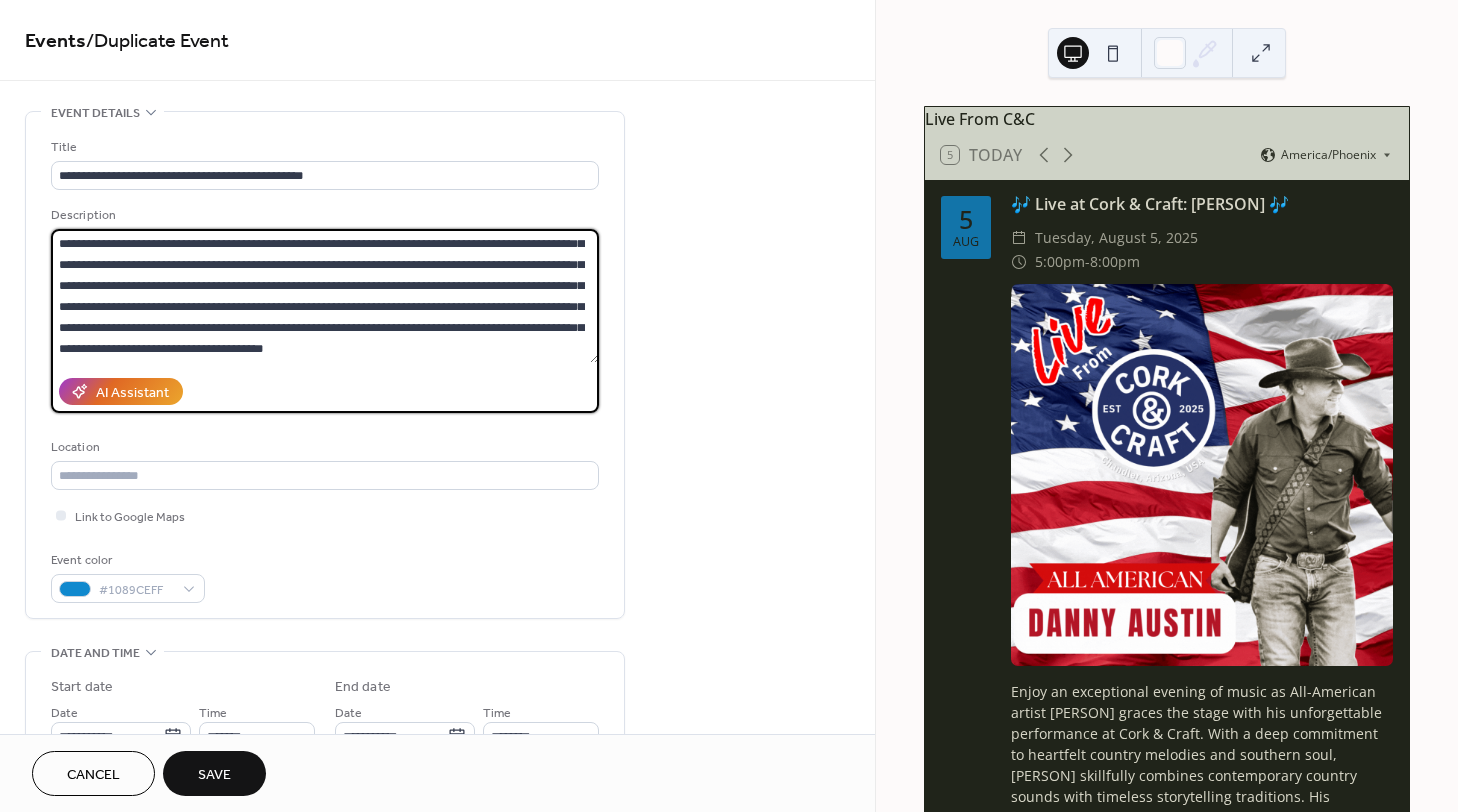 drag, startPoint x: 55, startPoint y: 247, endPoint x: 545, endPoint y: 378, distance: 507.209 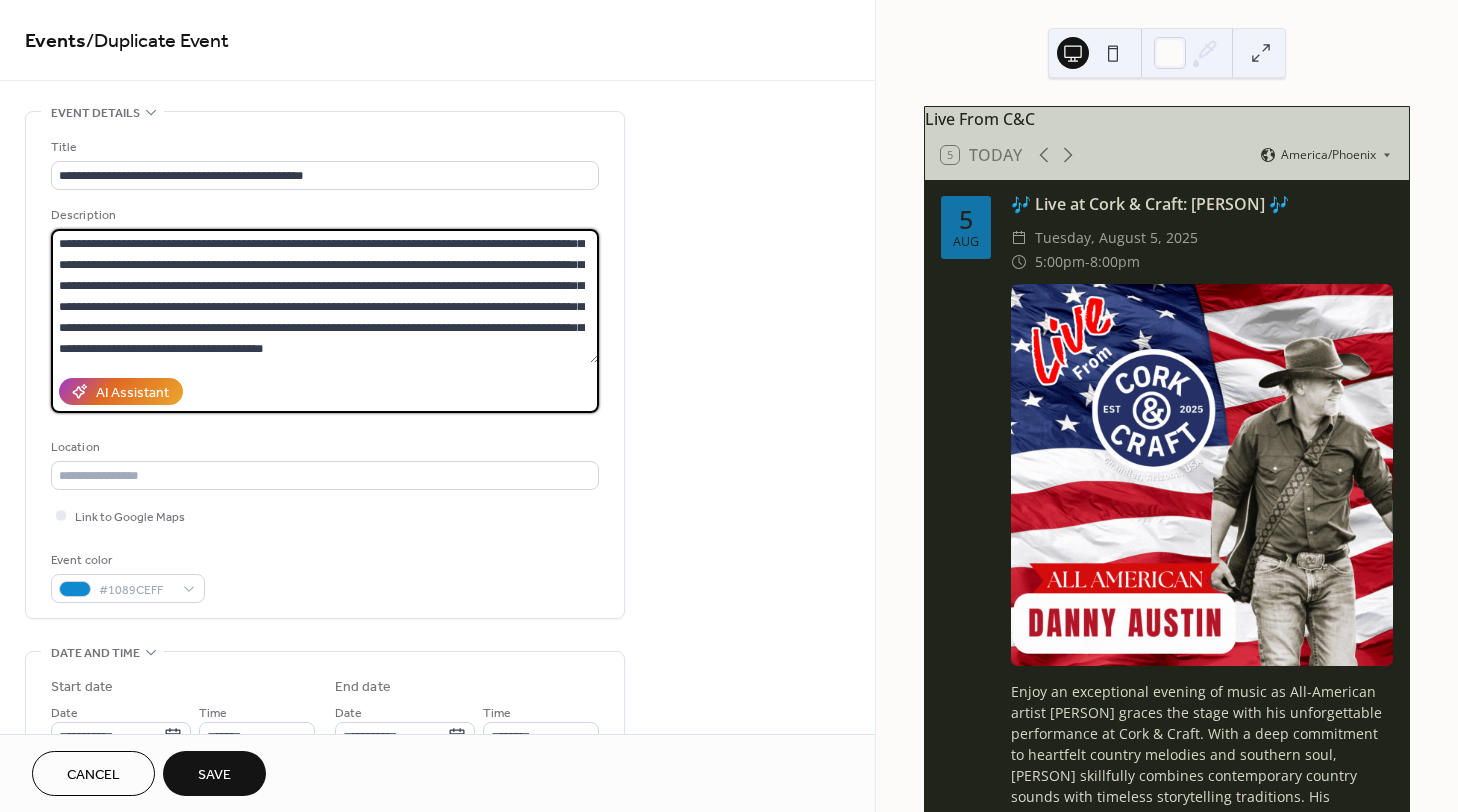 click on "**********" at bounding box center [325, 309] 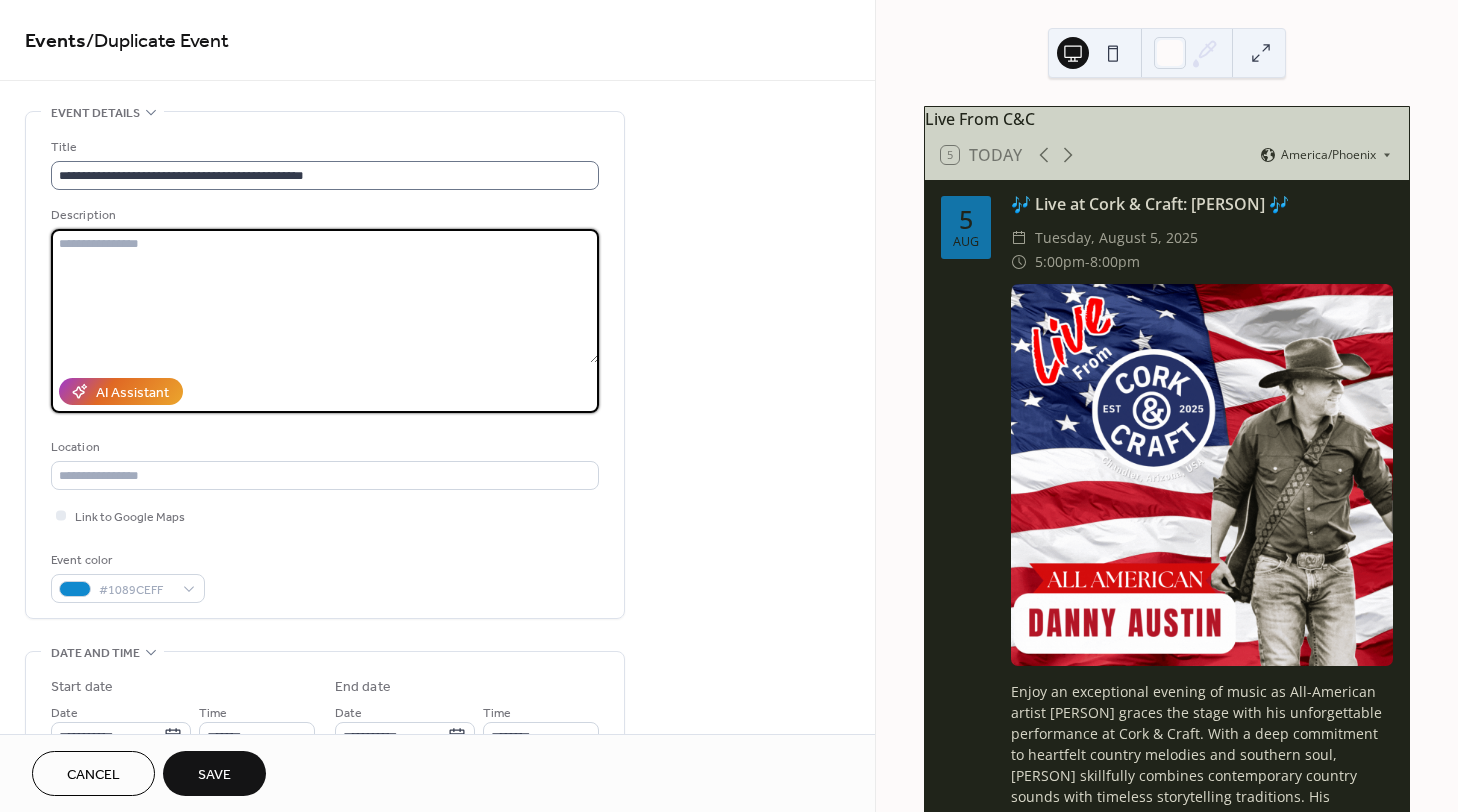 scroll, scrollTop: 0, scrollLeft: 0, axis: both 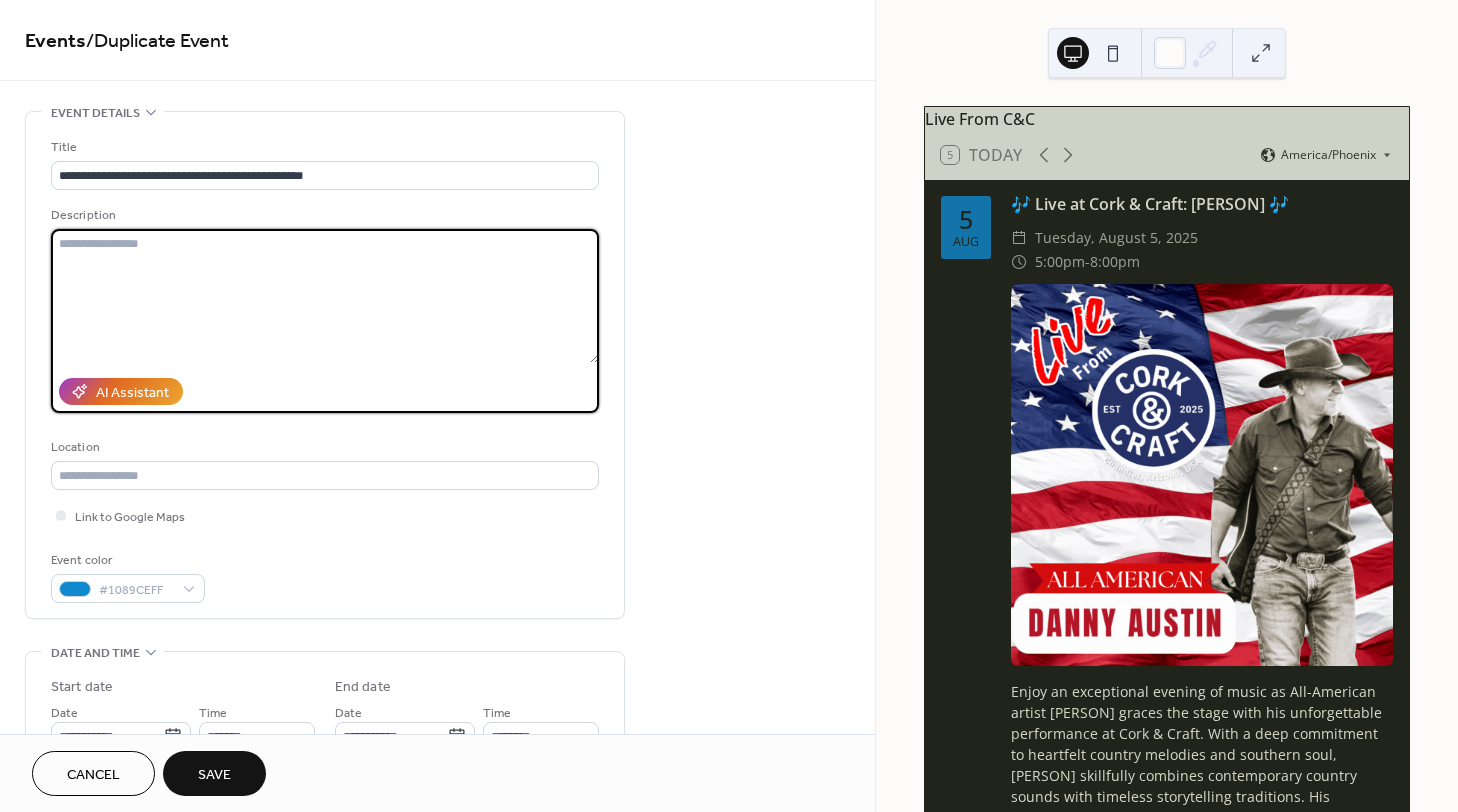 paste on "**********" 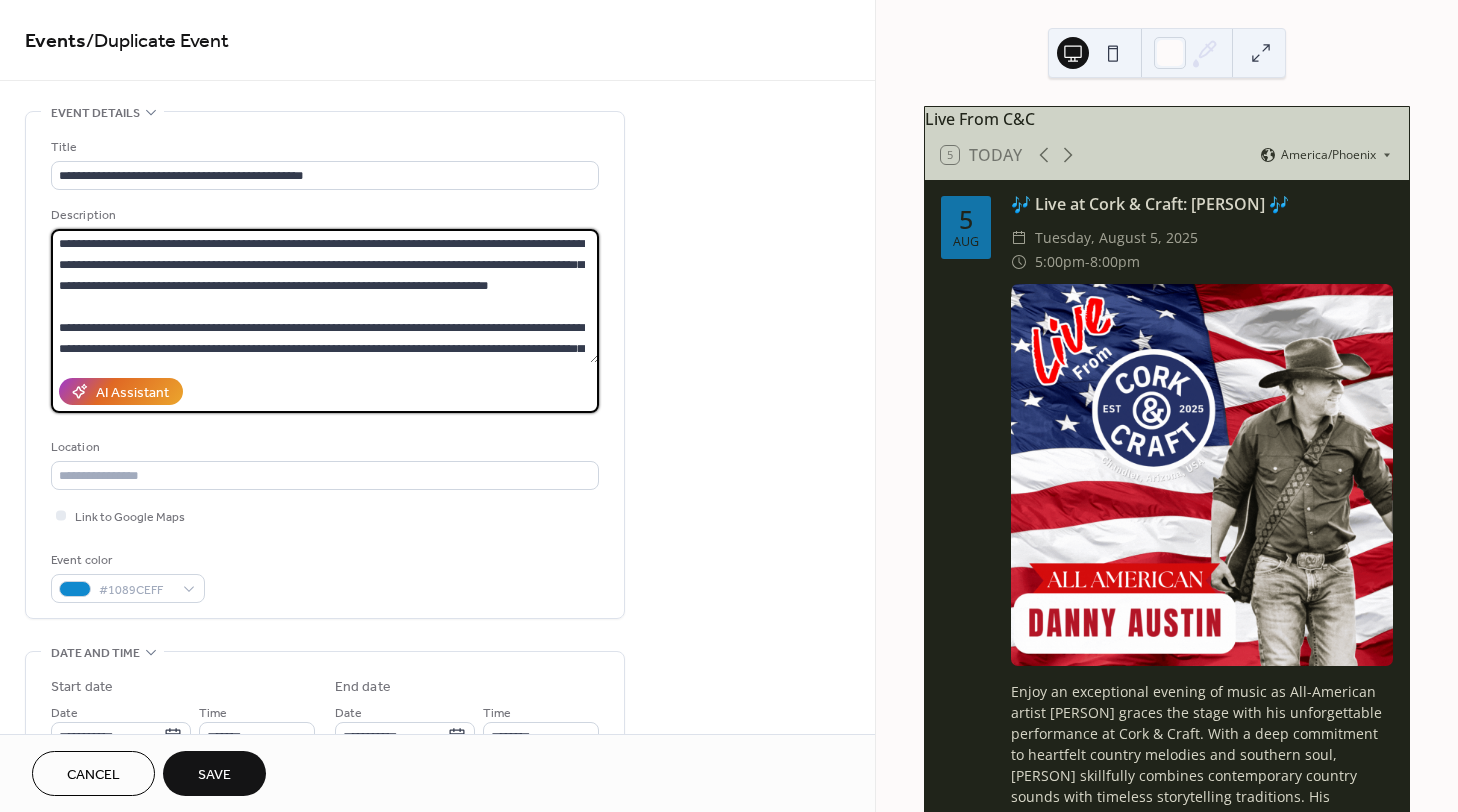 scroll, scrollTop: 102, scrollLeft: 0, axis: vertical 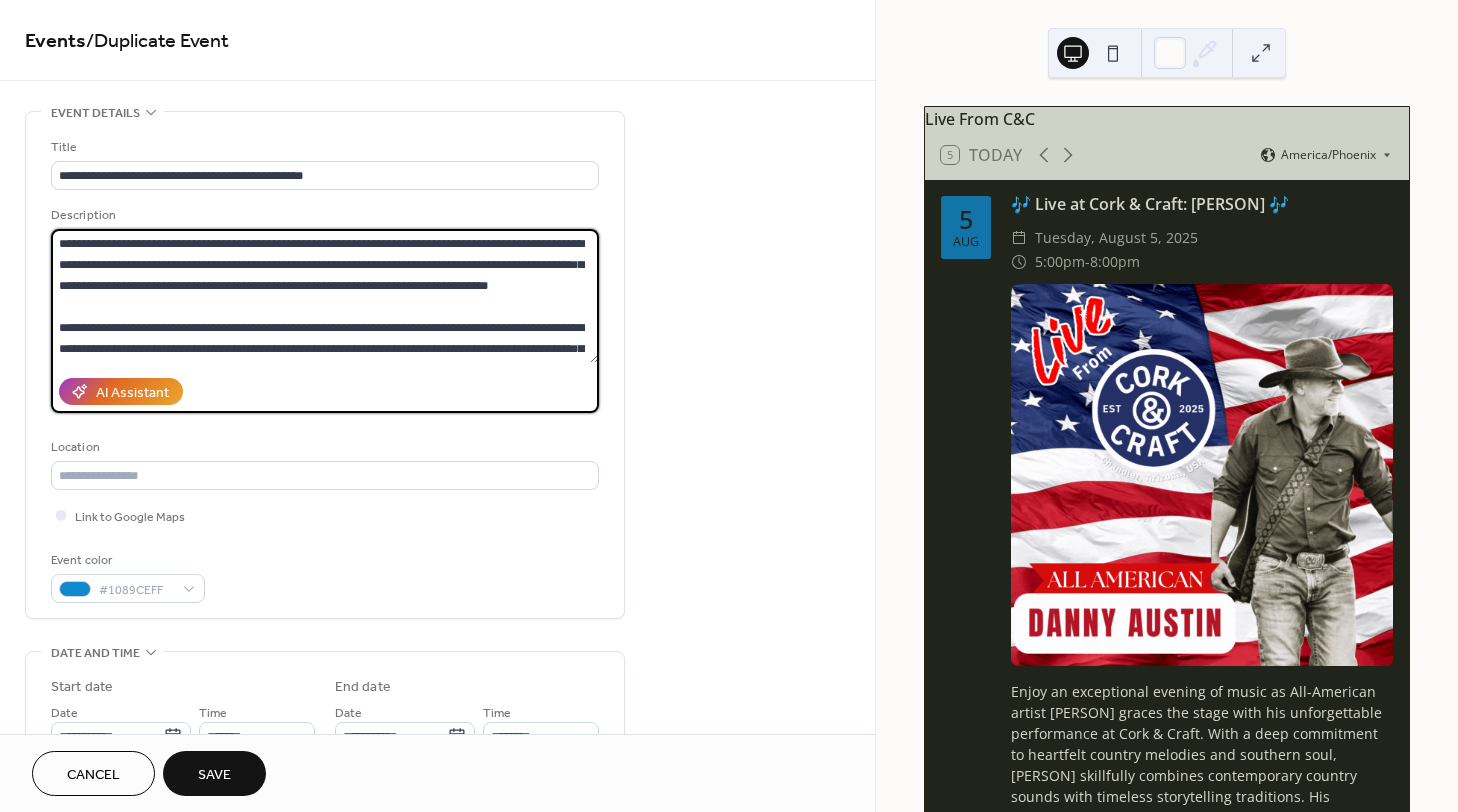 drag, startPoint x: 236, startPoint y: 347, endPoint x: 48, endPoint y: 214, distance: 230.28896 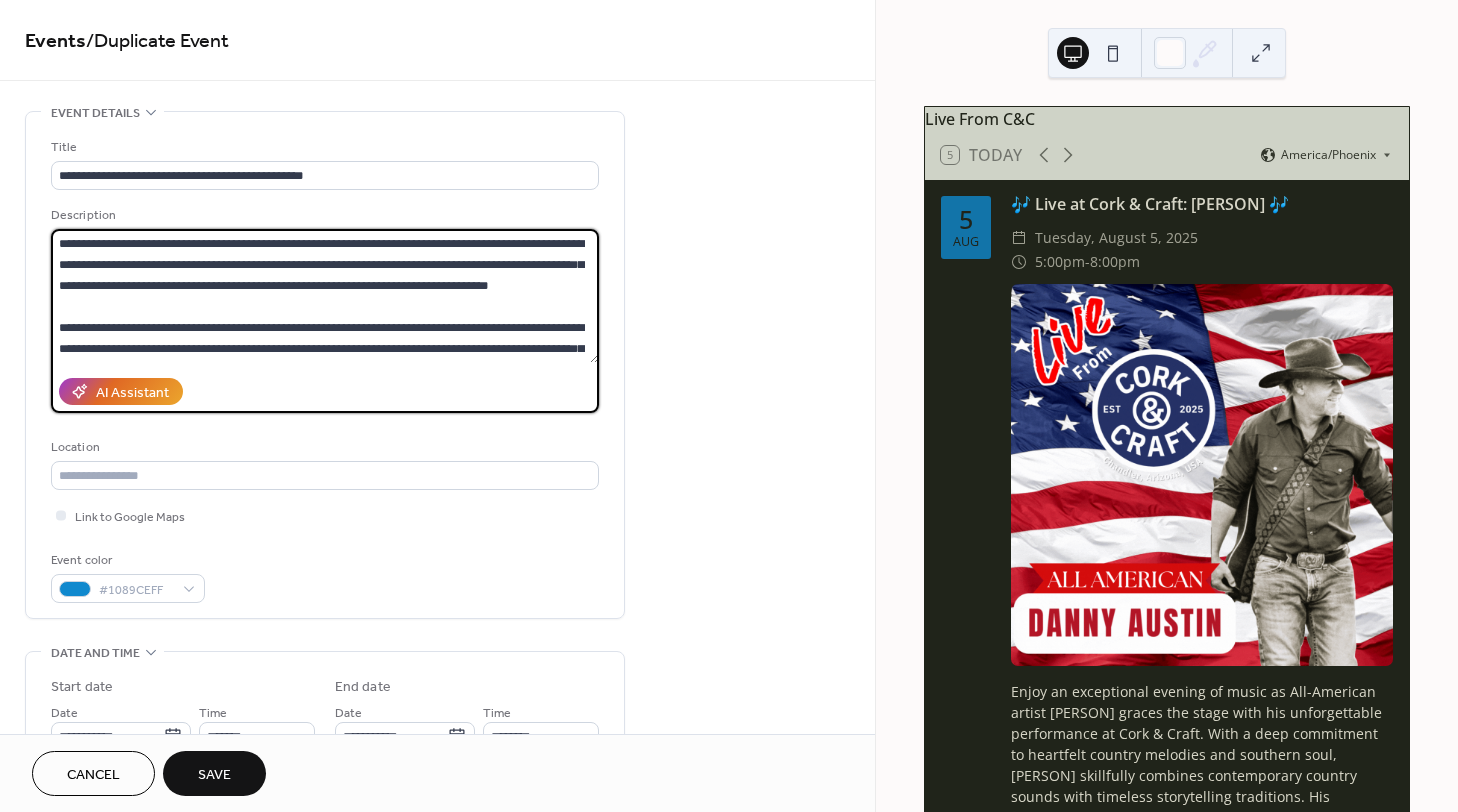 click on "**********" at bounding box center (325, 365) 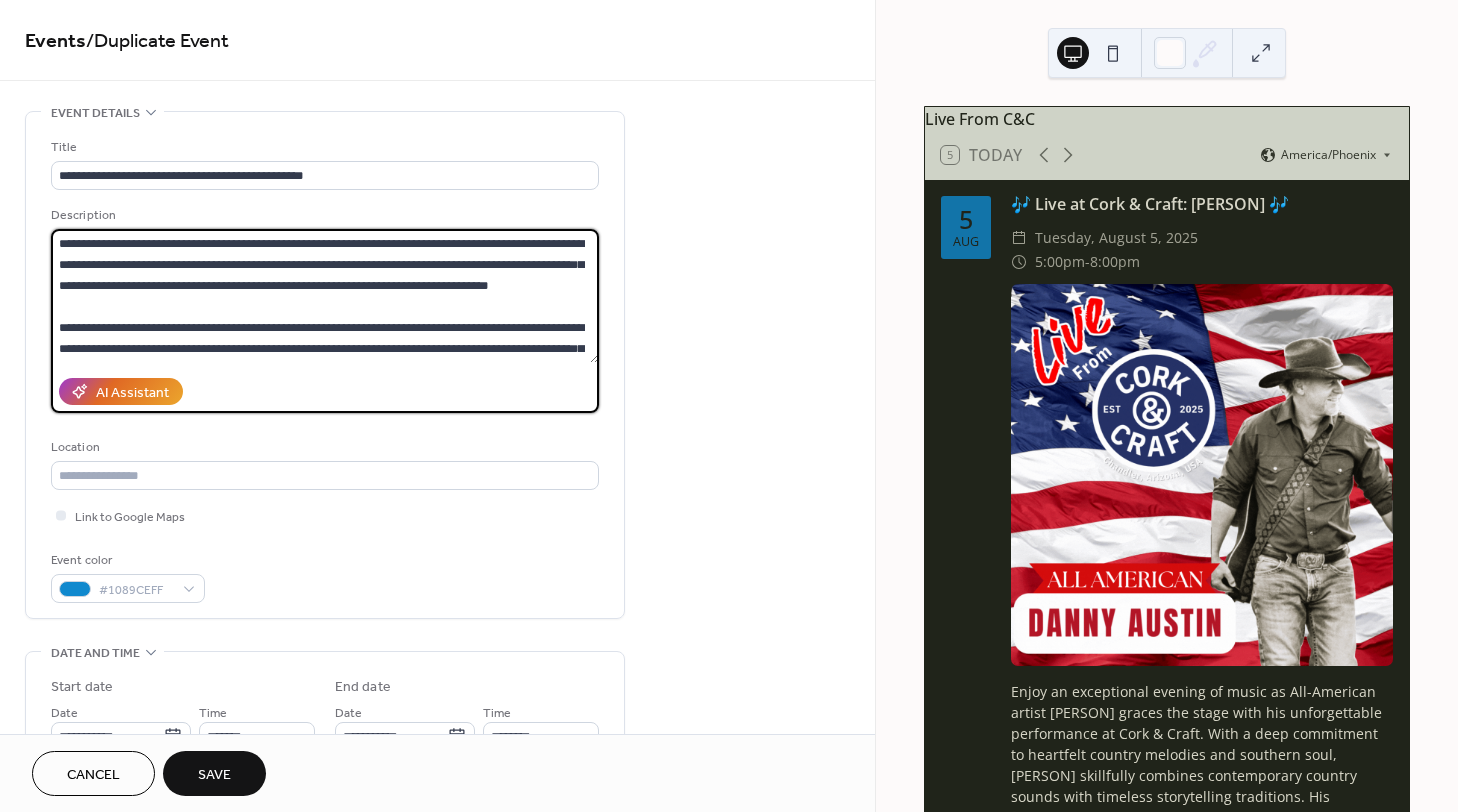 click on "**********" at bounding box center [325, 296] 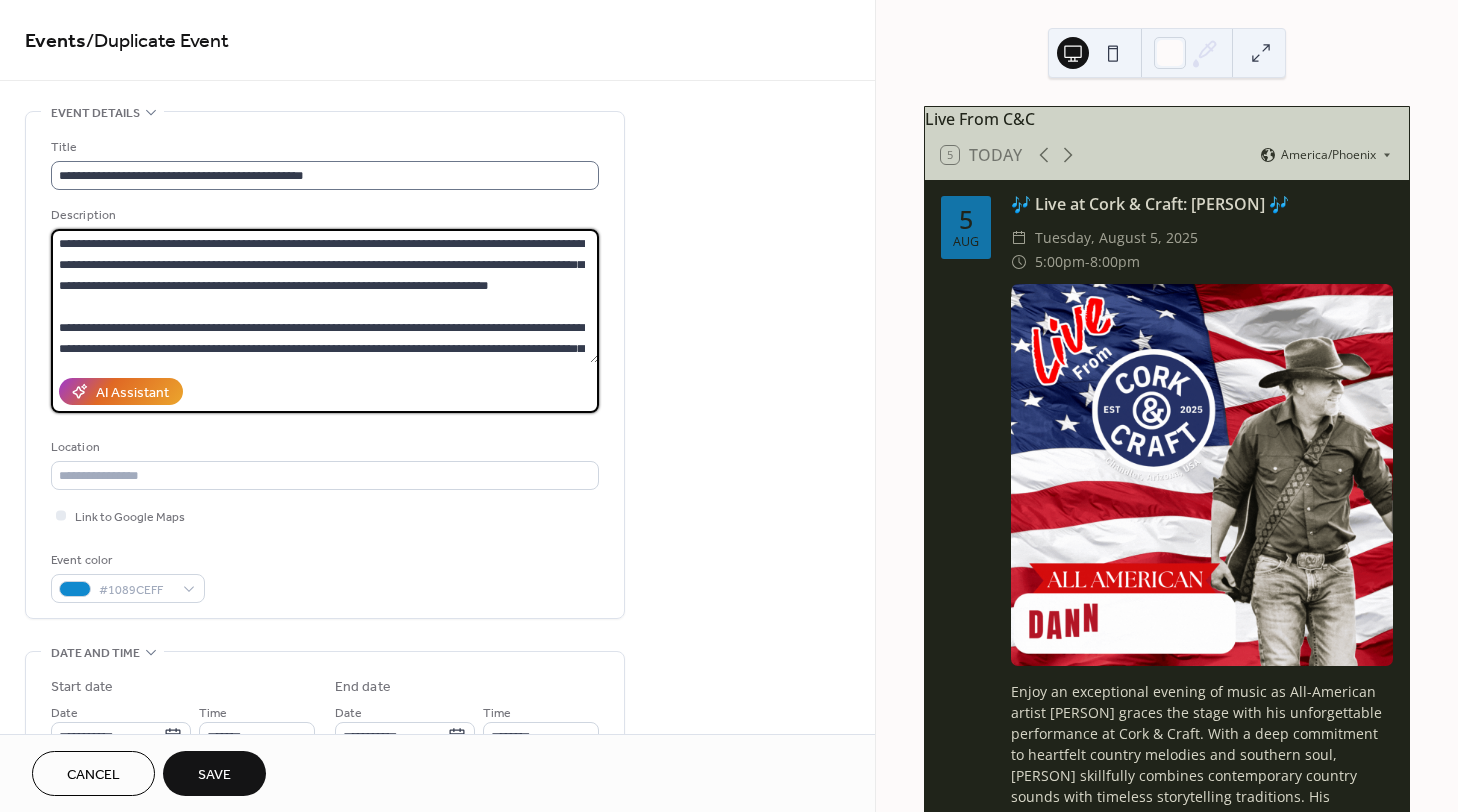 type on "**********" 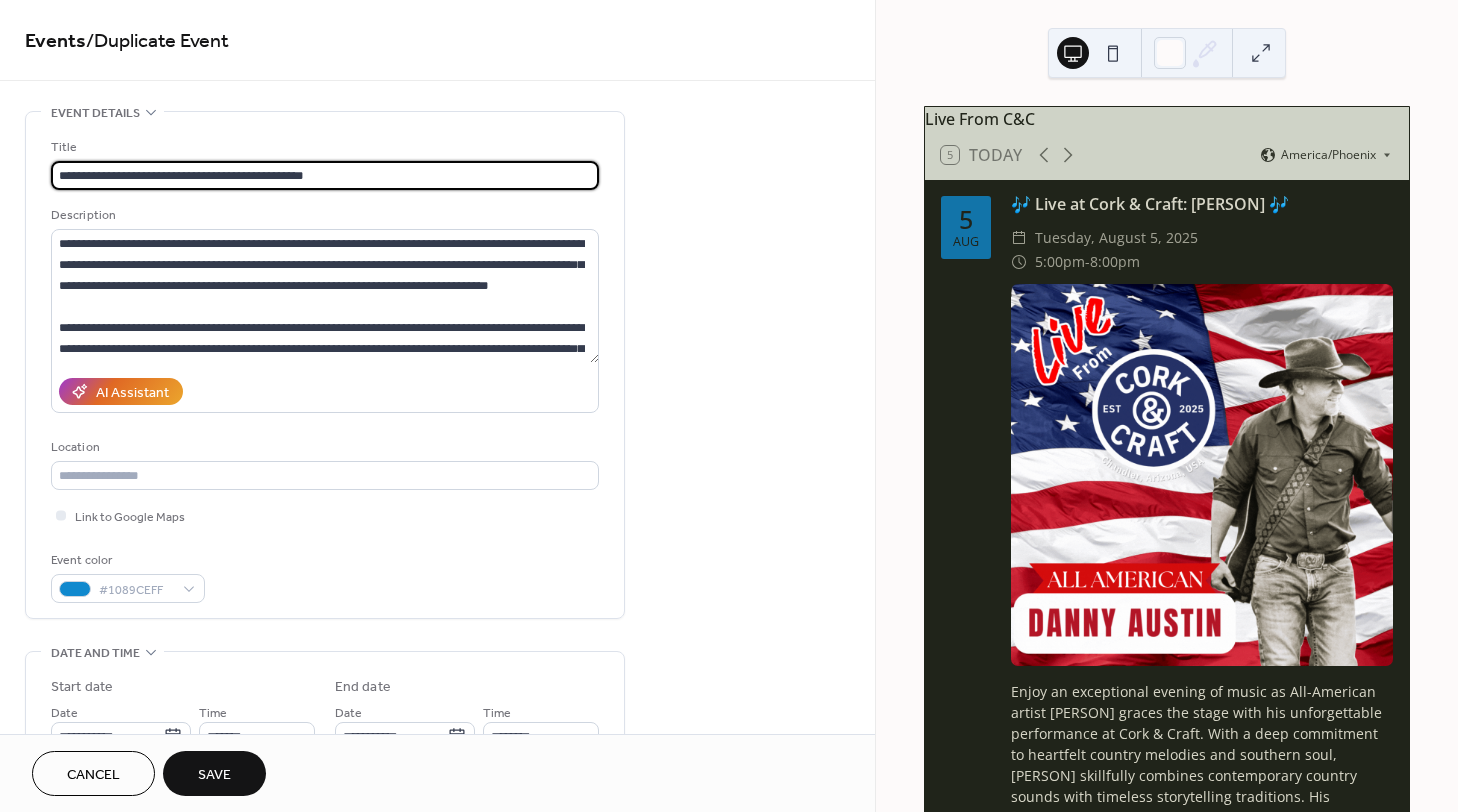 drag, startPoint x: 189, startPoint y: 173, endPoint x: 80, endPoint y: 175, distance: 109.01835 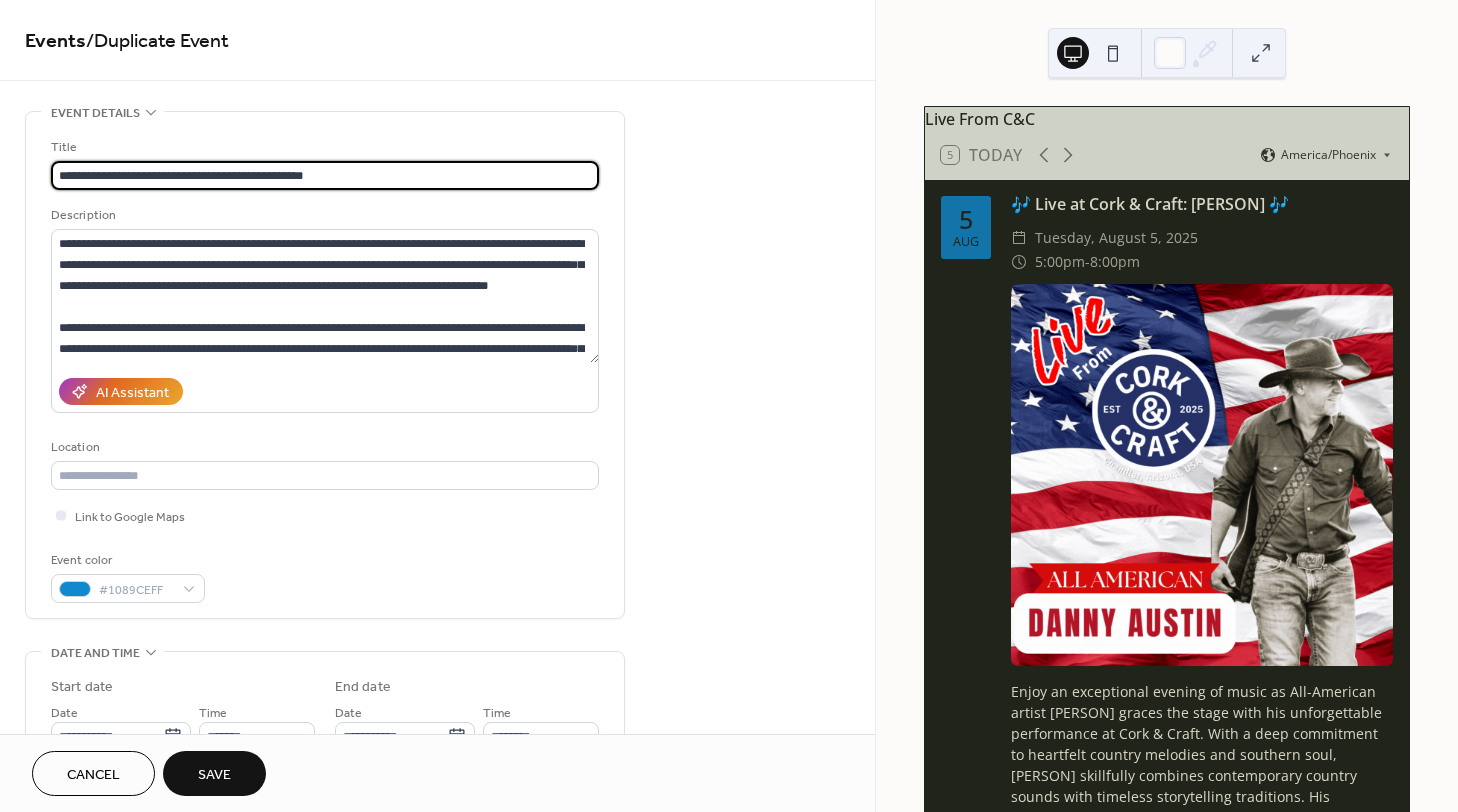 click on "**********" at bounding box center (325, 175) 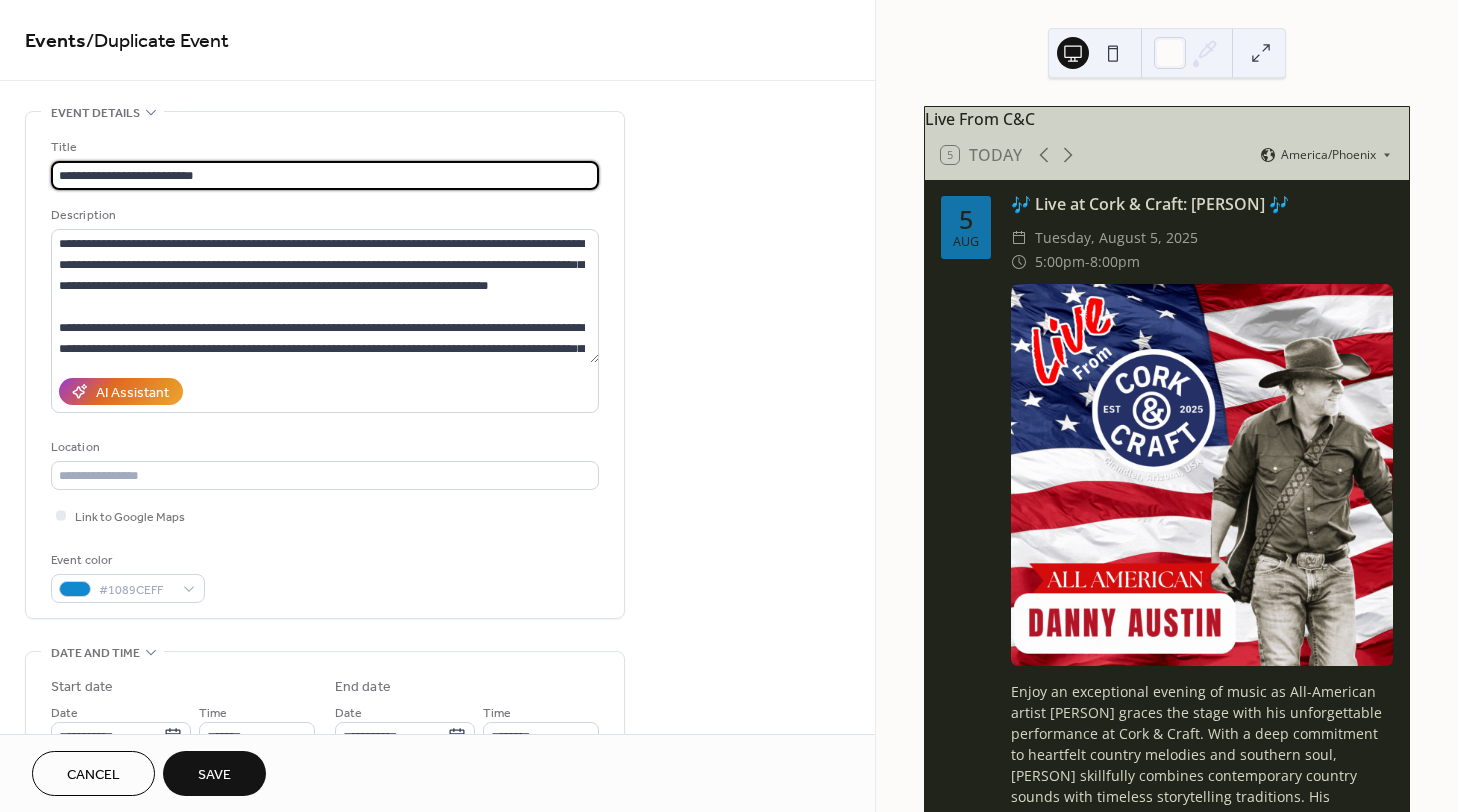 click on "**********" at bounding box center (325, 175) 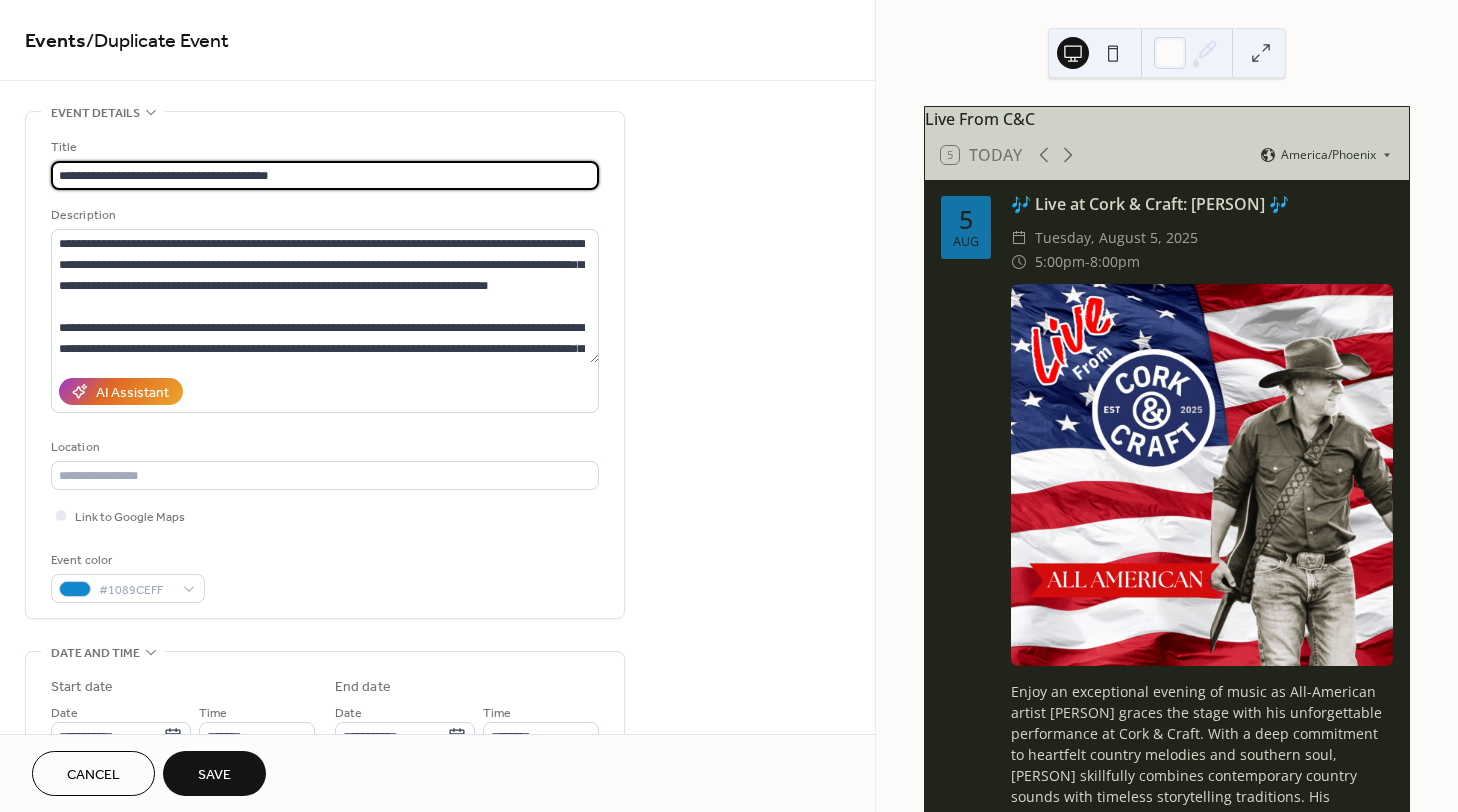type on "**********" 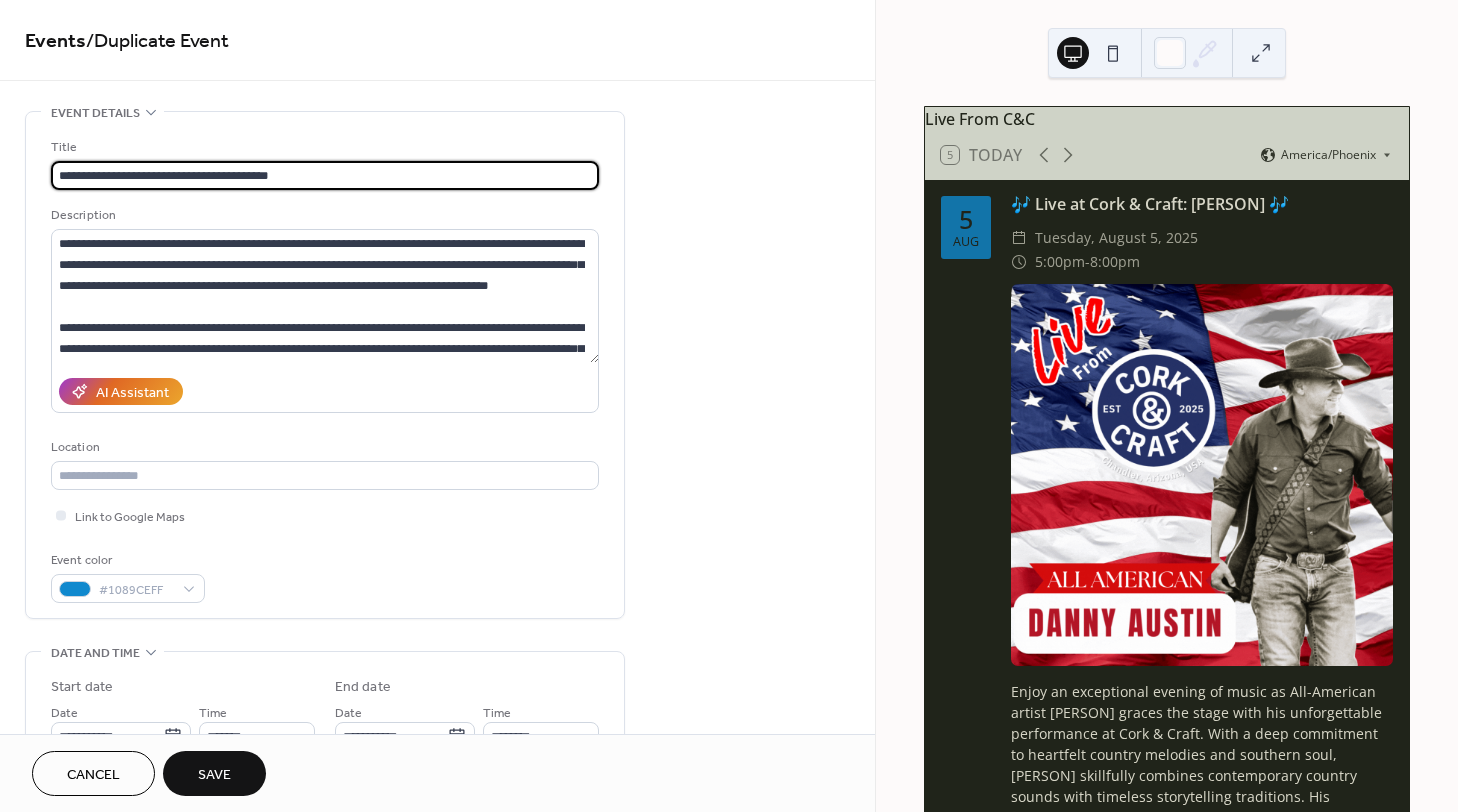 click on "**********" at bounding box center (437, 753) 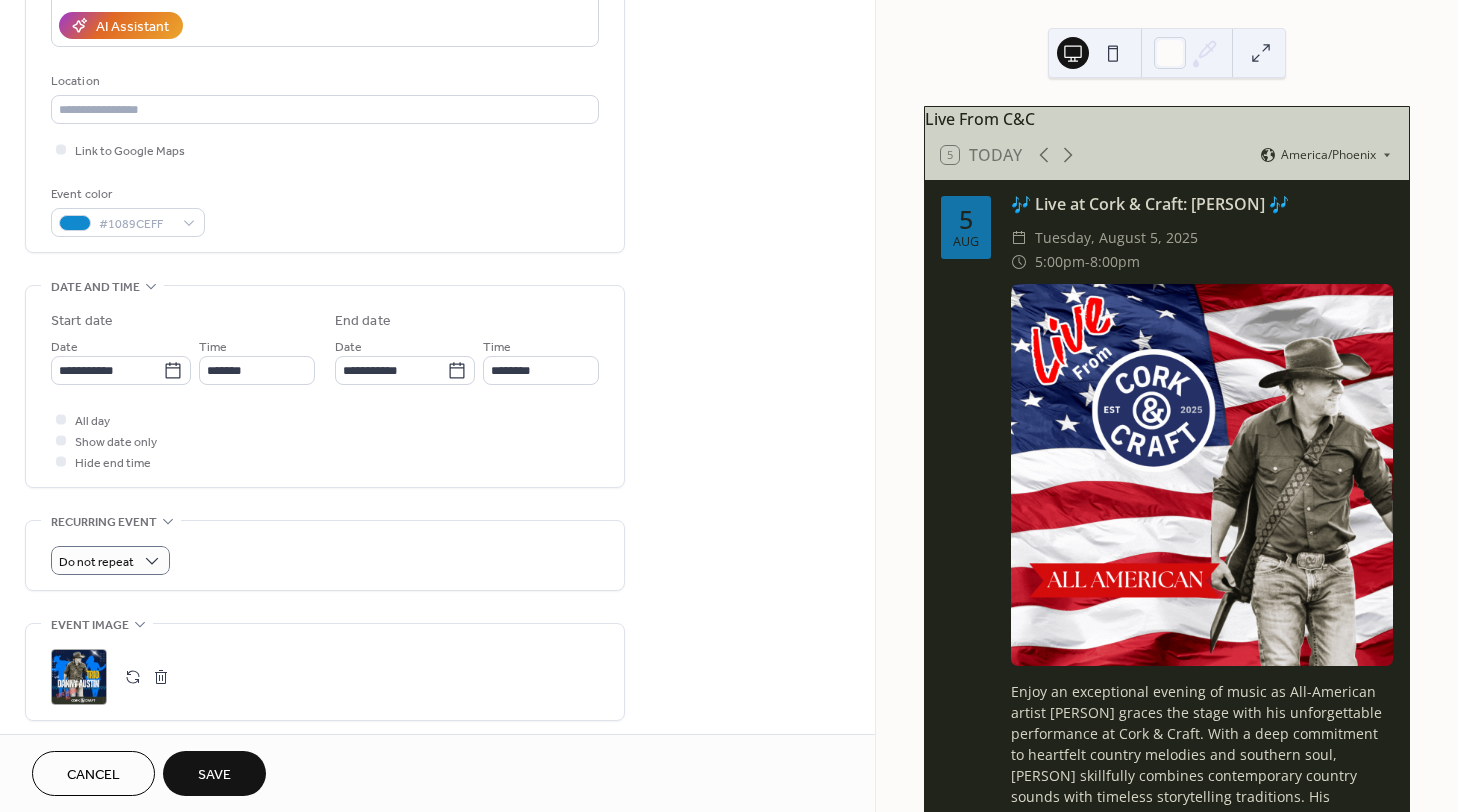 scroll, scrollTop: 662, scrollLeft: 0, axis: vertical 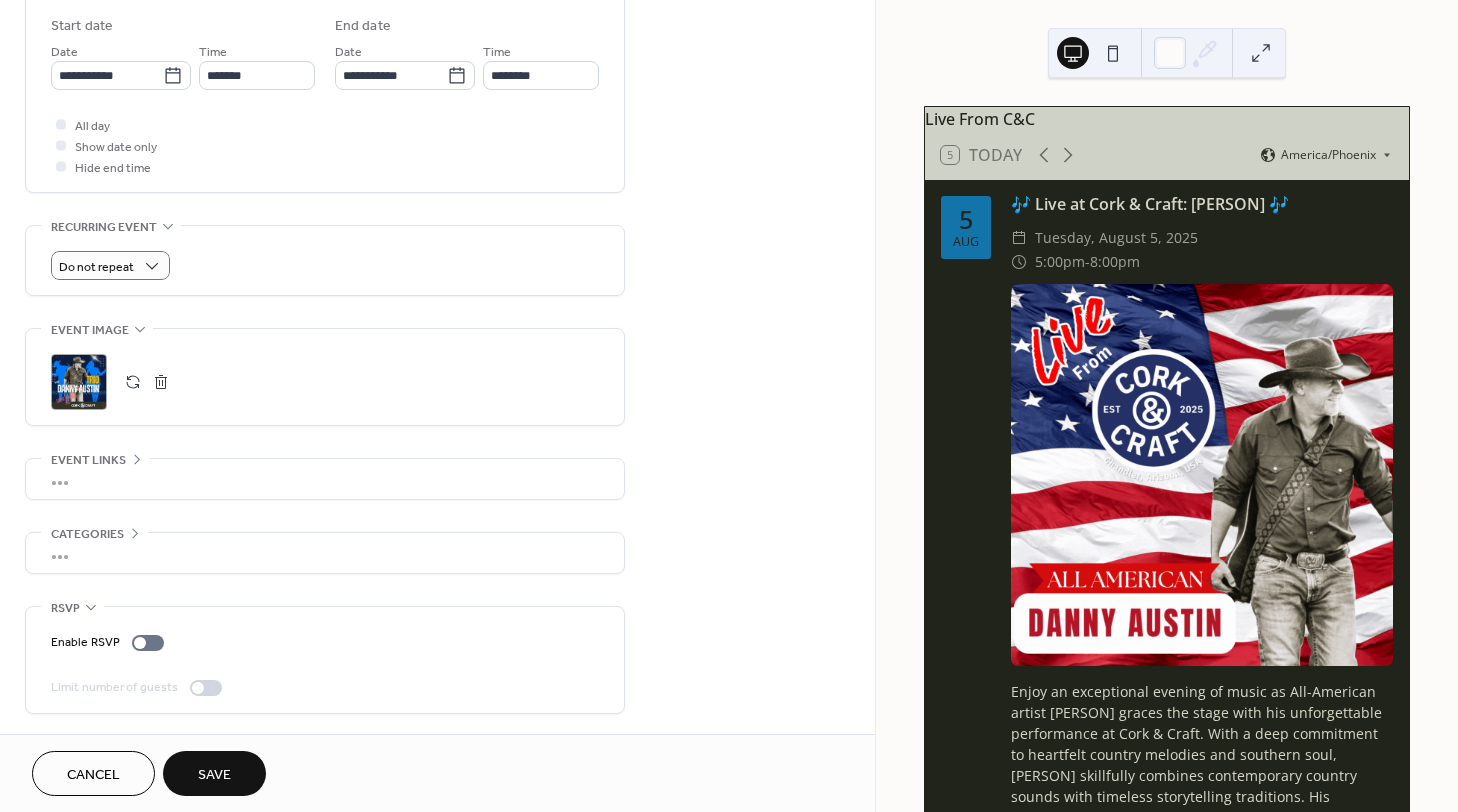 click on "Save" at bounding box center (214, 775) 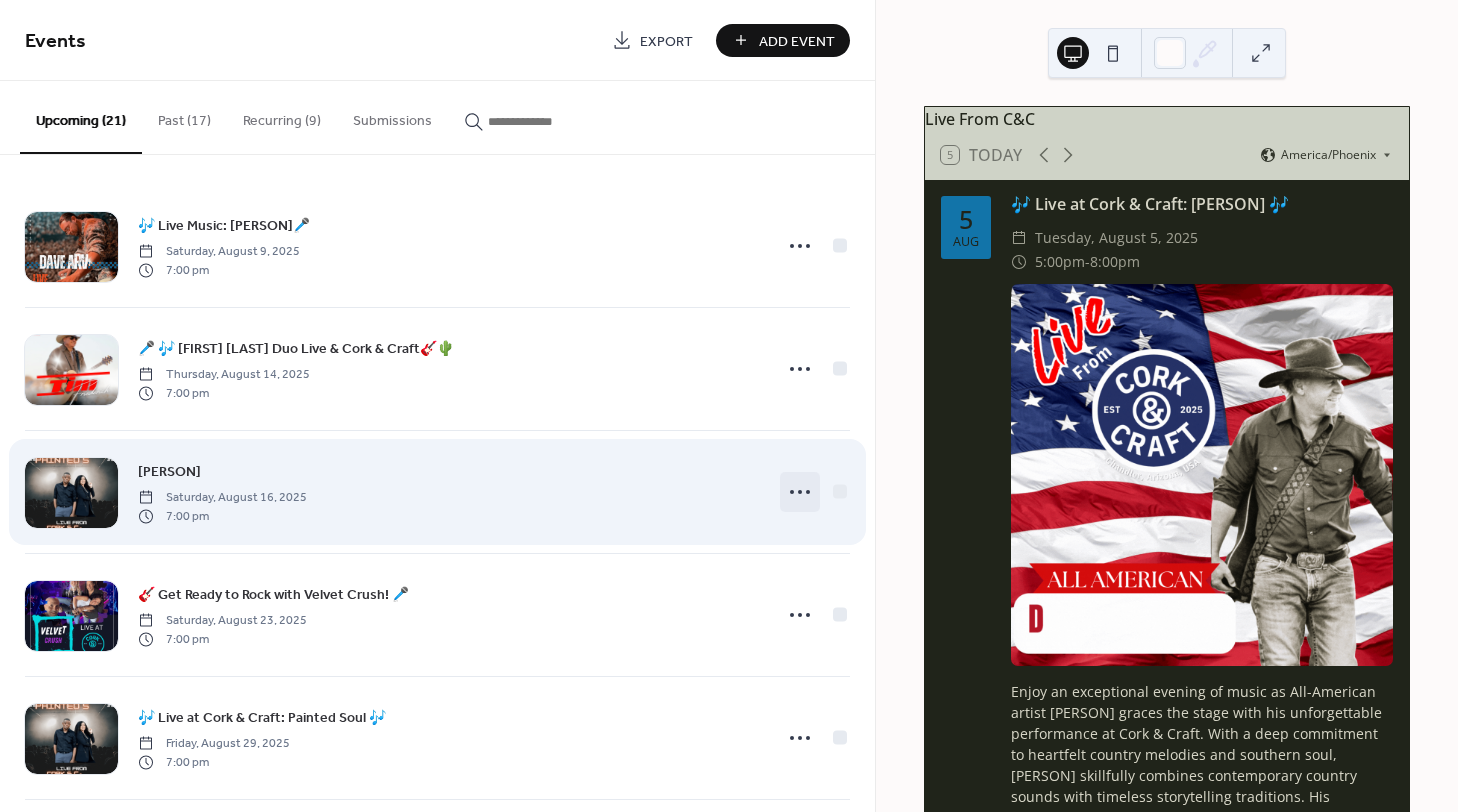 click 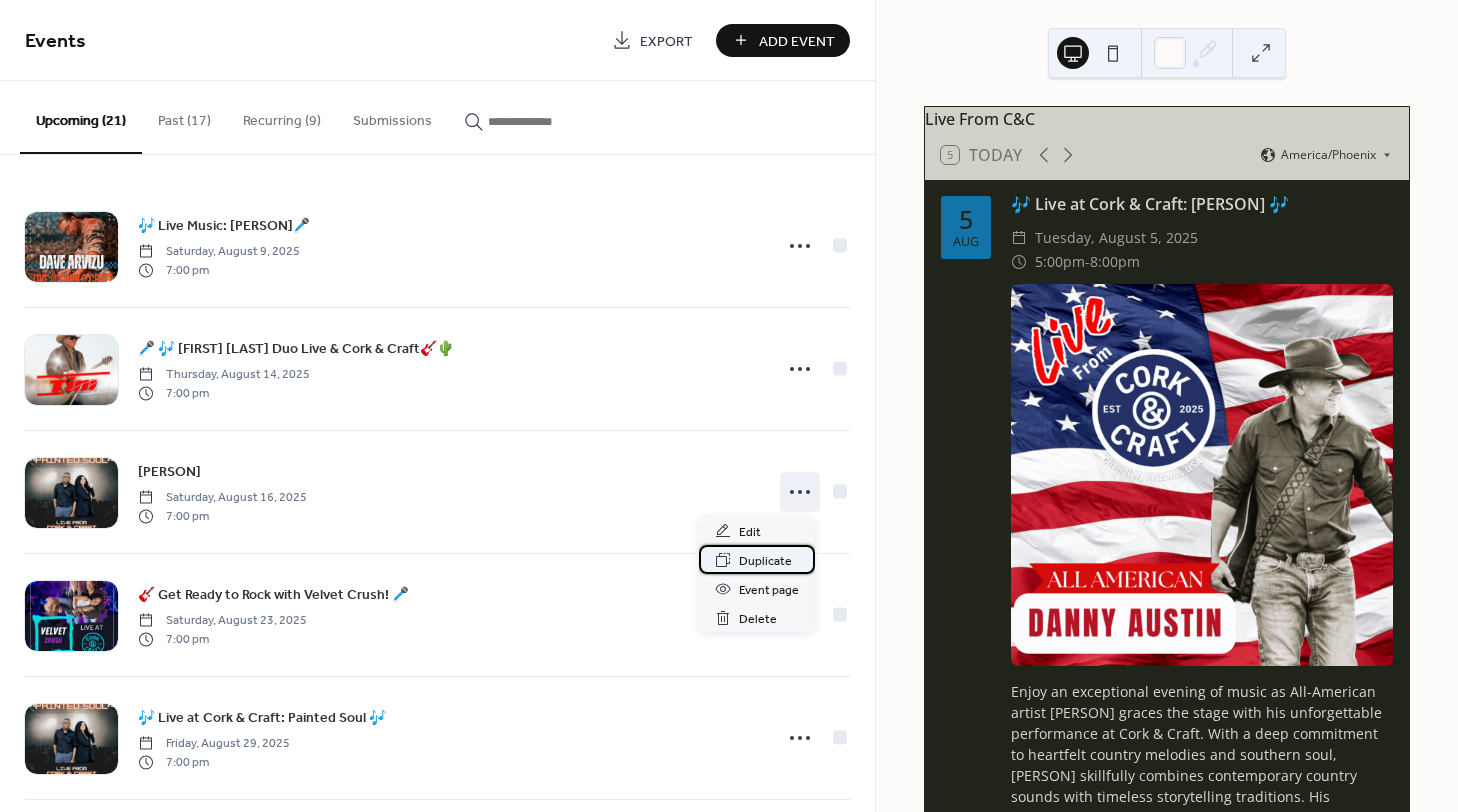 click on "Duplicate" at bounding box center (765, 561) 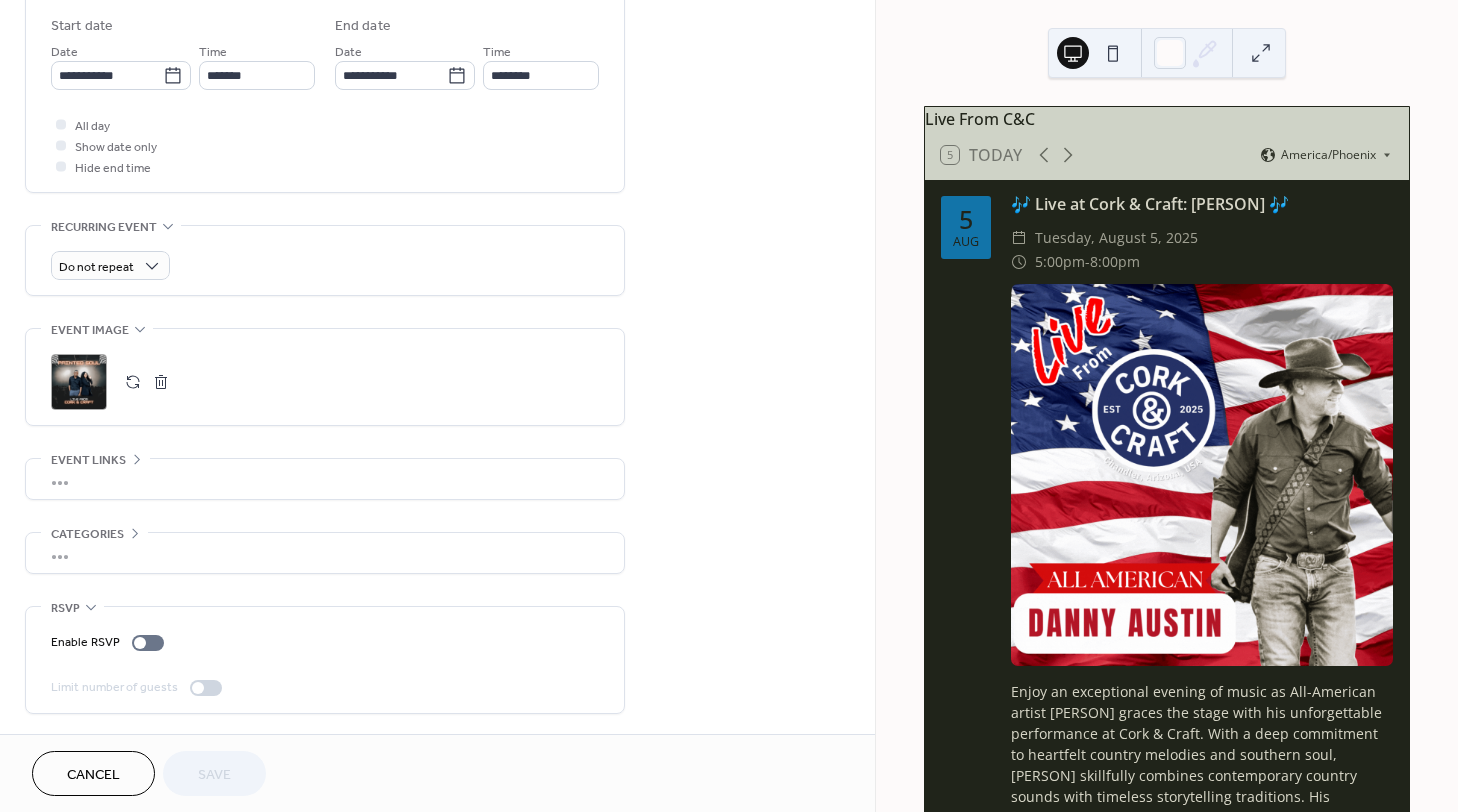scroll, scrollTop: 0, scrollLeft: 0, axis: both 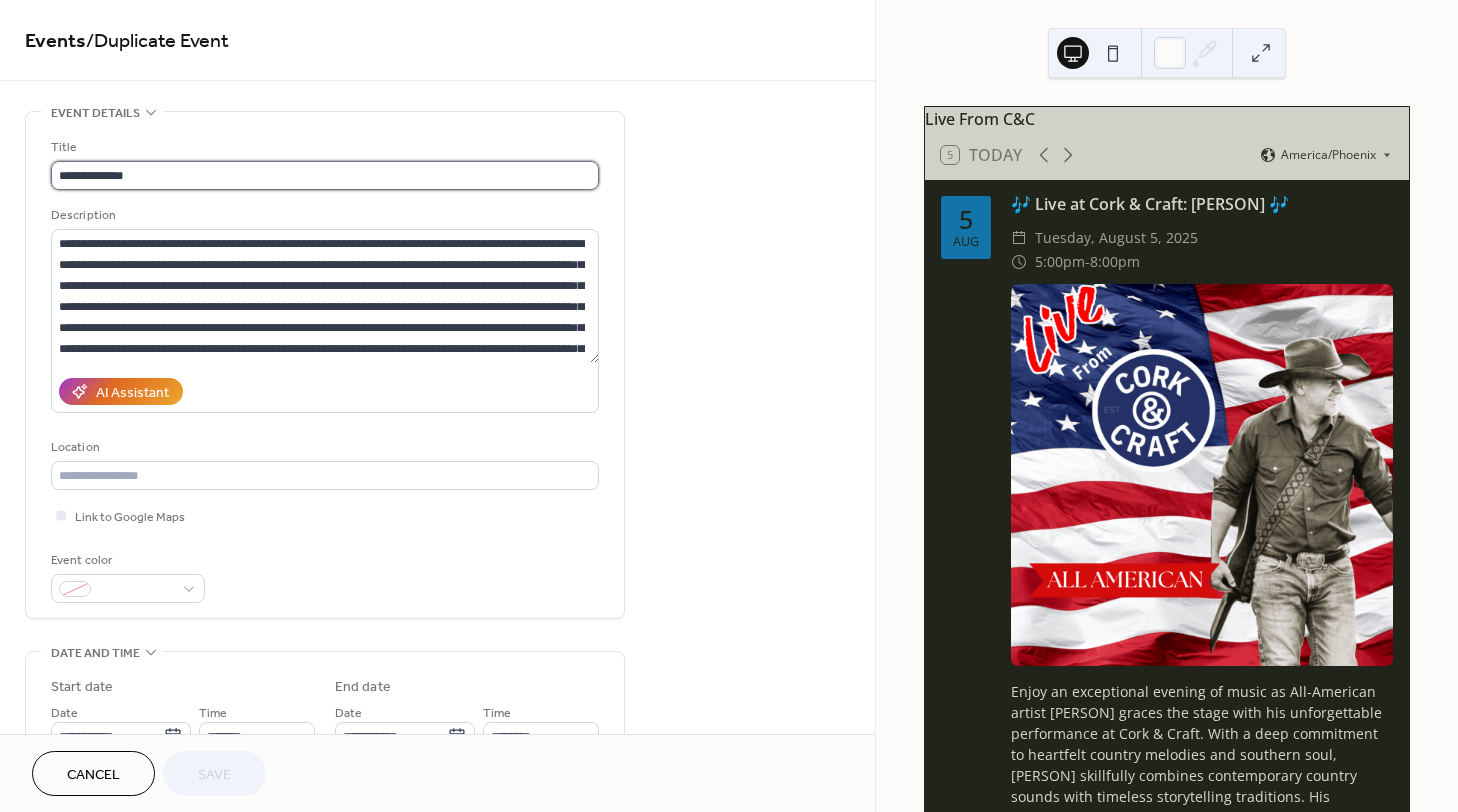 click on "**********" at bounding box center (325, 175) 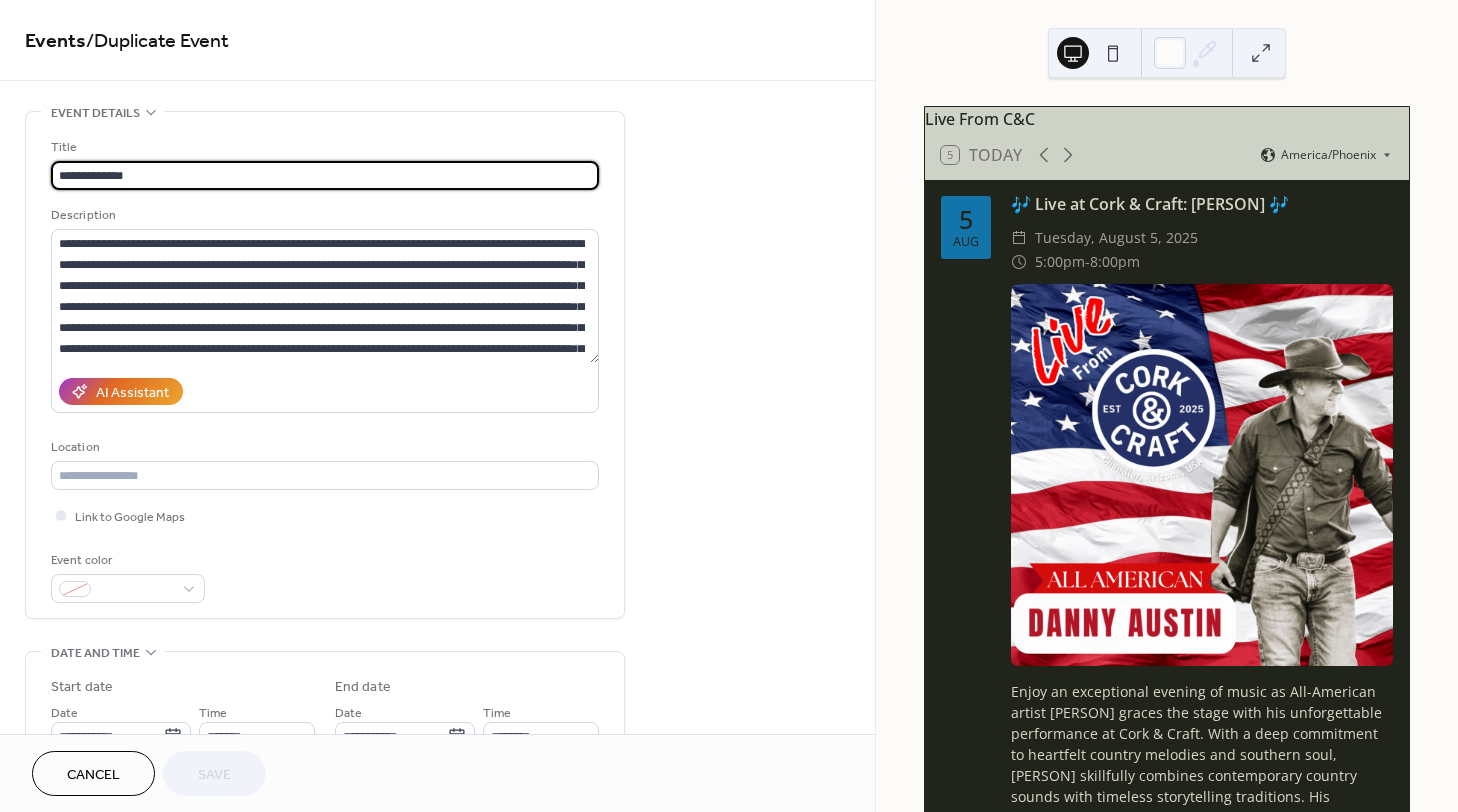 scroll, scrollTop: 1, scrollLeft: 0, axis: vertical 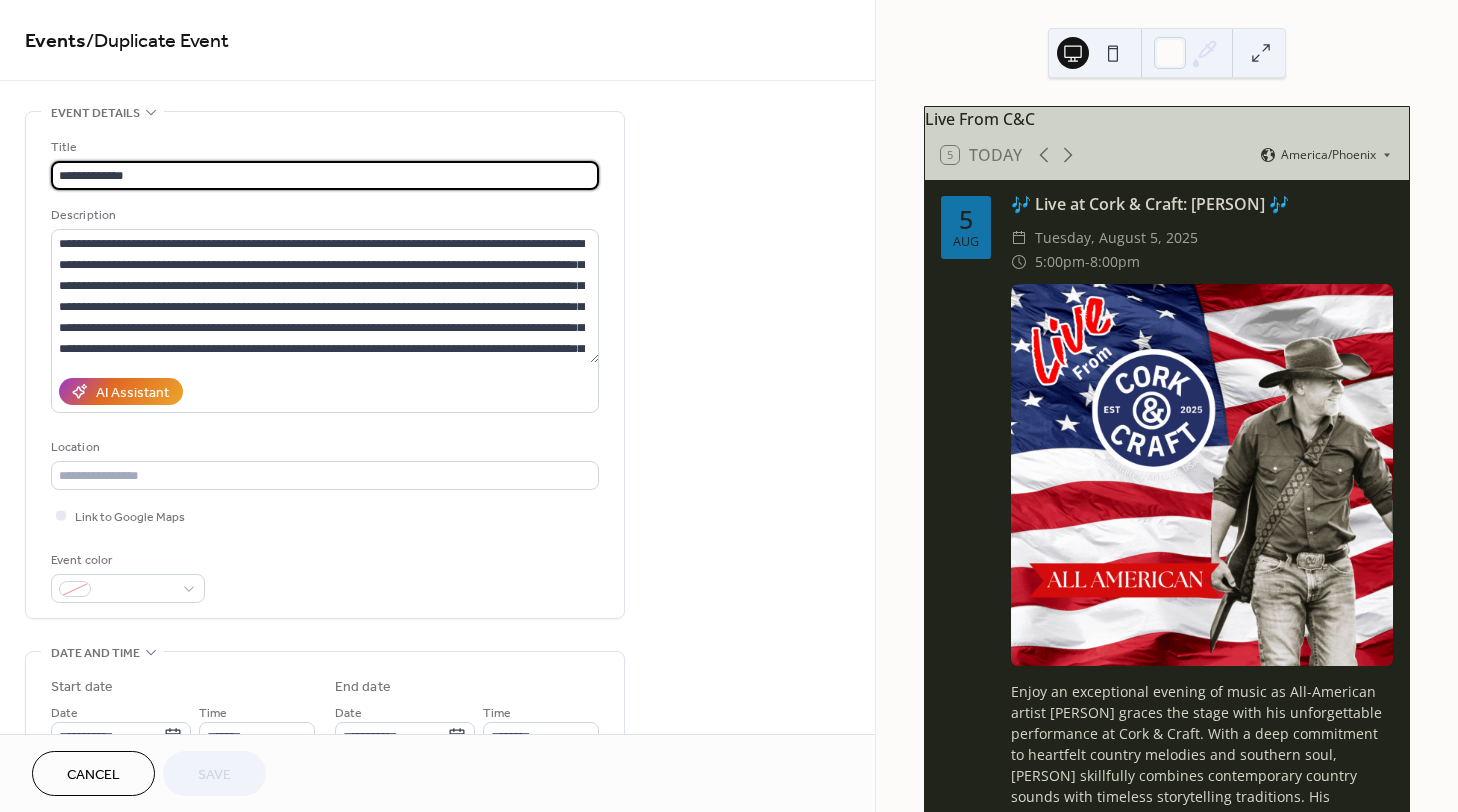 drag, startPoint x: 145, startPoint y: 176, endPoint x: 52, endPoint y: 178, distance: 93.0215 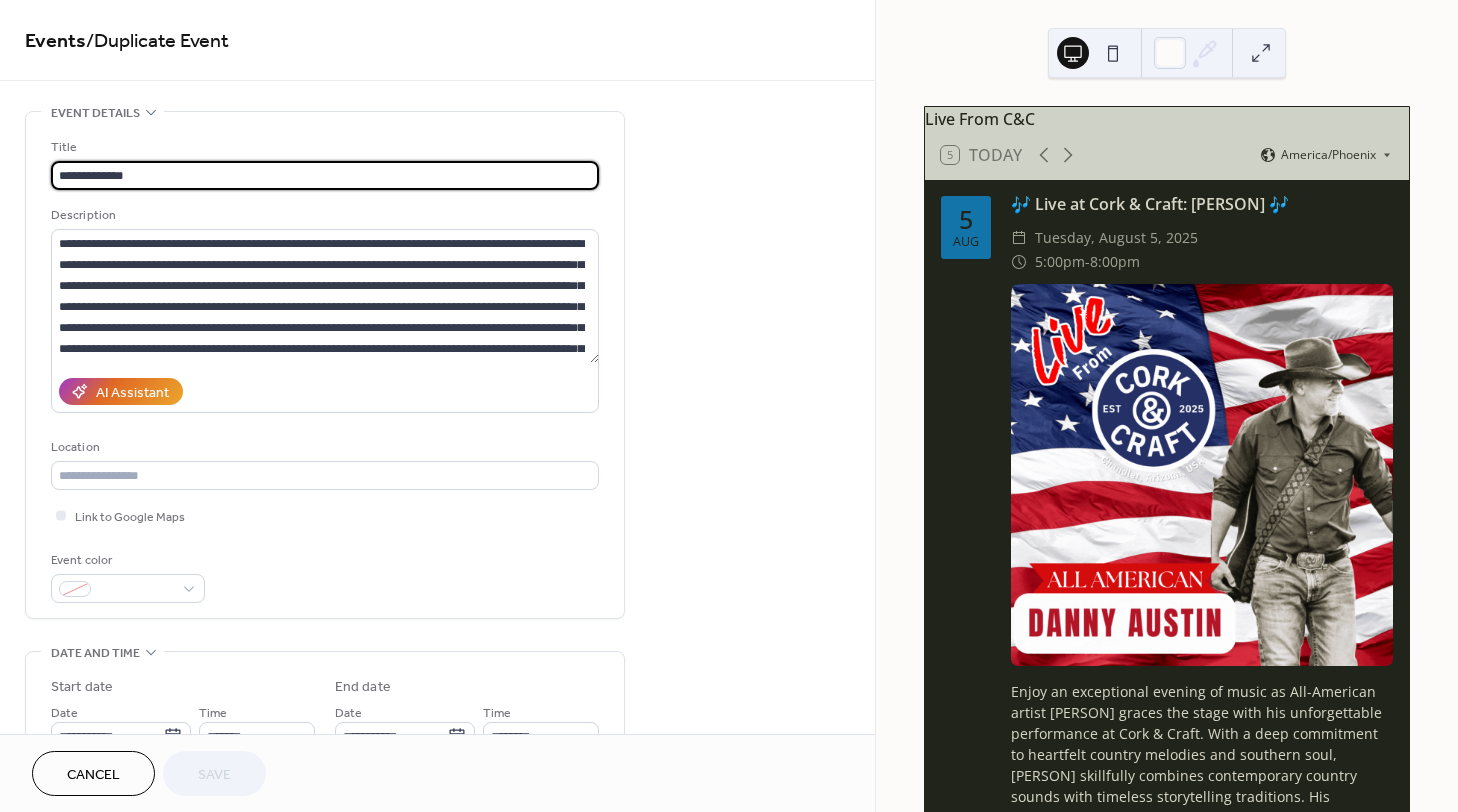 click on "**********" at bounding box center [325, 175] 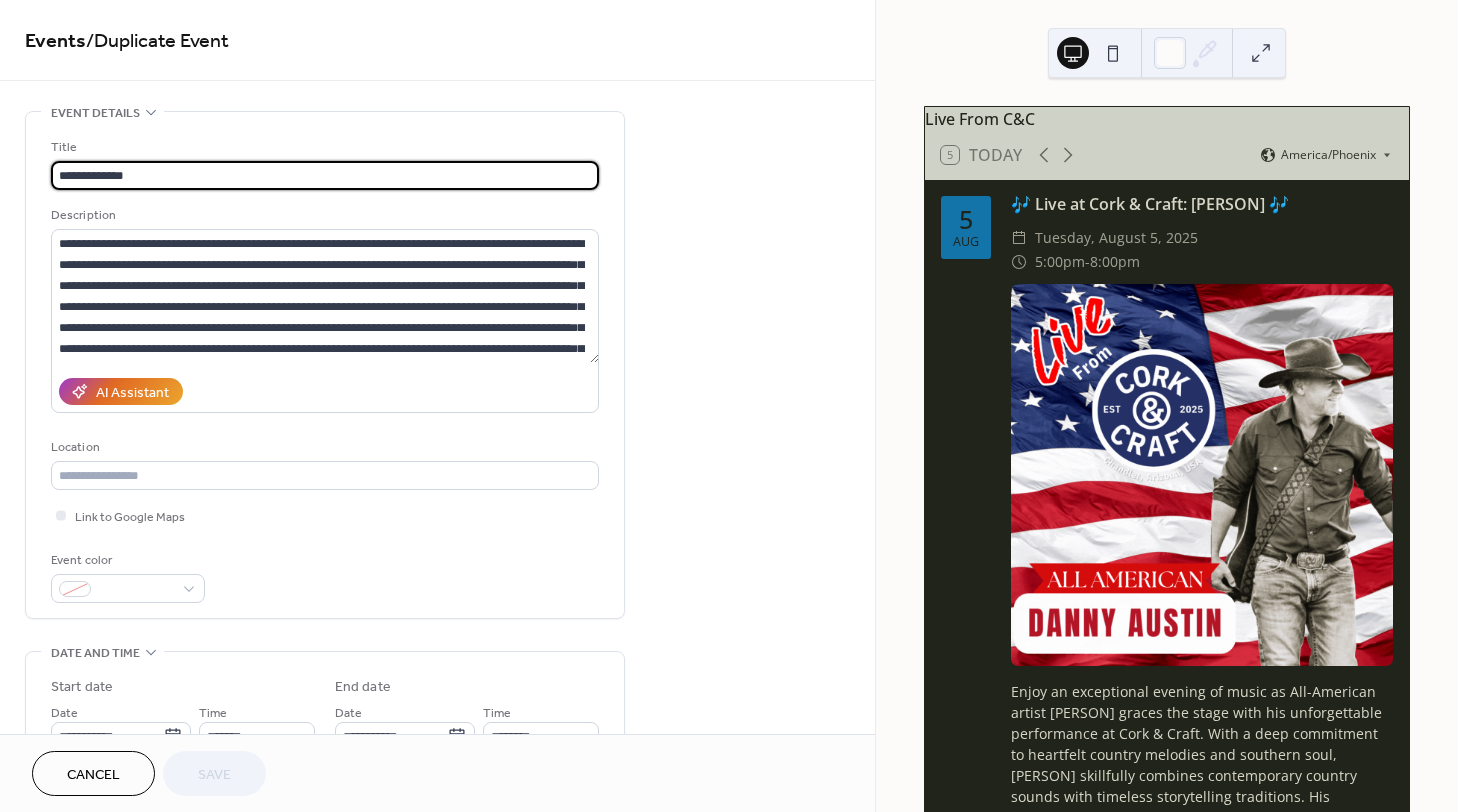 click on "**********" at bounding box center [437, 753] 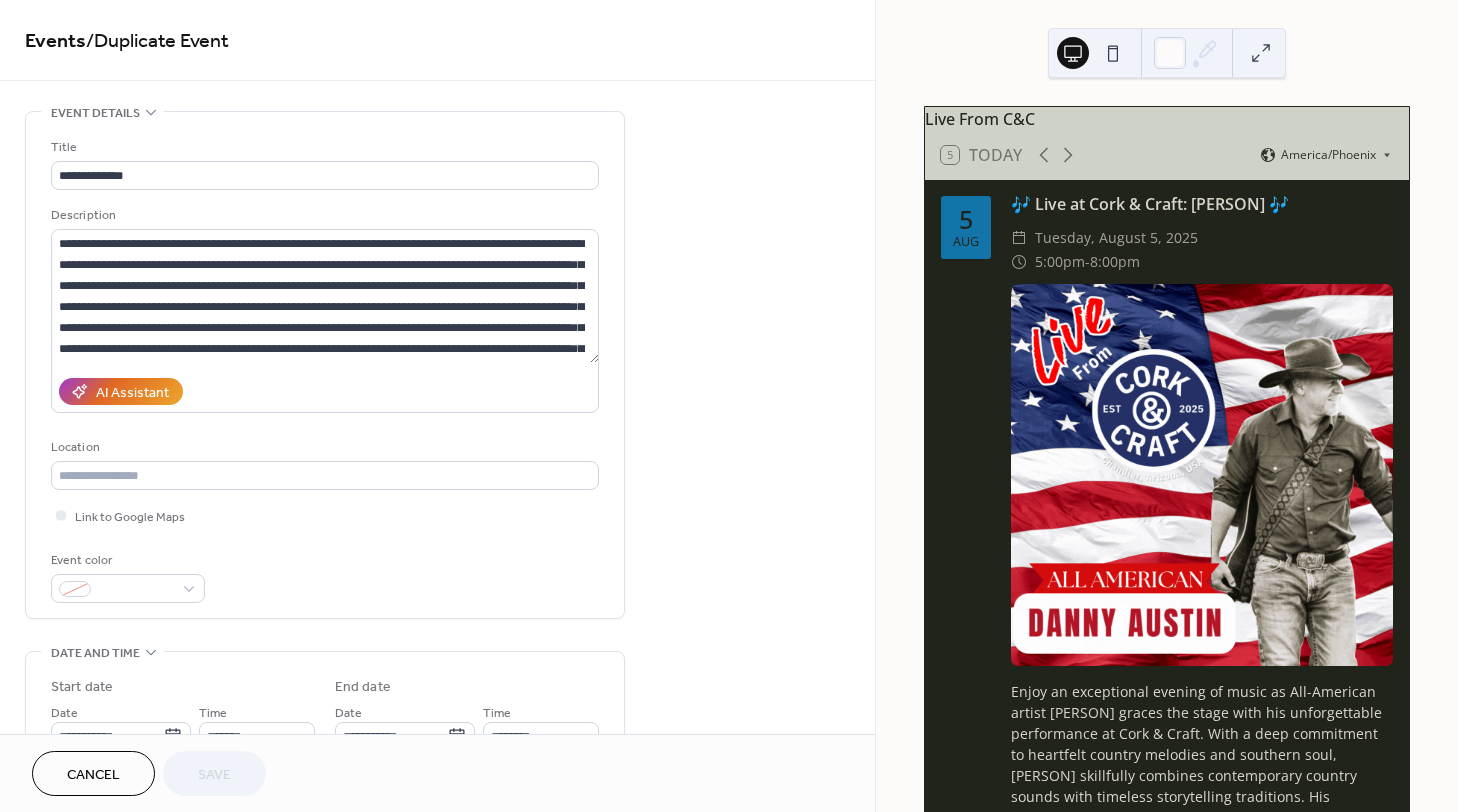 scroll, scrollTop: 0, scrollLeft: 0, axis: both 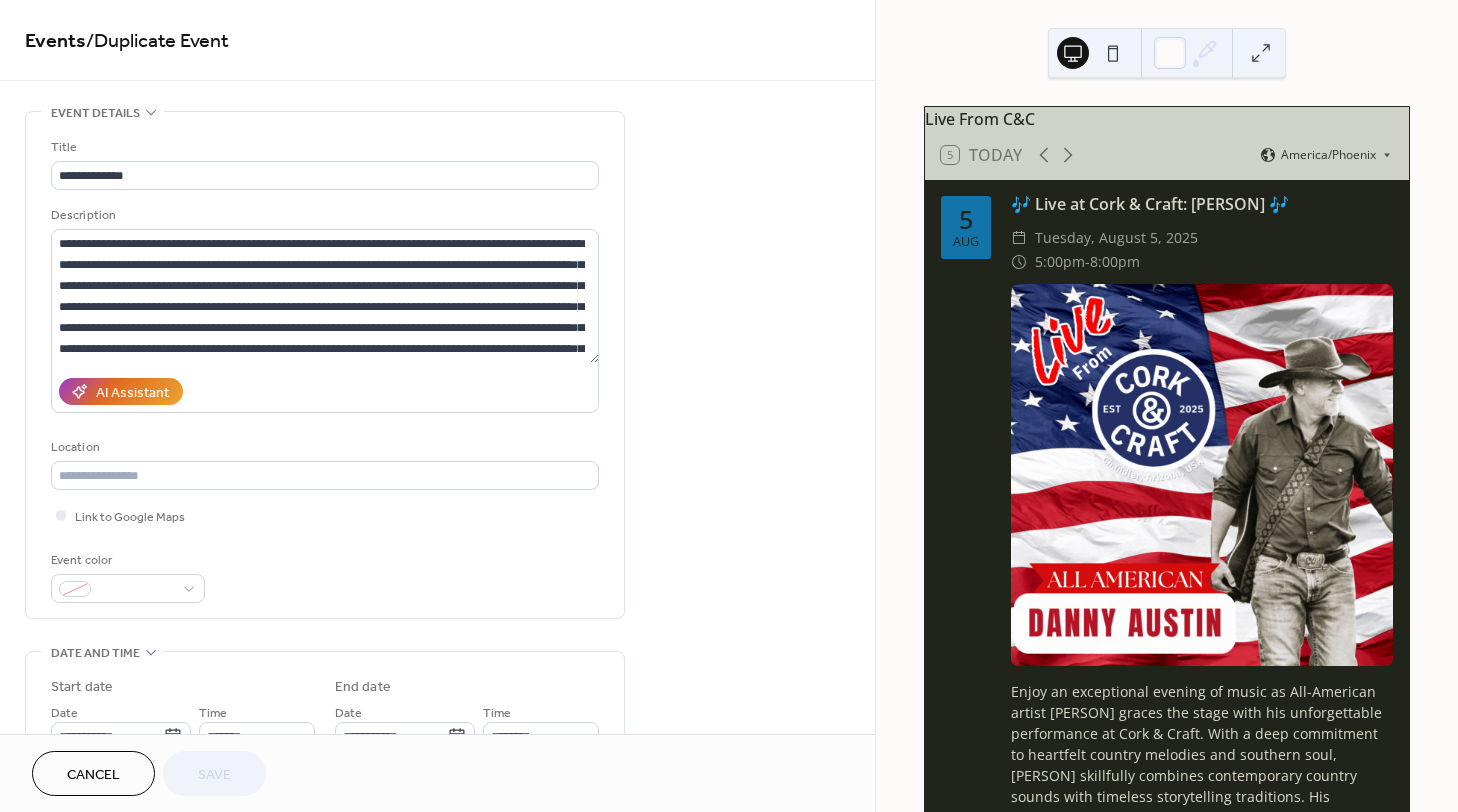 drag, startPoint x: 1322, startPoint y: 218, endPoint x: 1015, endPoint y: 216, distance: 307.0065 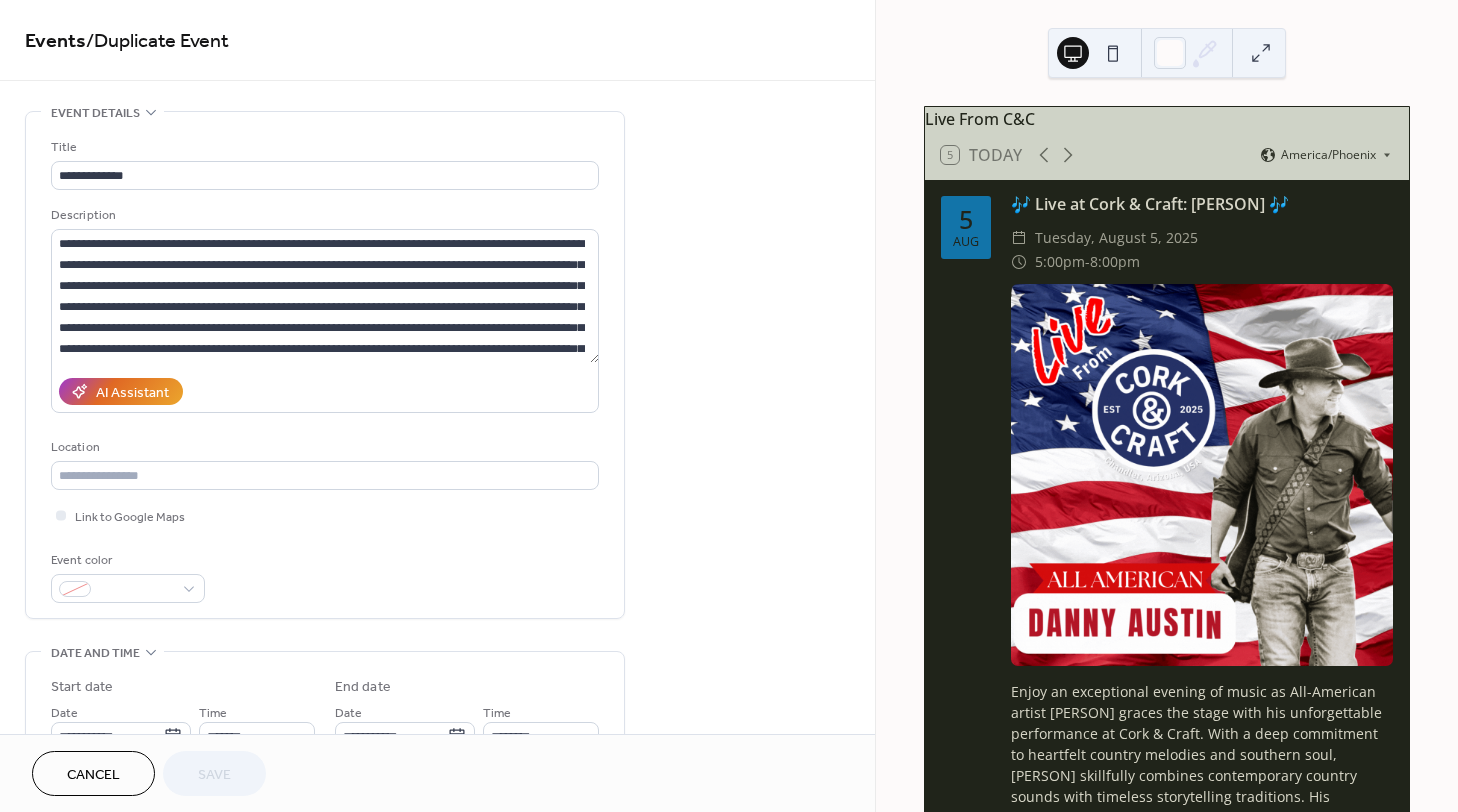 click on "🎶 Live at Cork & Craft: [NAME] [LAST] 🎶" at bounding box center [1202, 204] 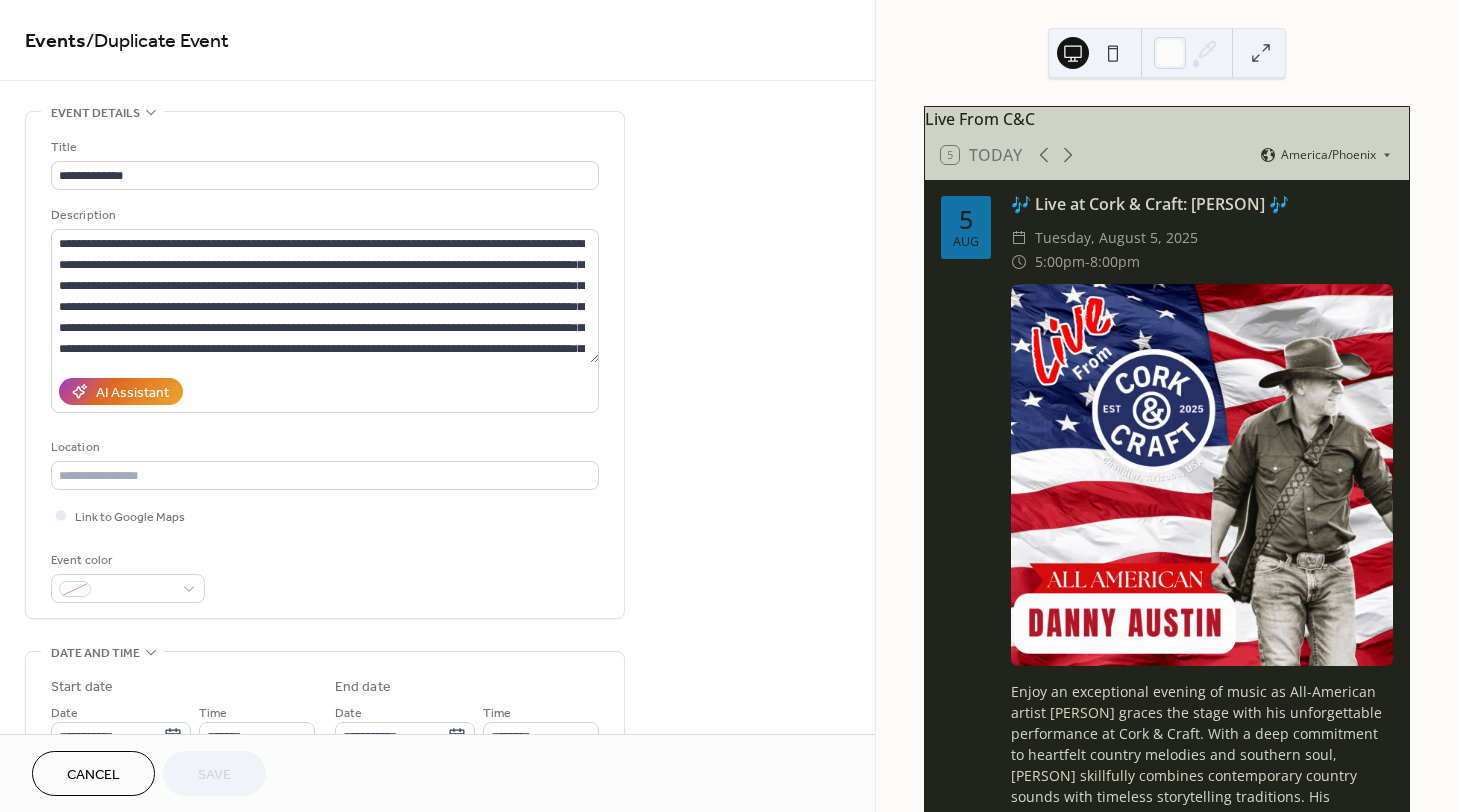 copy on "🎶 Live at Cork & Craft: [NAME] [LAST] 🎶" 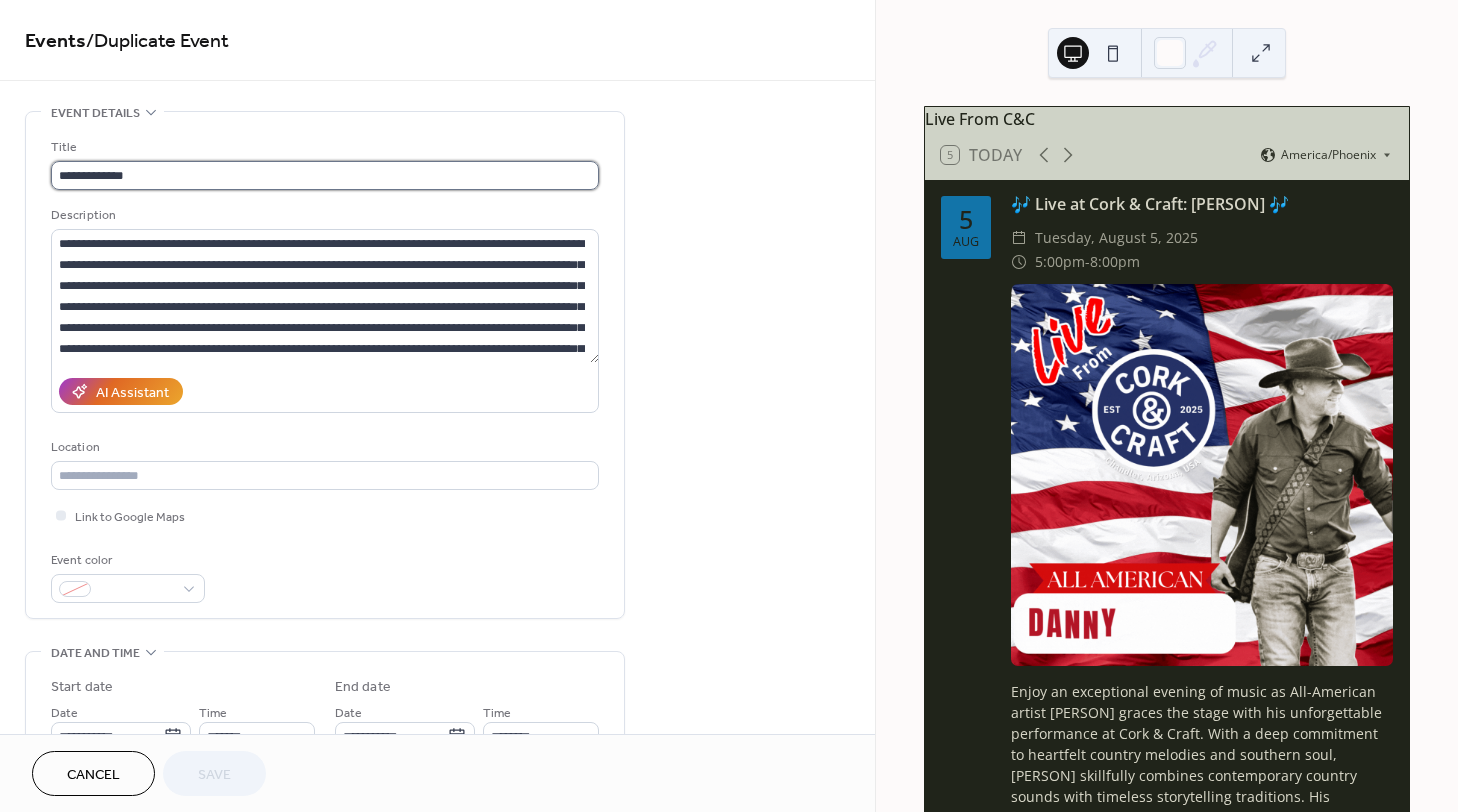 click on "**********" at bounding box center (325, 175) 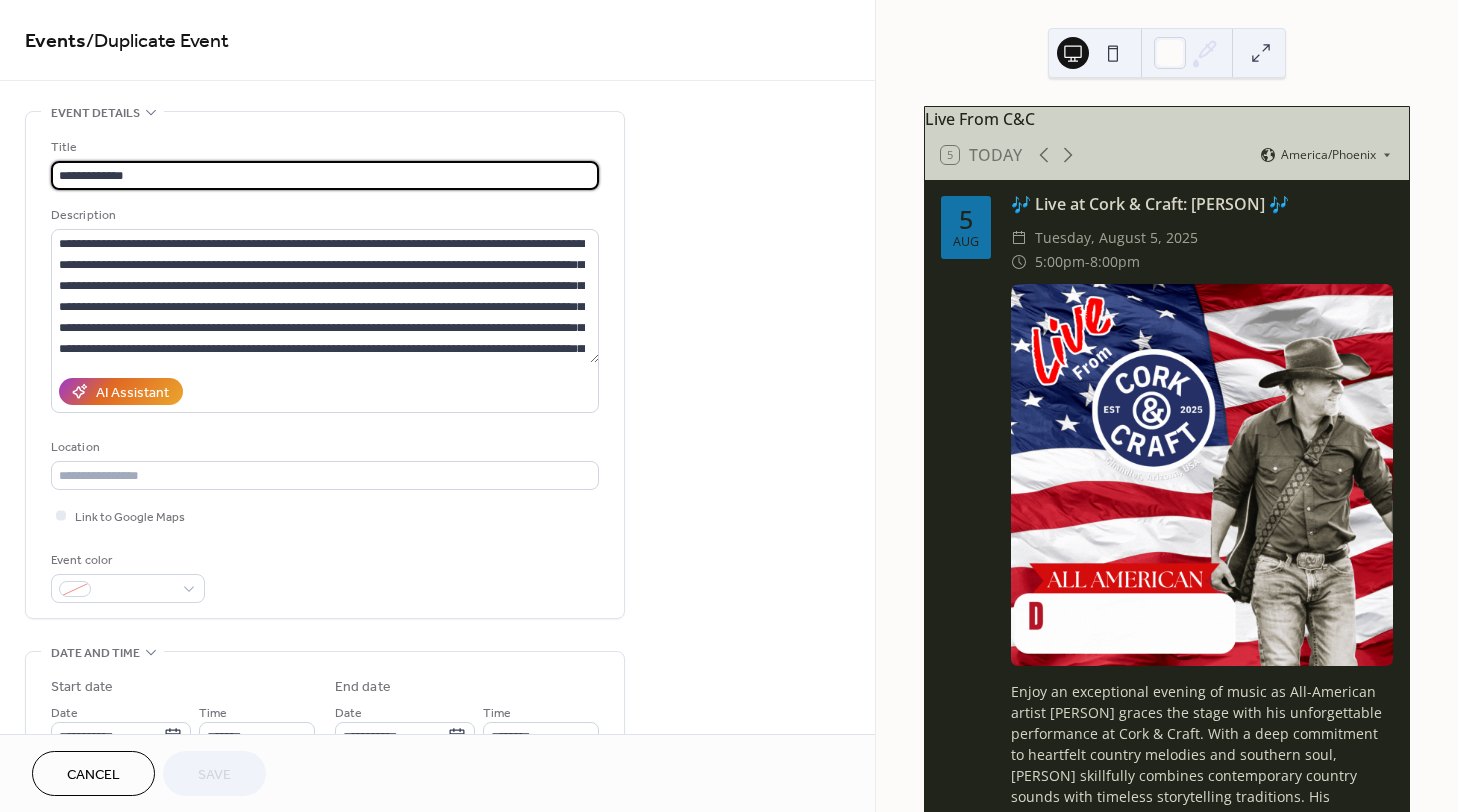 scroll, scrollTop: 1, scrollLeft: 0, axis: vertical 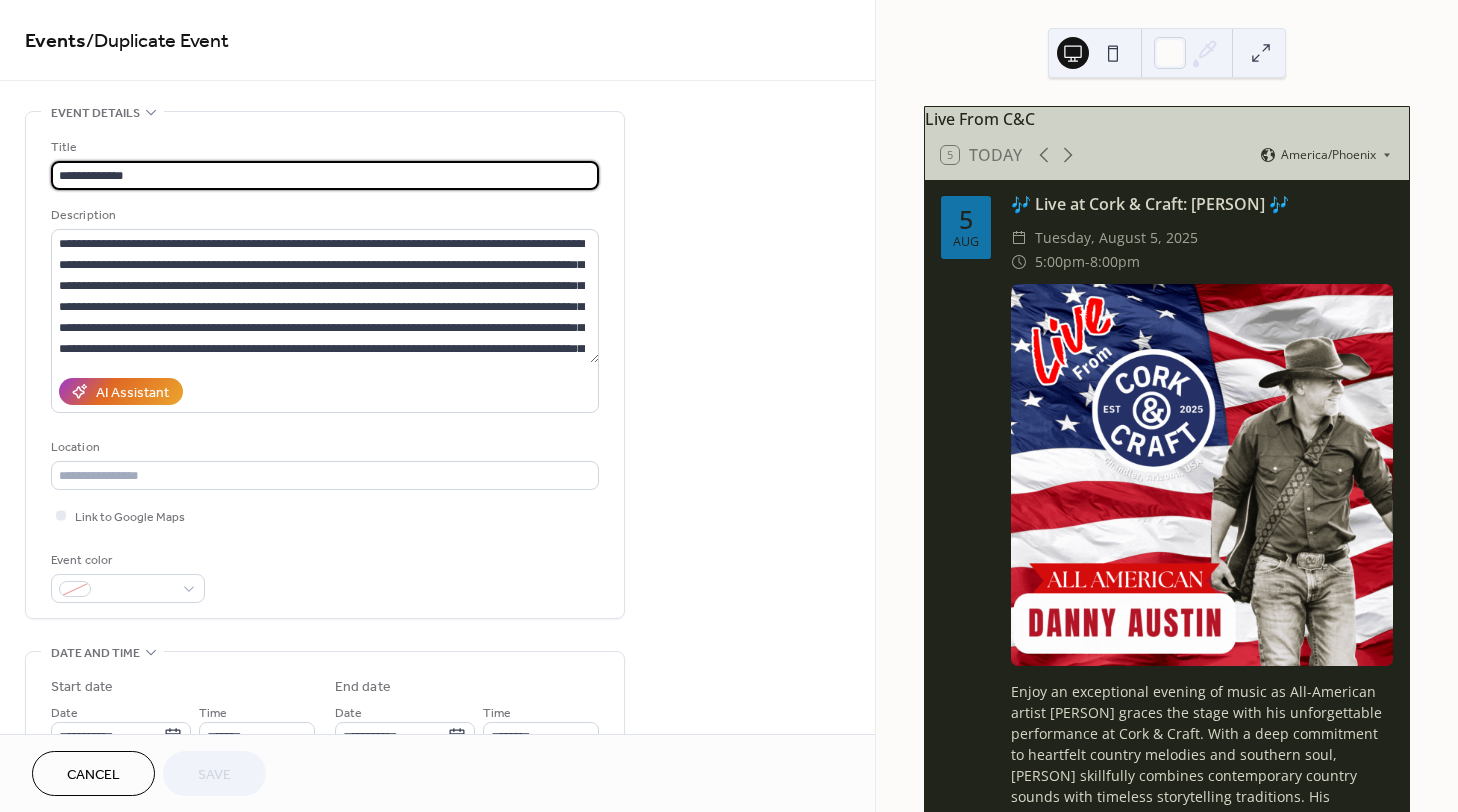 drag, startPoint x: 214, startPoint y: 175, endPoint x: 20, endPoint y: 180, distance: 194.06442 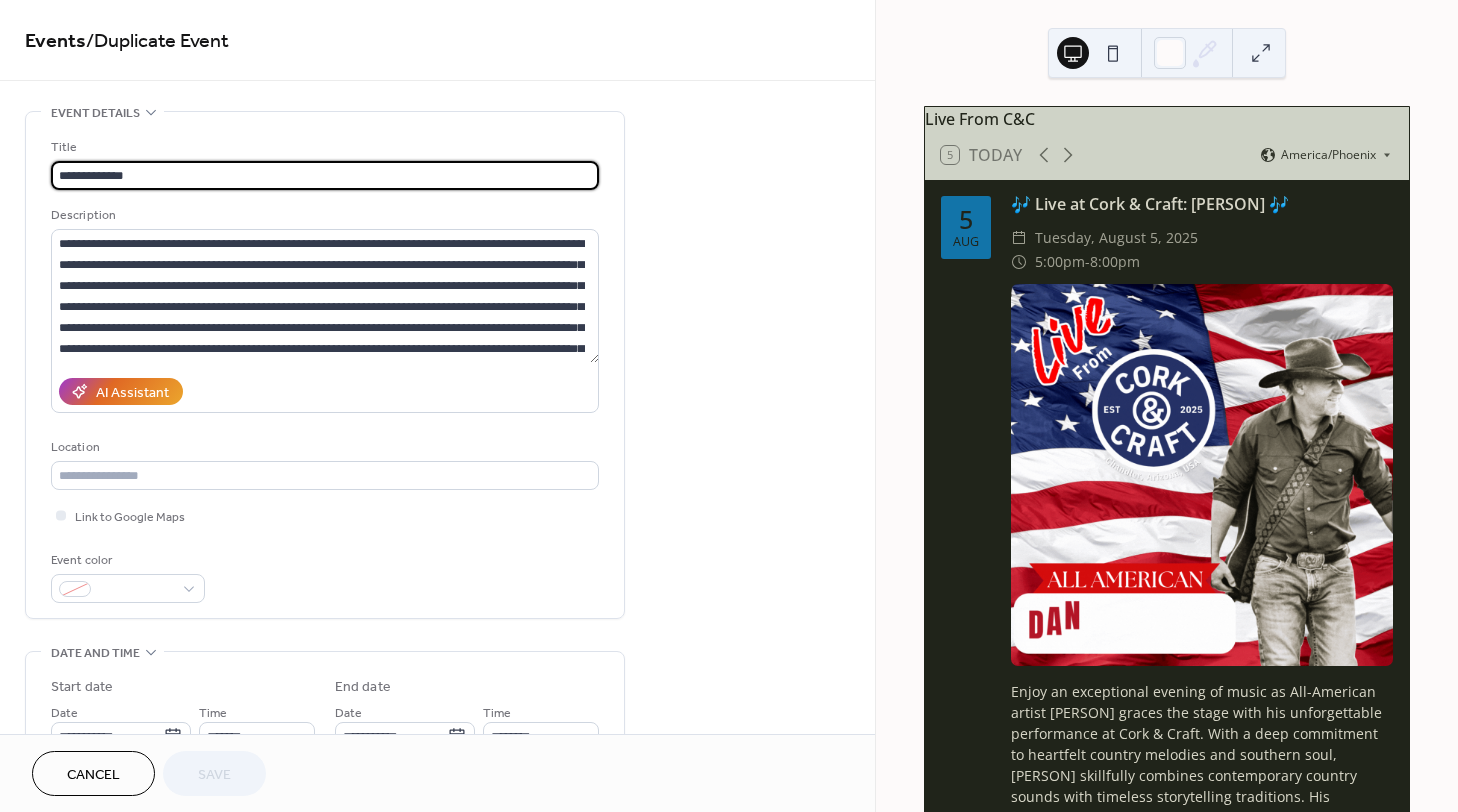 click on "**********" at bounding box center [437, 753] 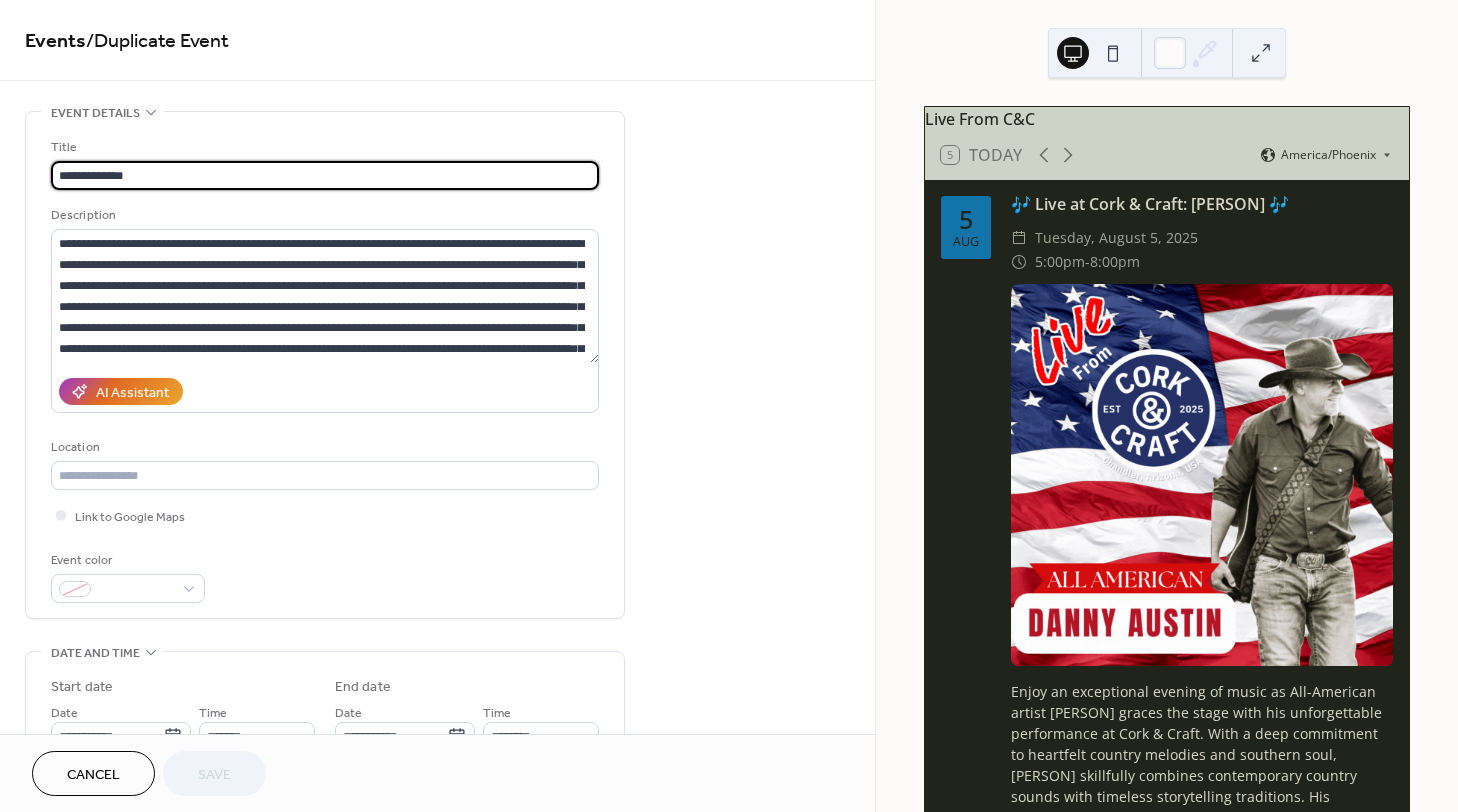 paste on "**********" 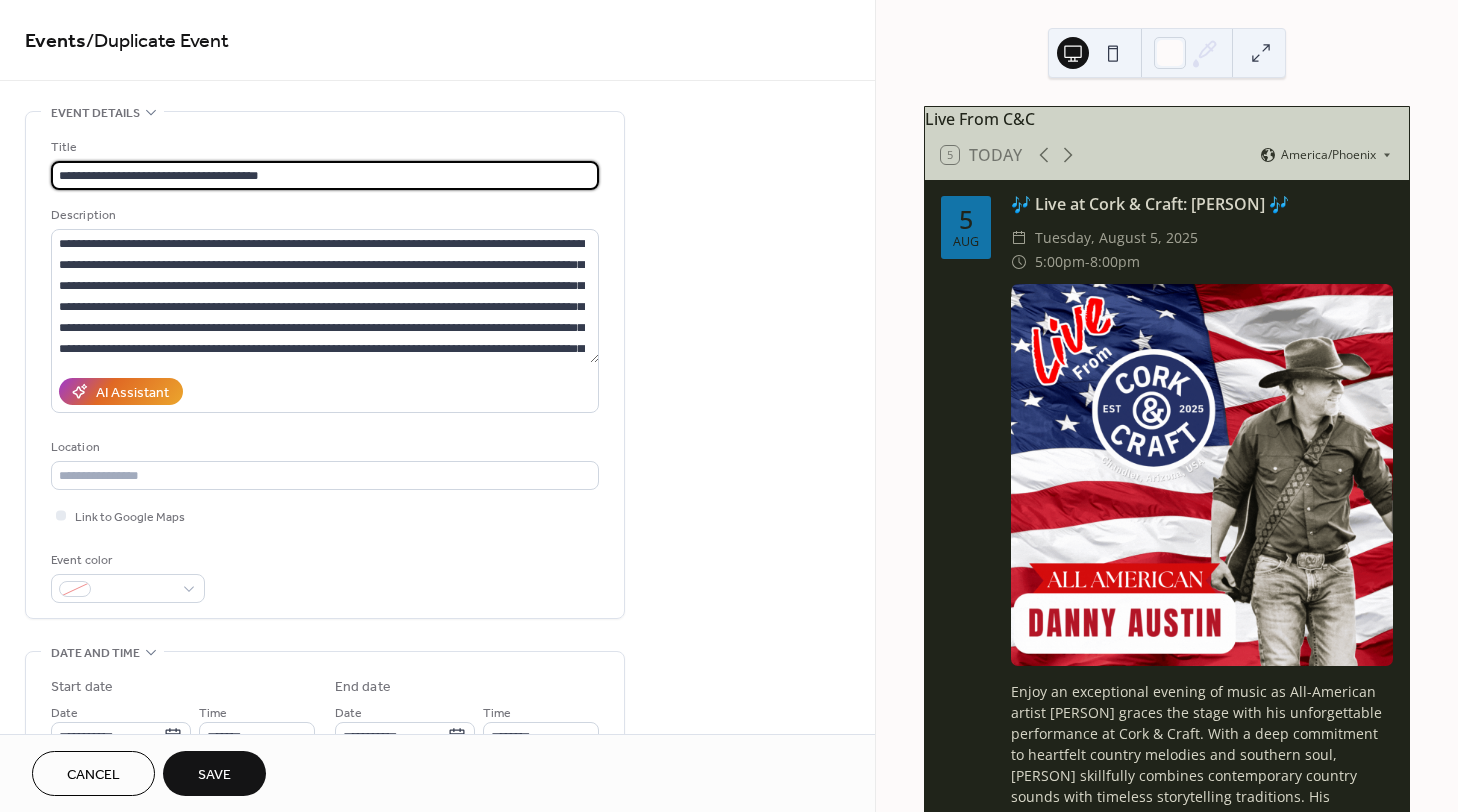 click on "**********" at bounding box center [325, 175] 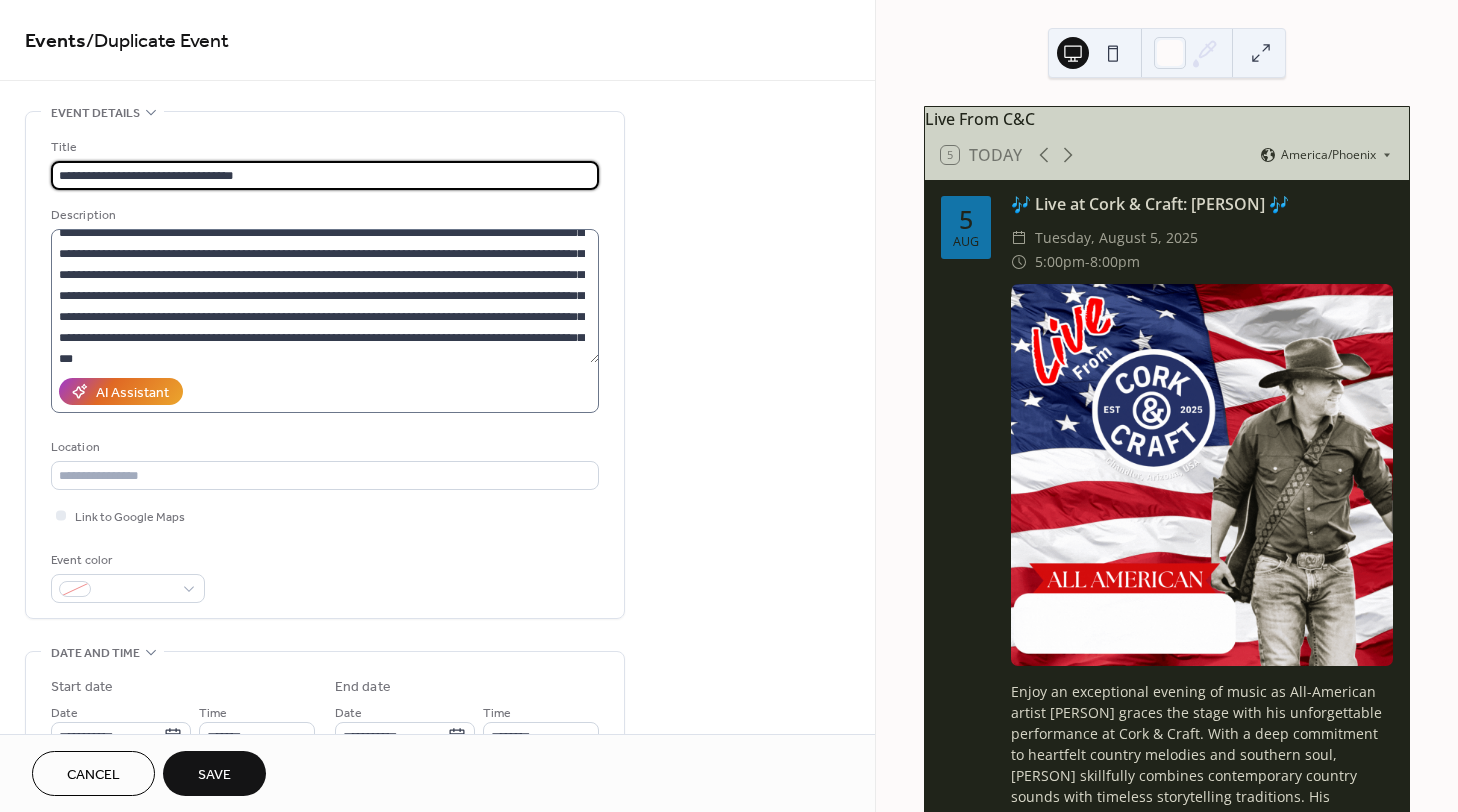 scroll, scrollTop: 42, scrollLeft: 0, axis: vertical 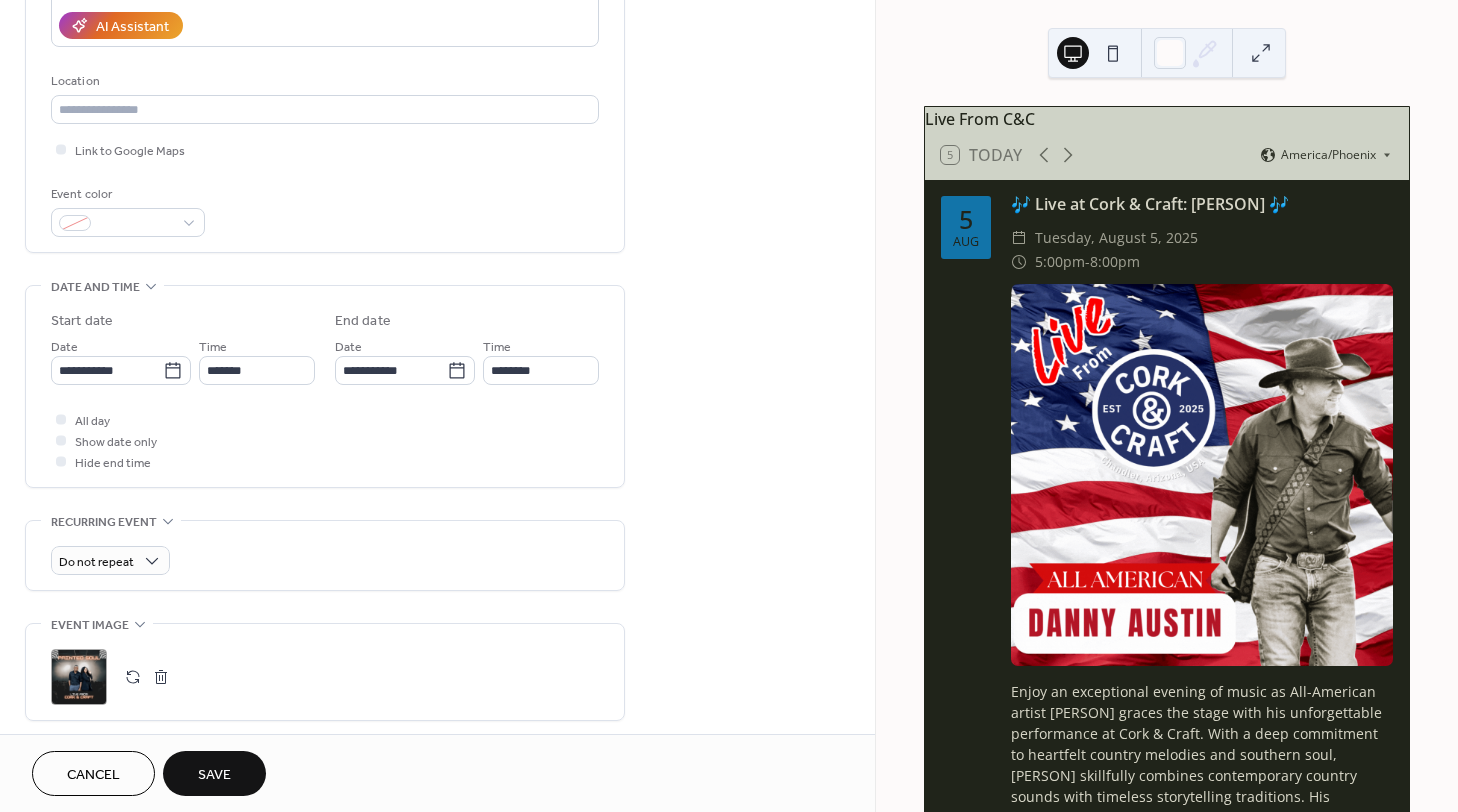 type on "**********" 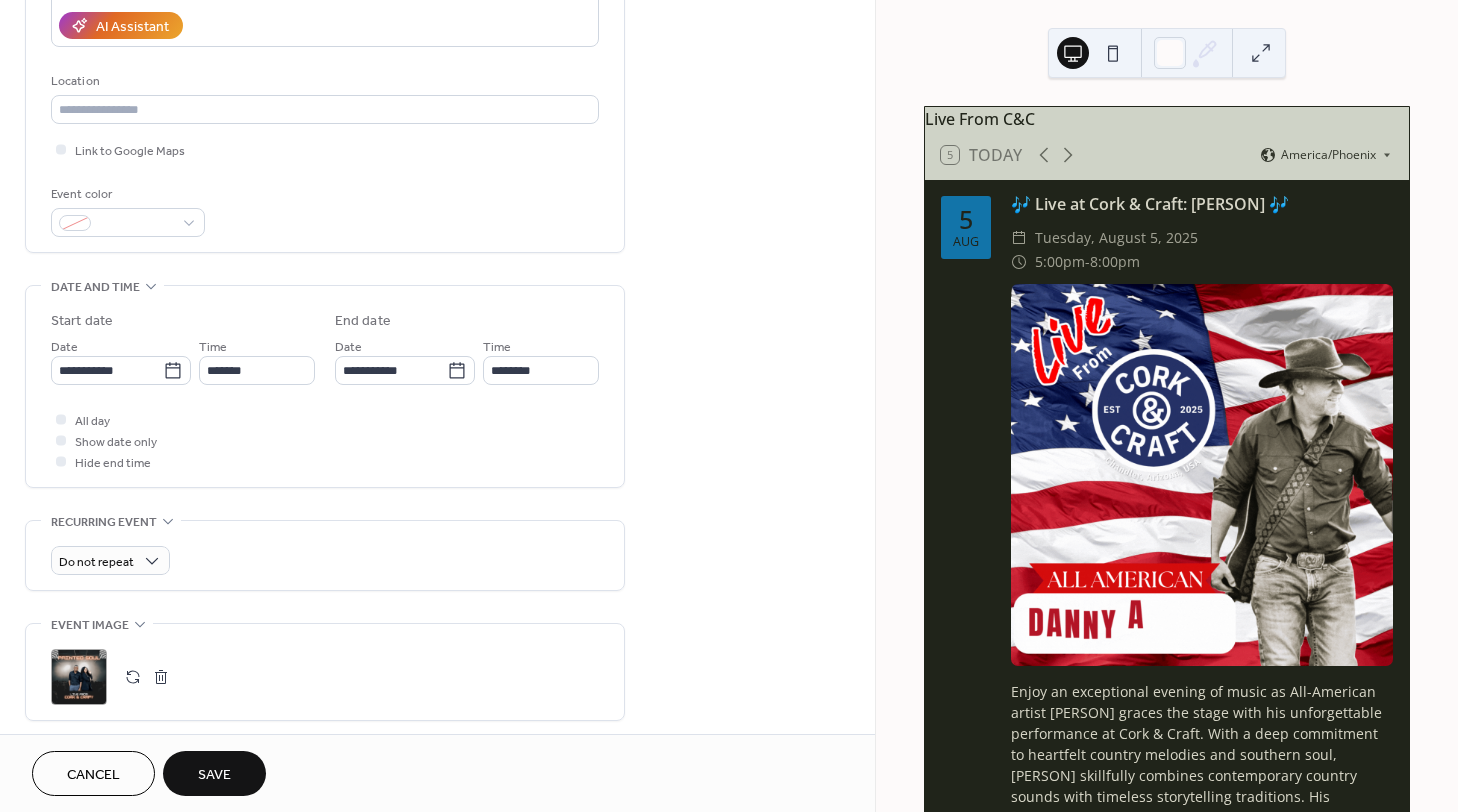 scroll, scrollTop: 0, scrollLeft: 0, axis: both 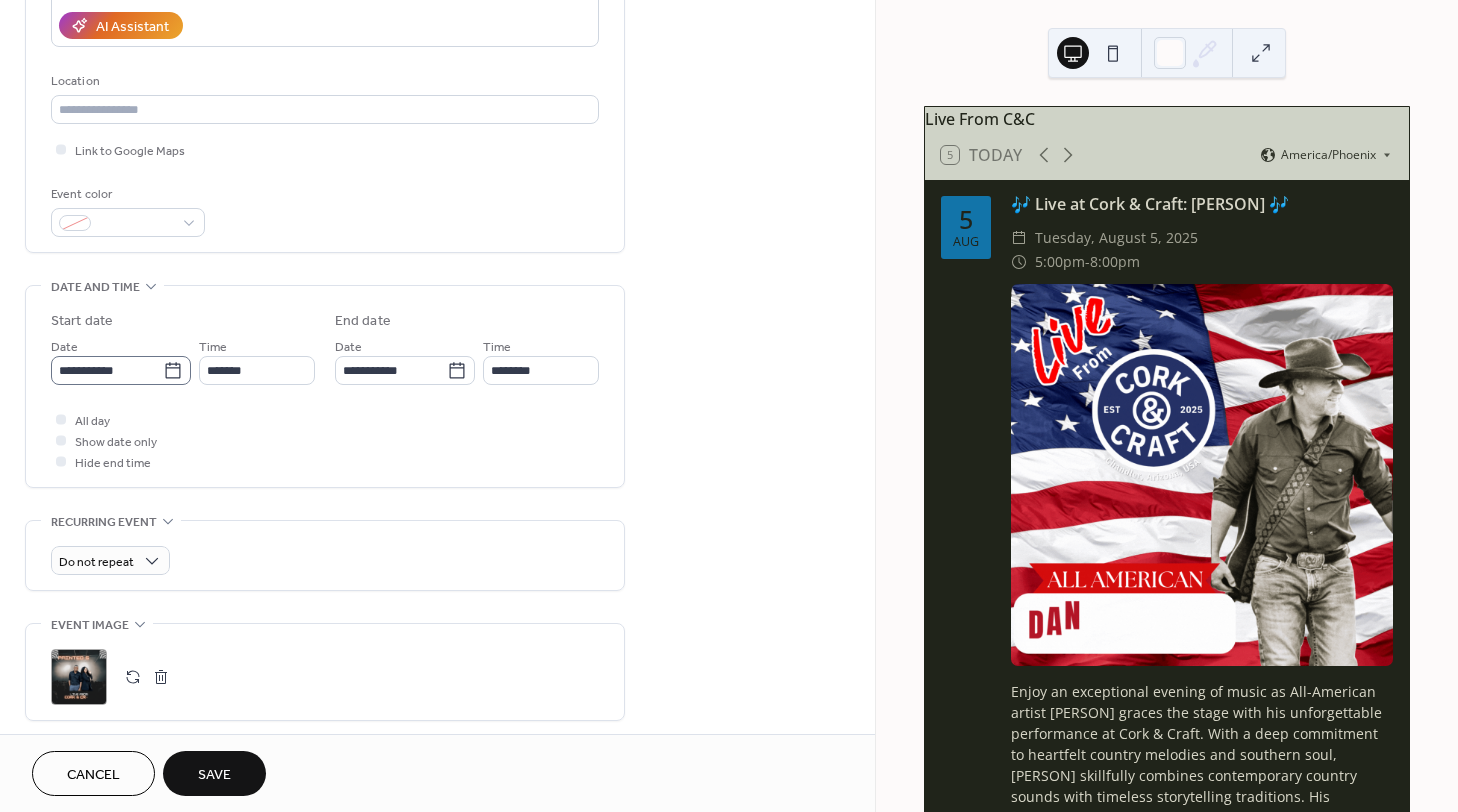 click 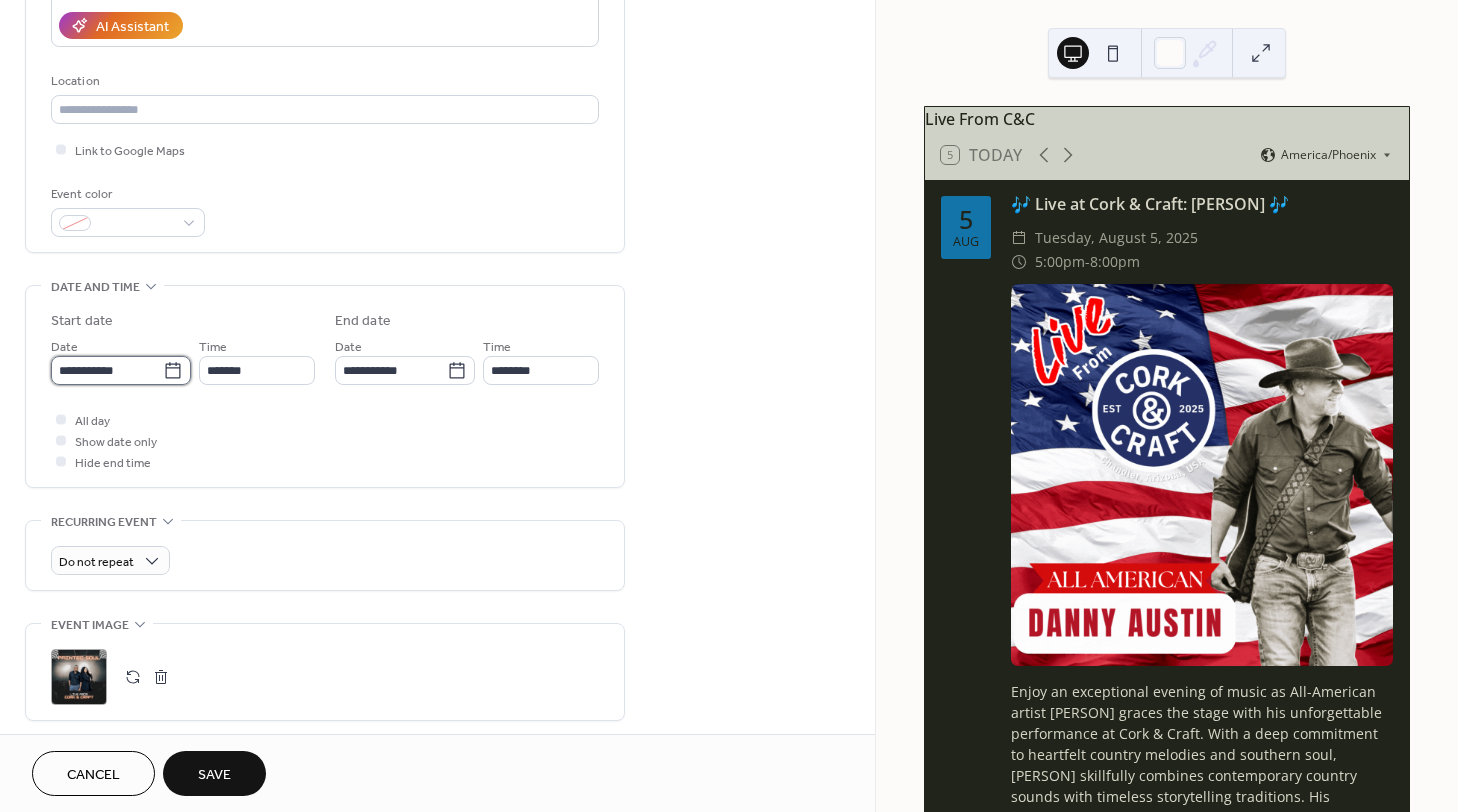 click on "**********" at bounding box center [107, 370] 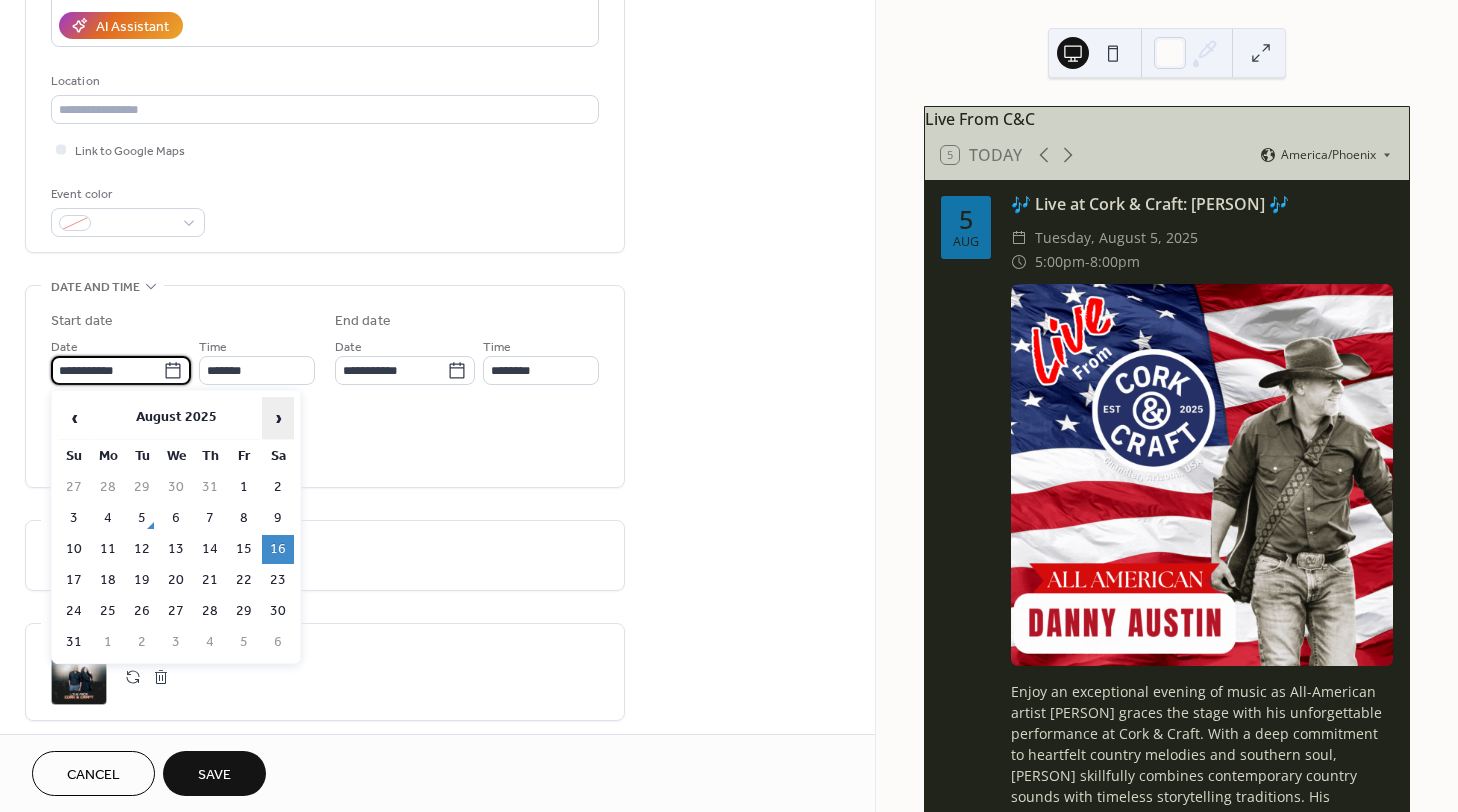 click on "›" at bounding box center (278, 418) 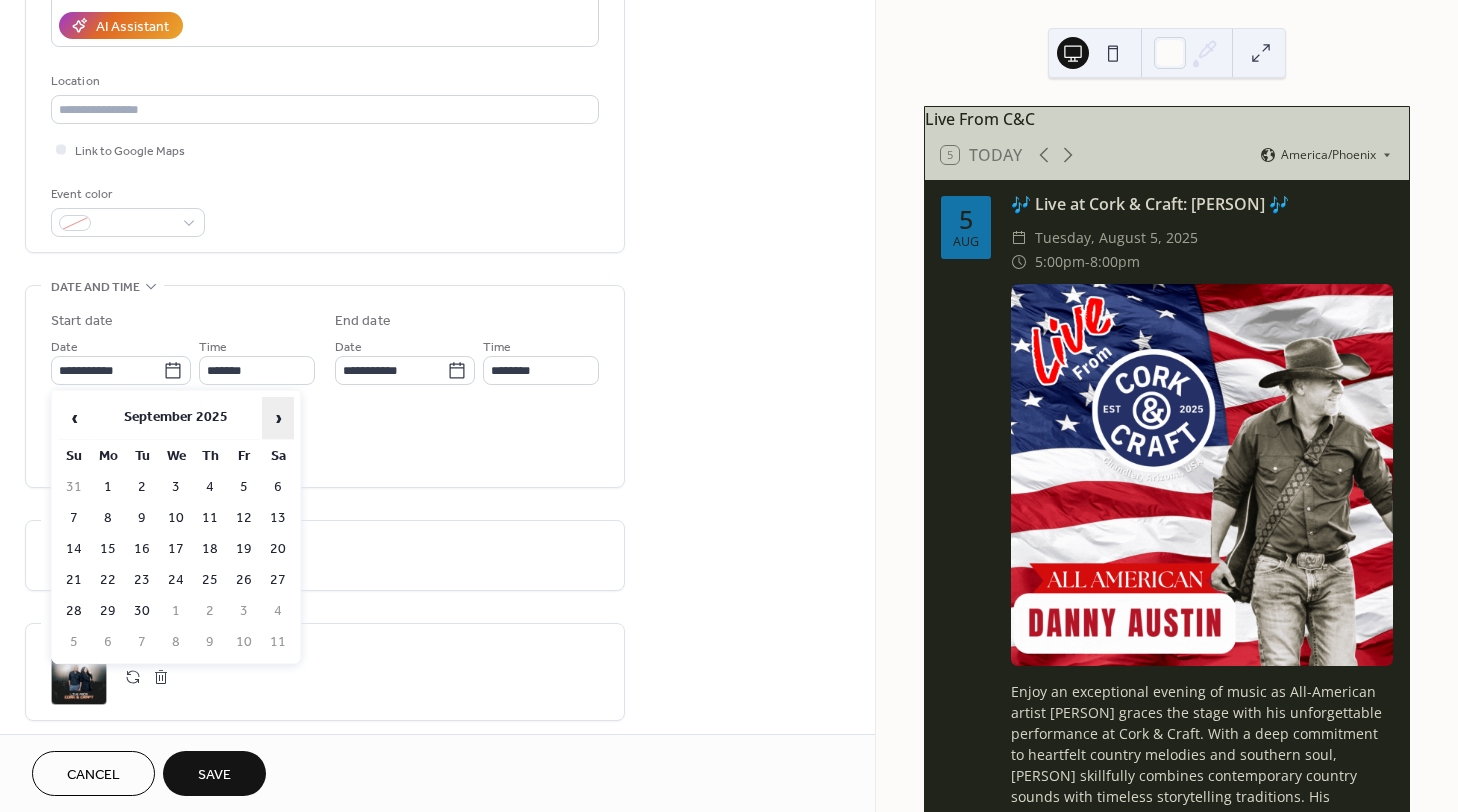 click on "›" at bounding box center (278, 418) 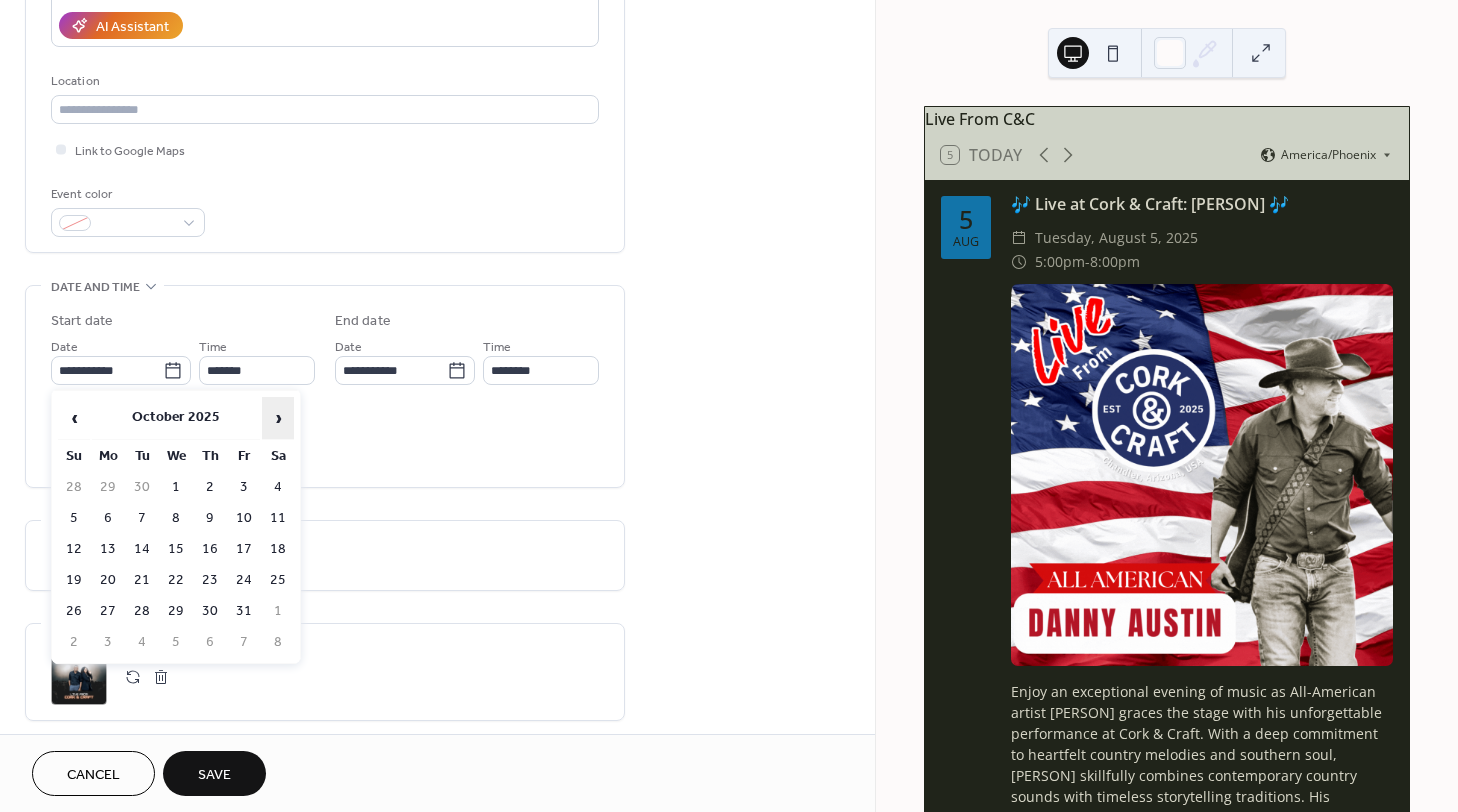click on "›" at bounding box center [278, 418] 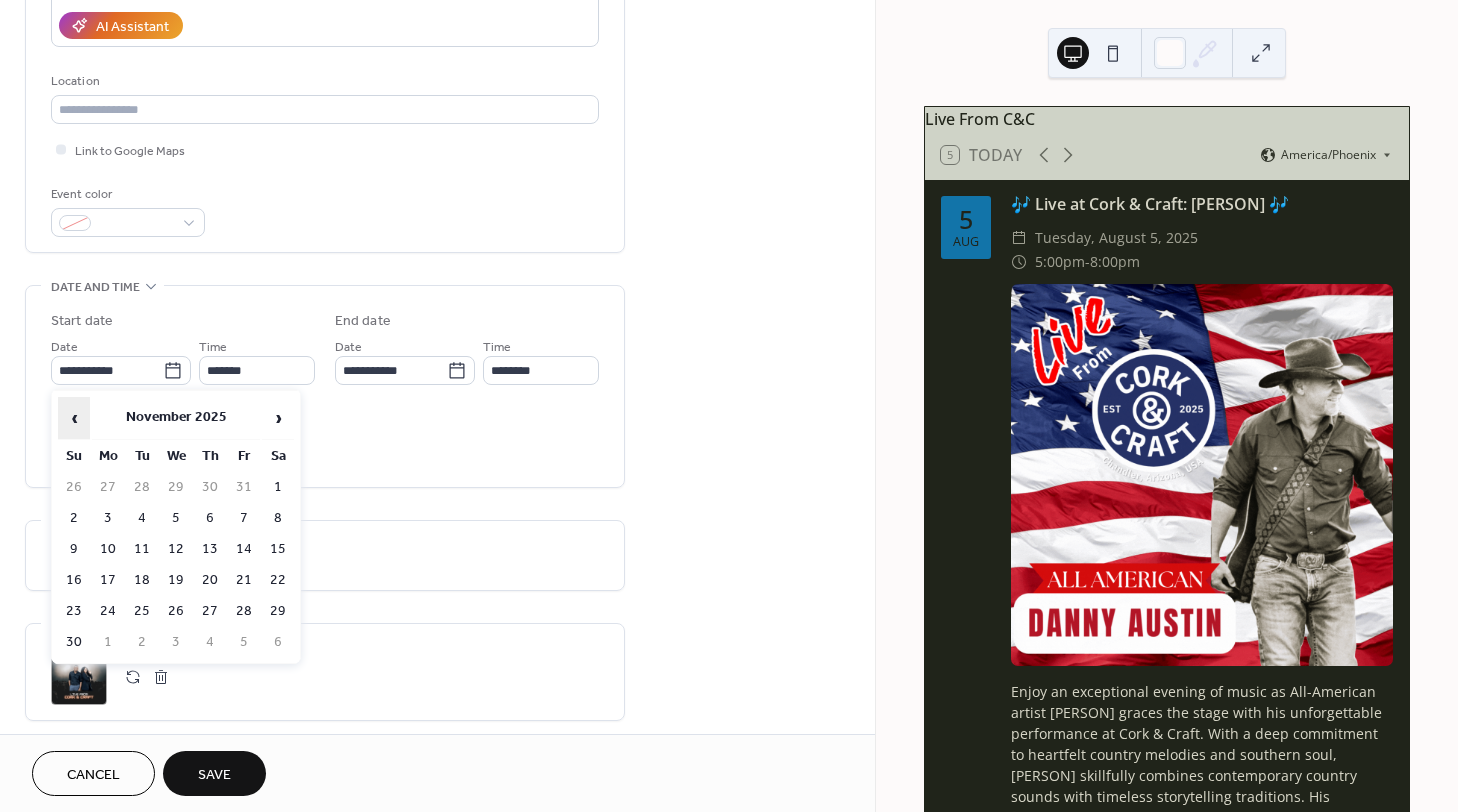 click on "‹" at bounding box center (74, 418) 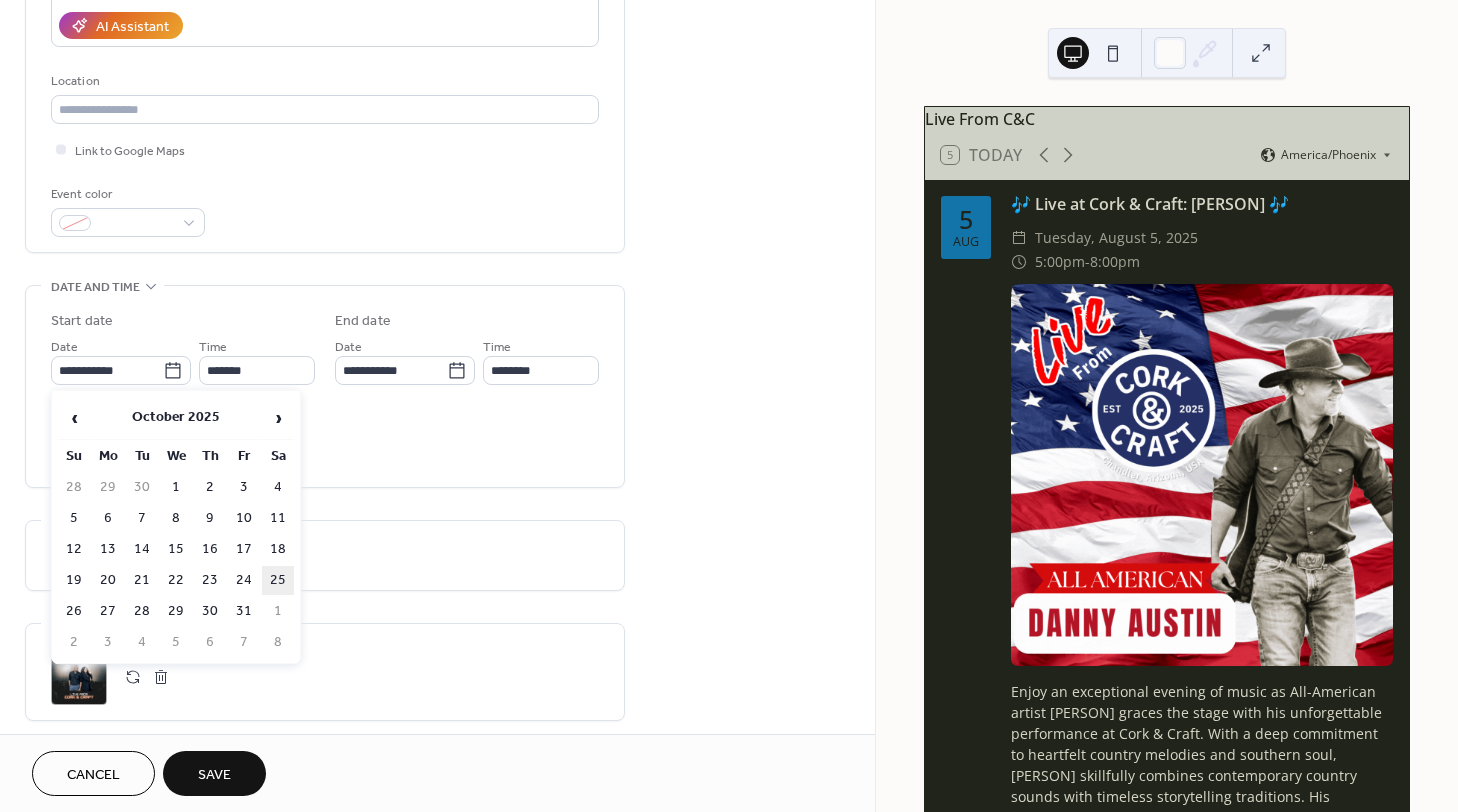 click on "25" at bounding box center [278, 580] 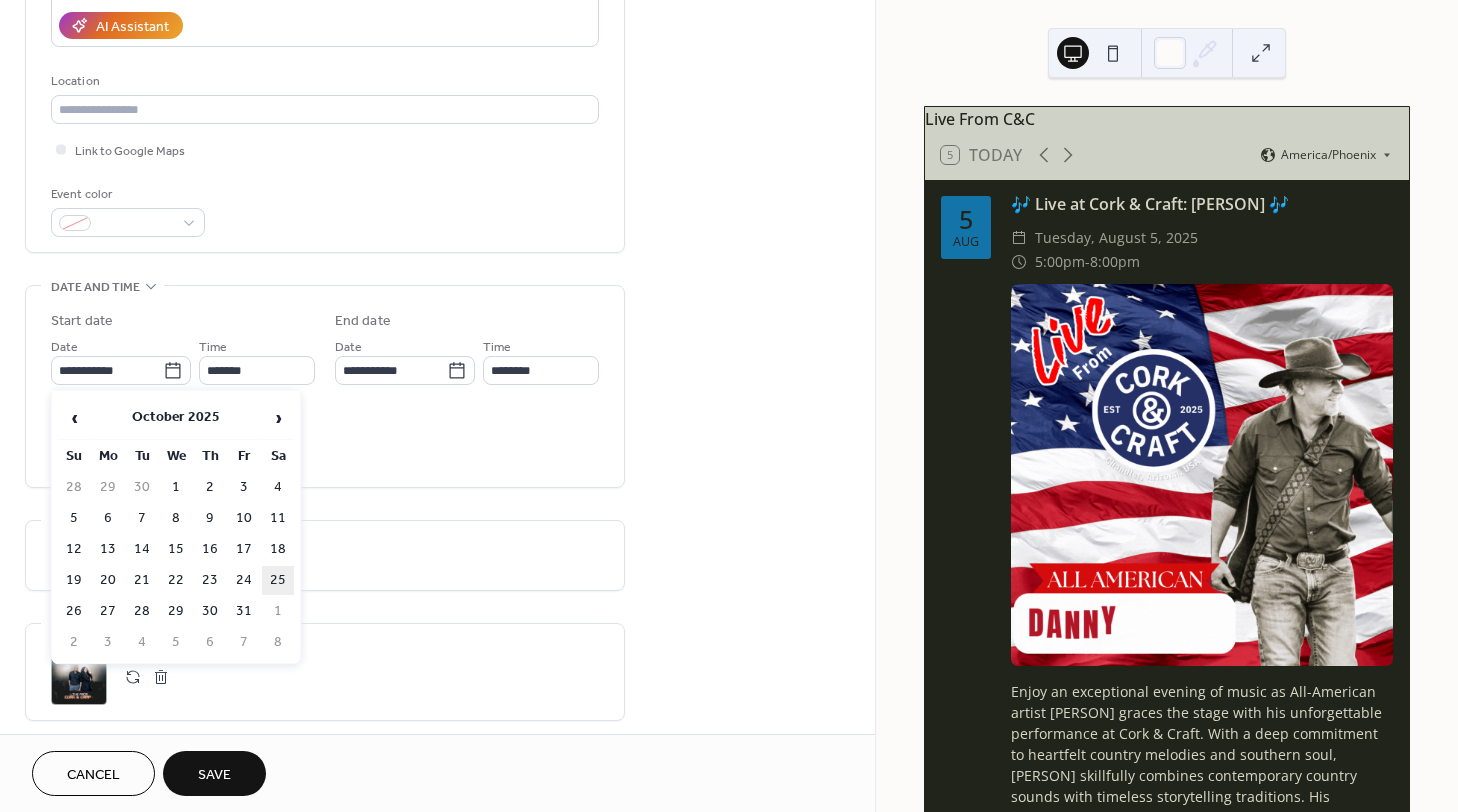 type on "**********" 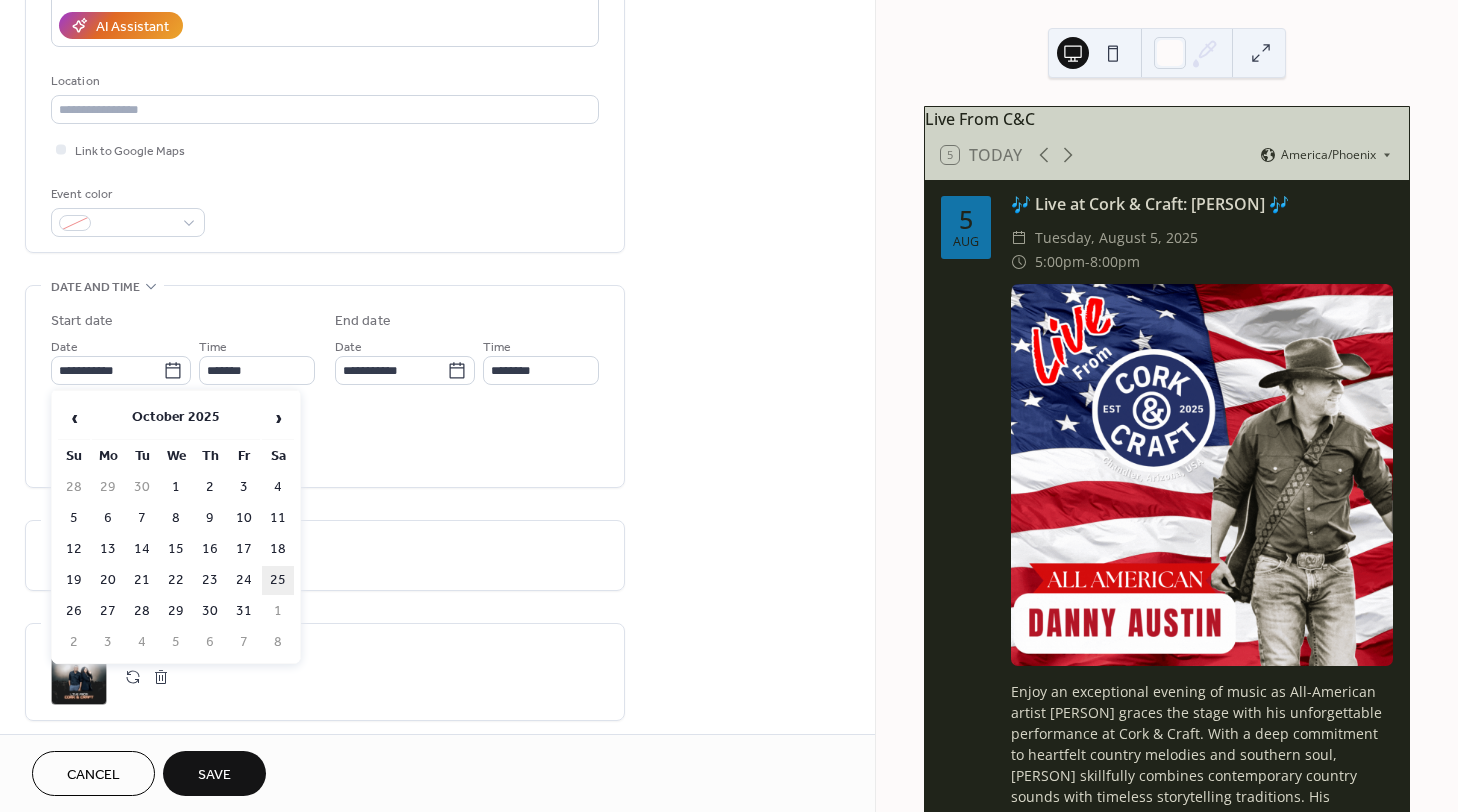 type on "**********" 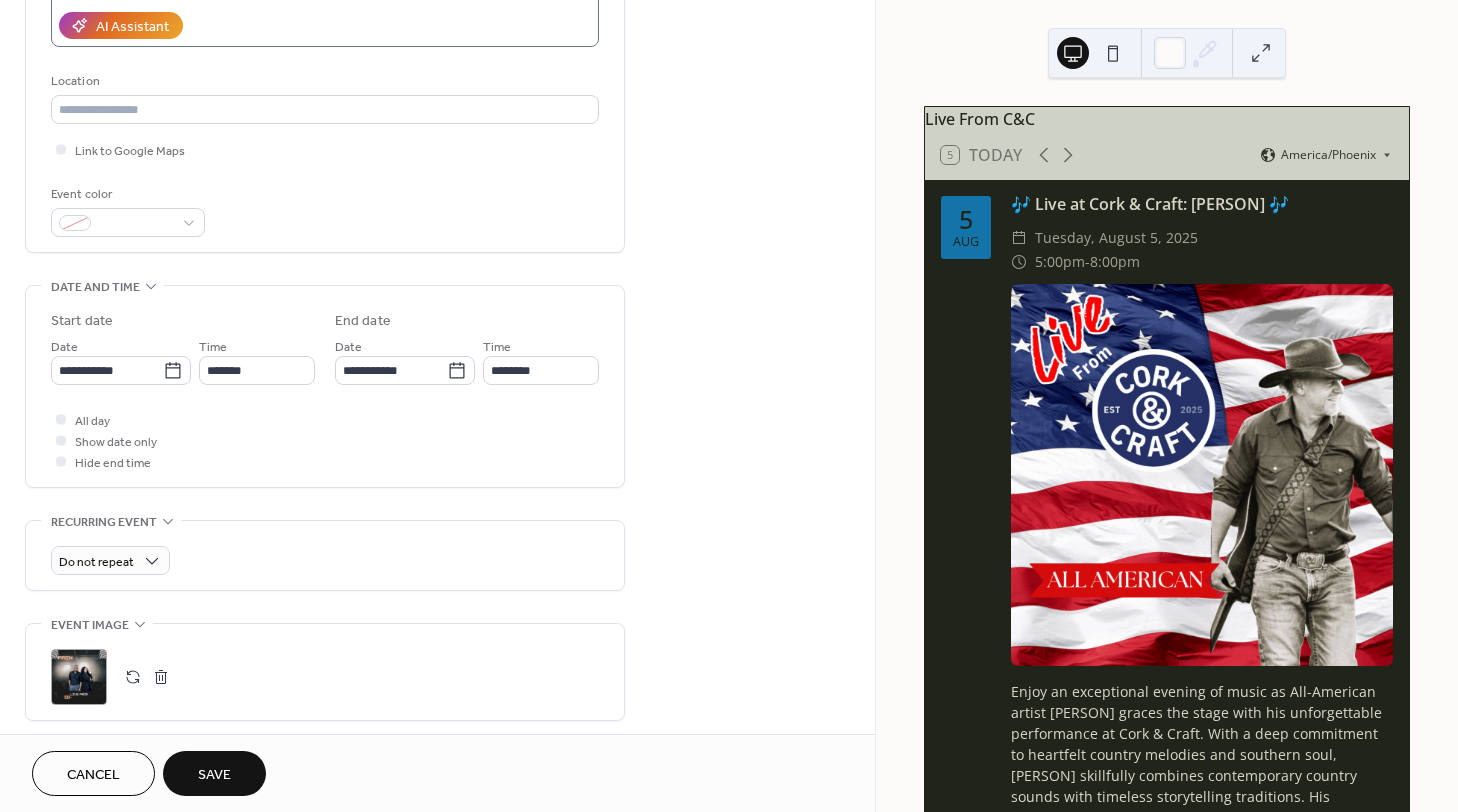 scroll, scrollTop: 0, scrollLeft: 0, axis: both 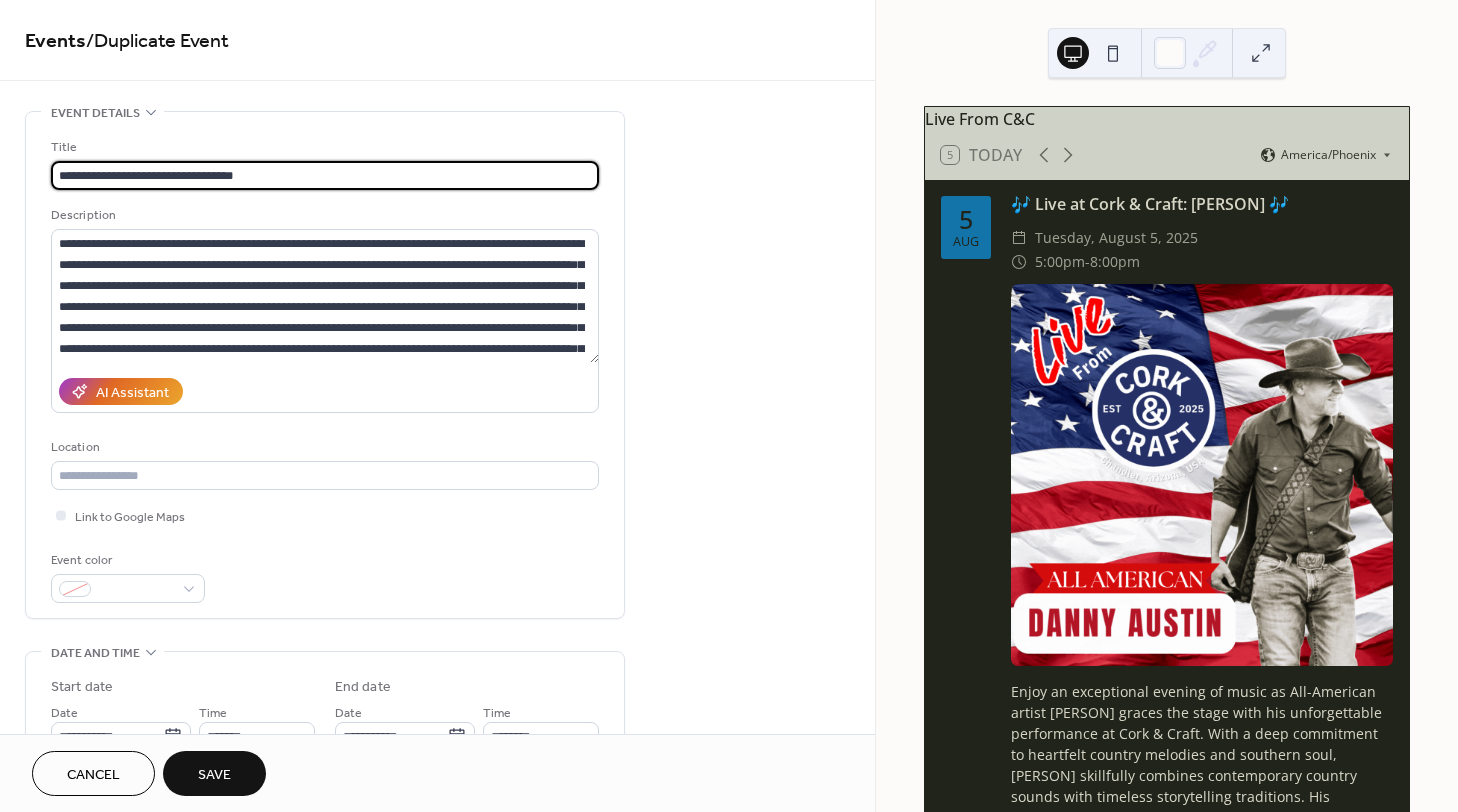 drag, startPoint x: 154, startPoint y: 173, endPoint x: 137, endPoint y: 173, distance: 17 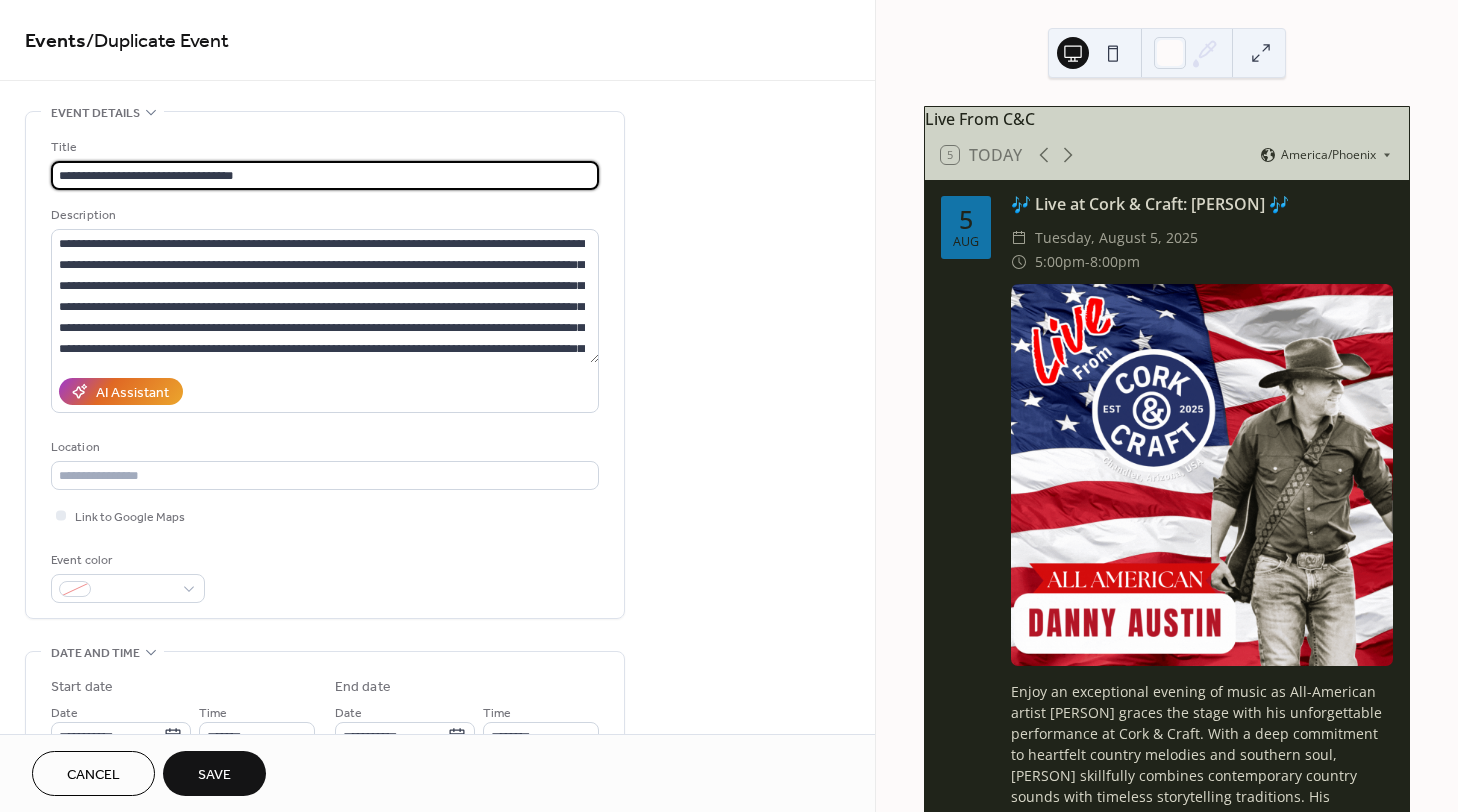click on "**********" at bounding box center [325, 175] 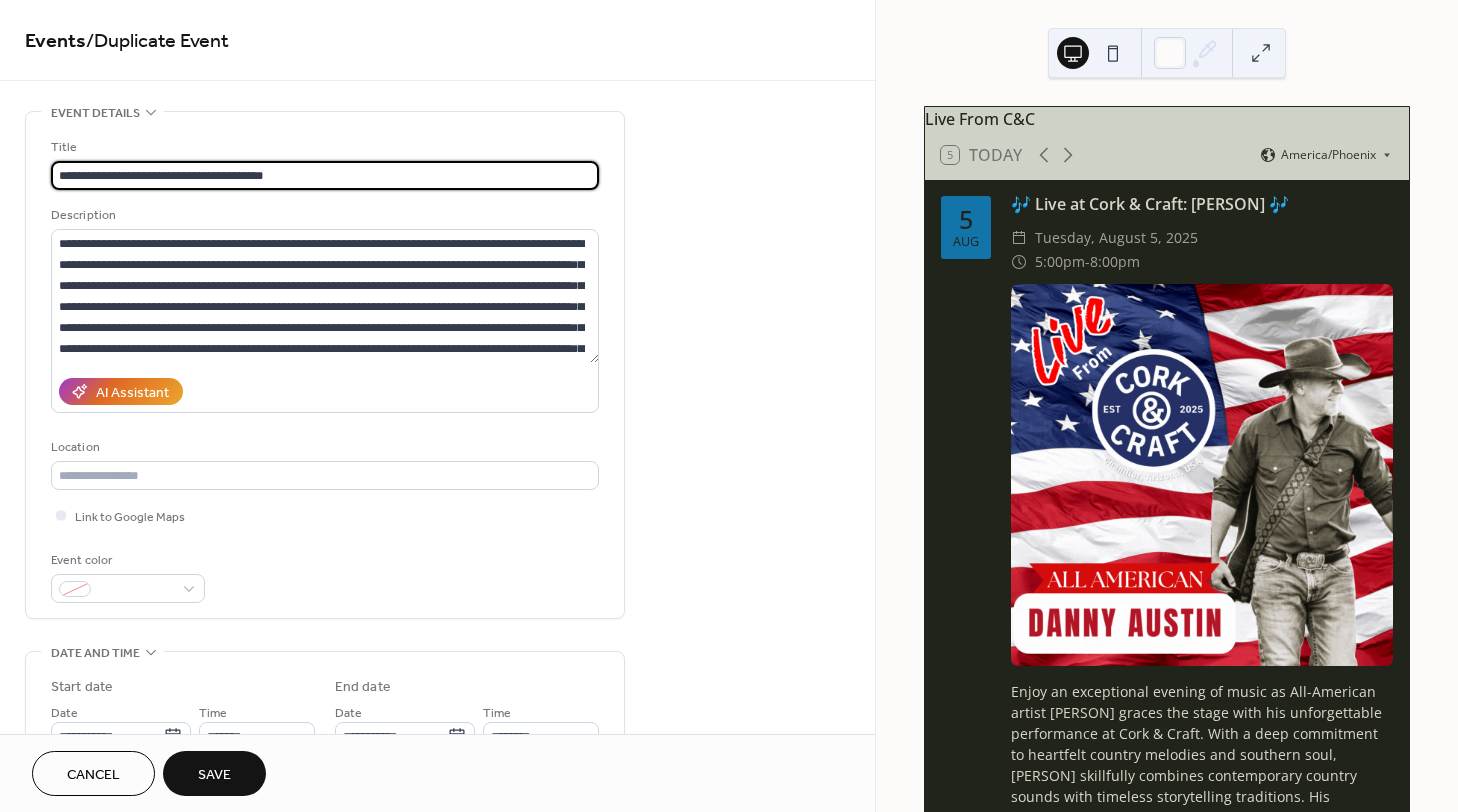 type on "**********" 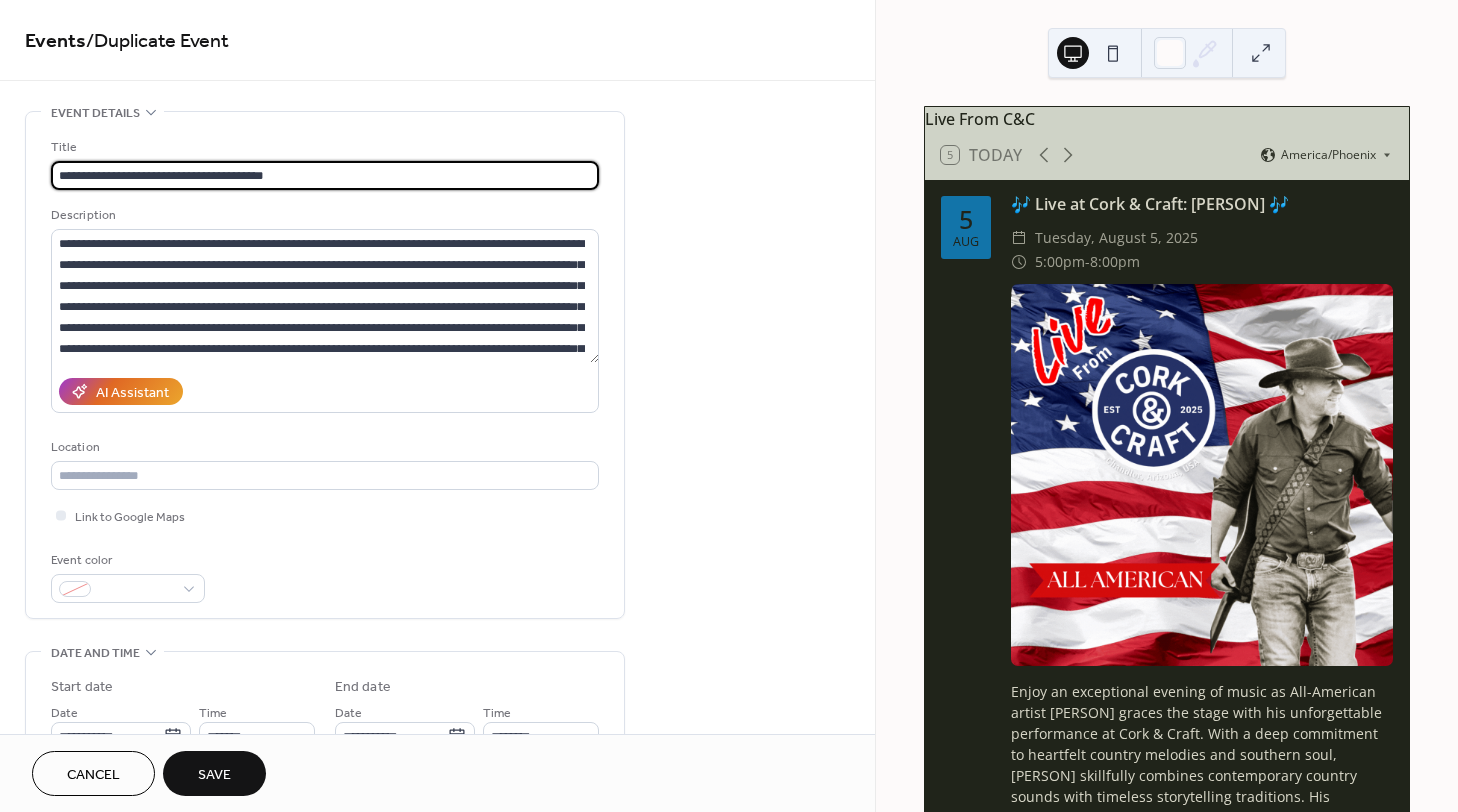 click on "**********" at bounding box center (437, 753) 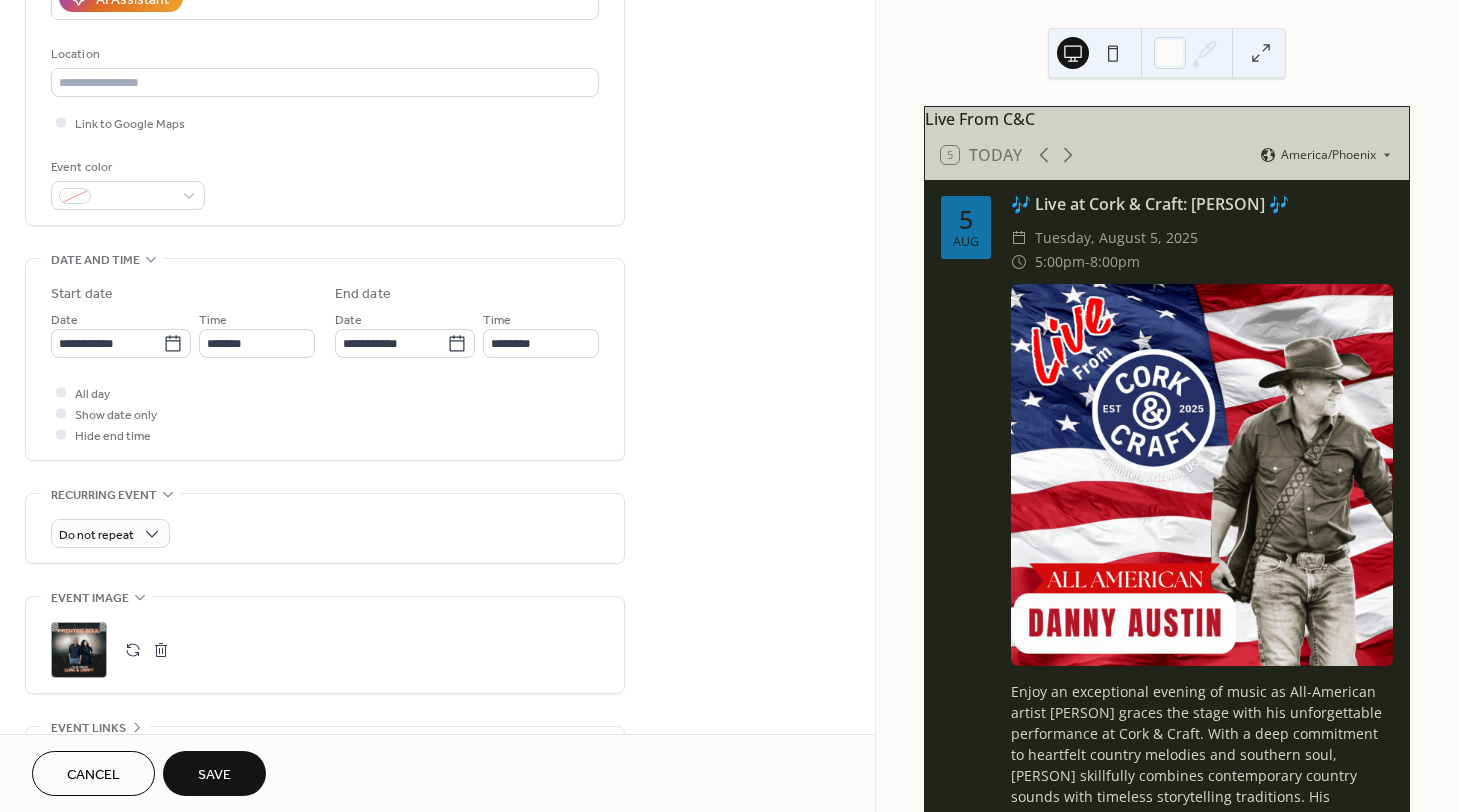 scroll, scrollTop: 394, scrollLeft: 0, axis: vertical 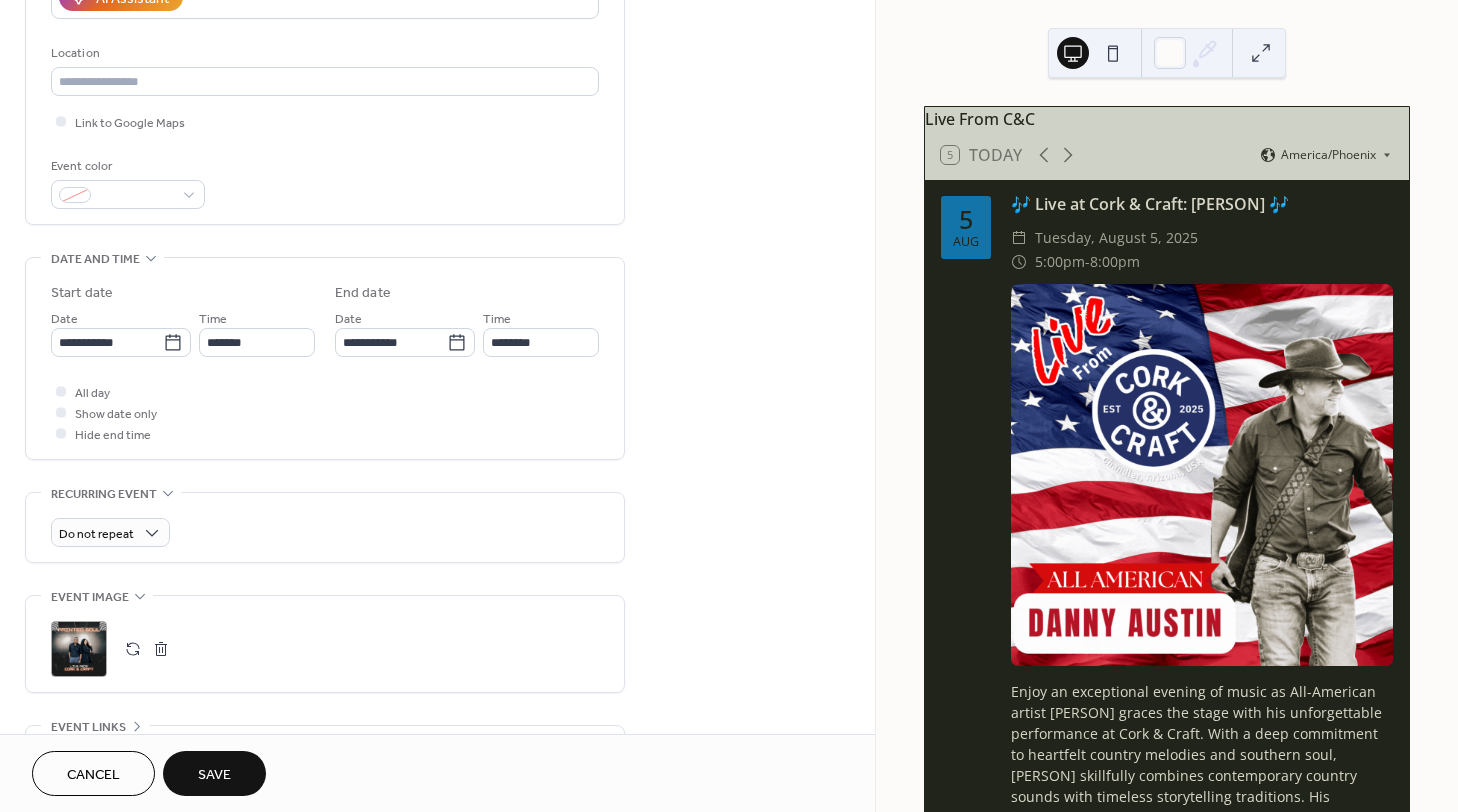 click on "Save" at bounding box center (214, 775) 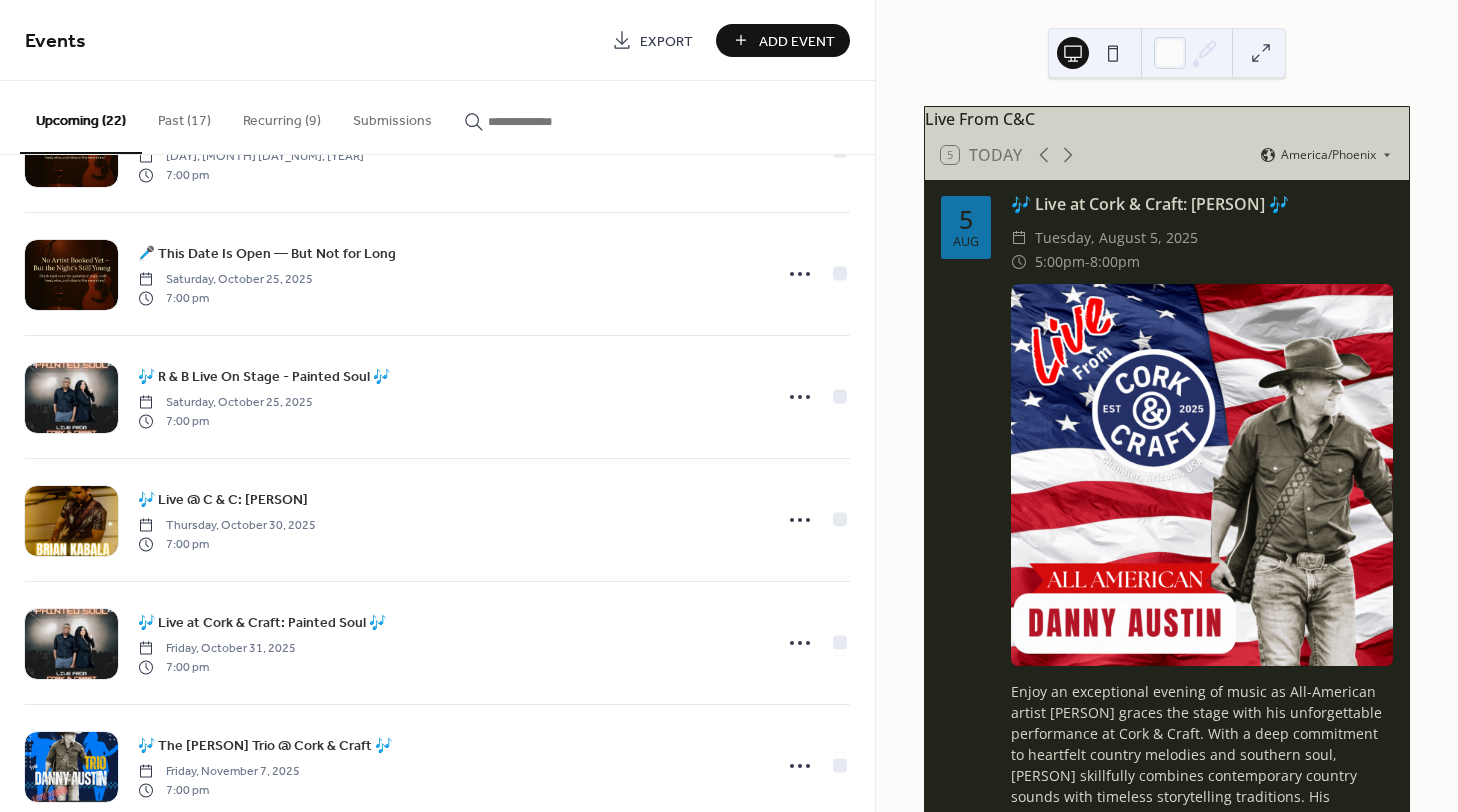 scroll, scrollTop: 1809, scrollLeft: 0, axis: vertical 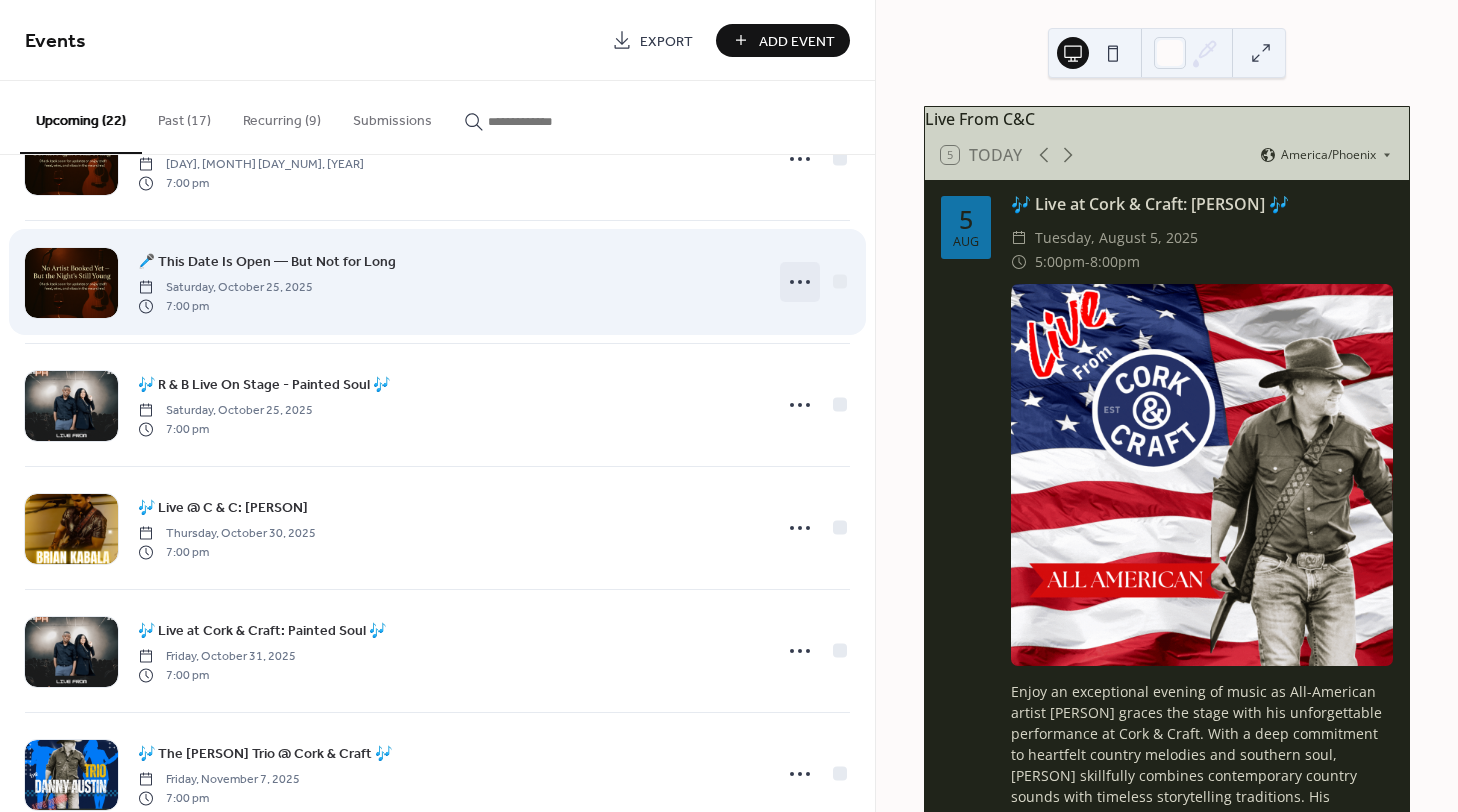 click 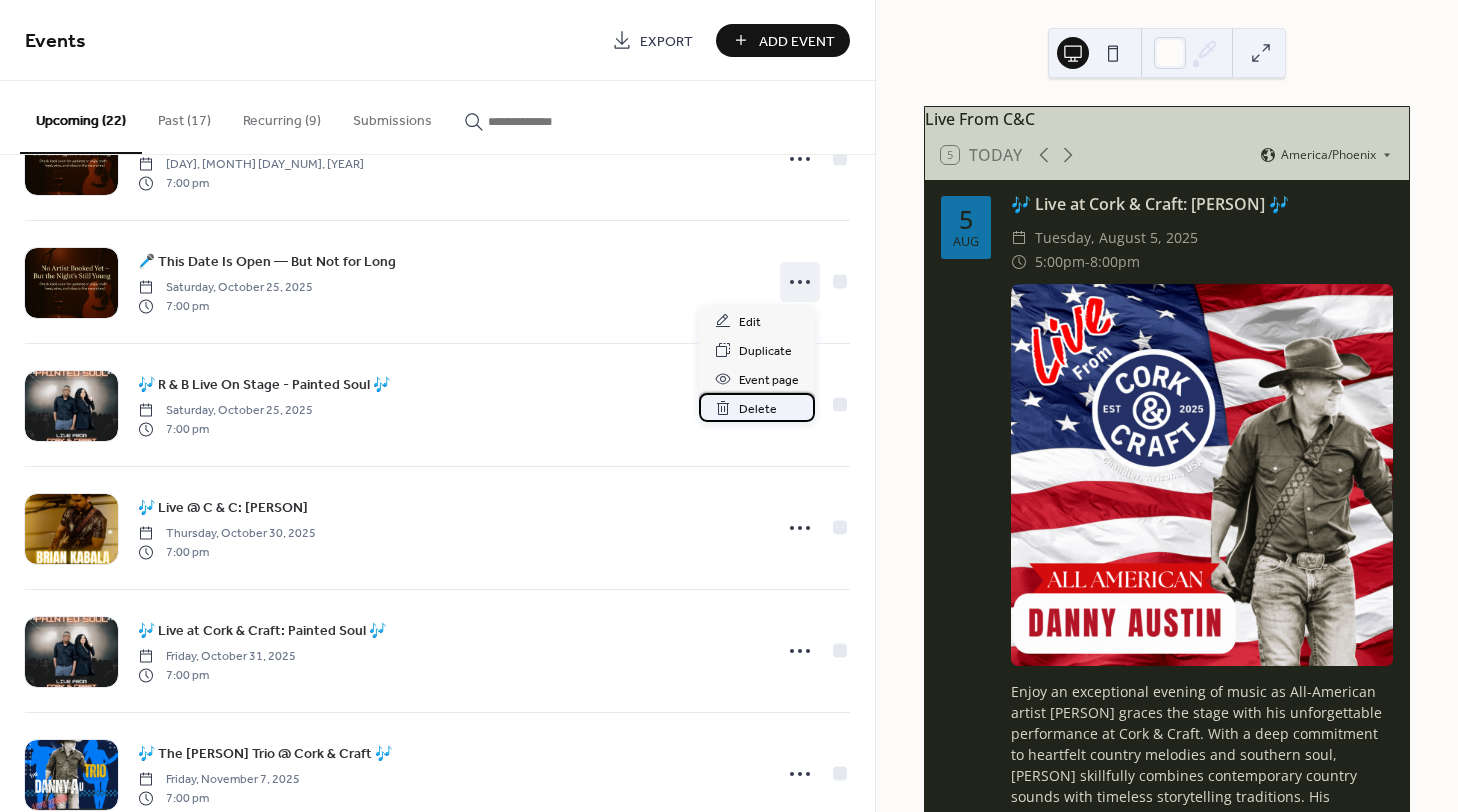click on "Delete" at bounding box center (758, 409) 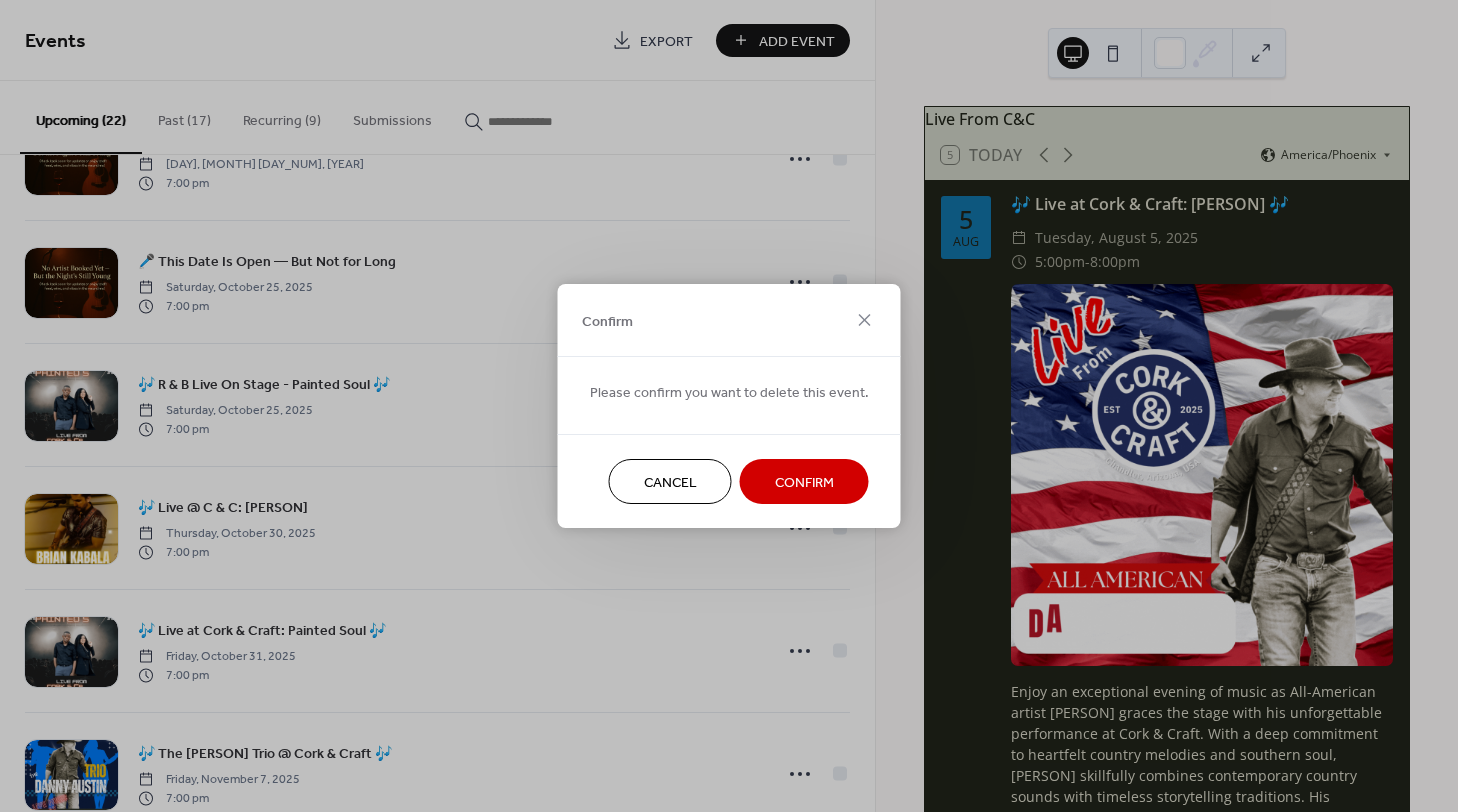 click on "Confirm" at bounding box center [804, 483] 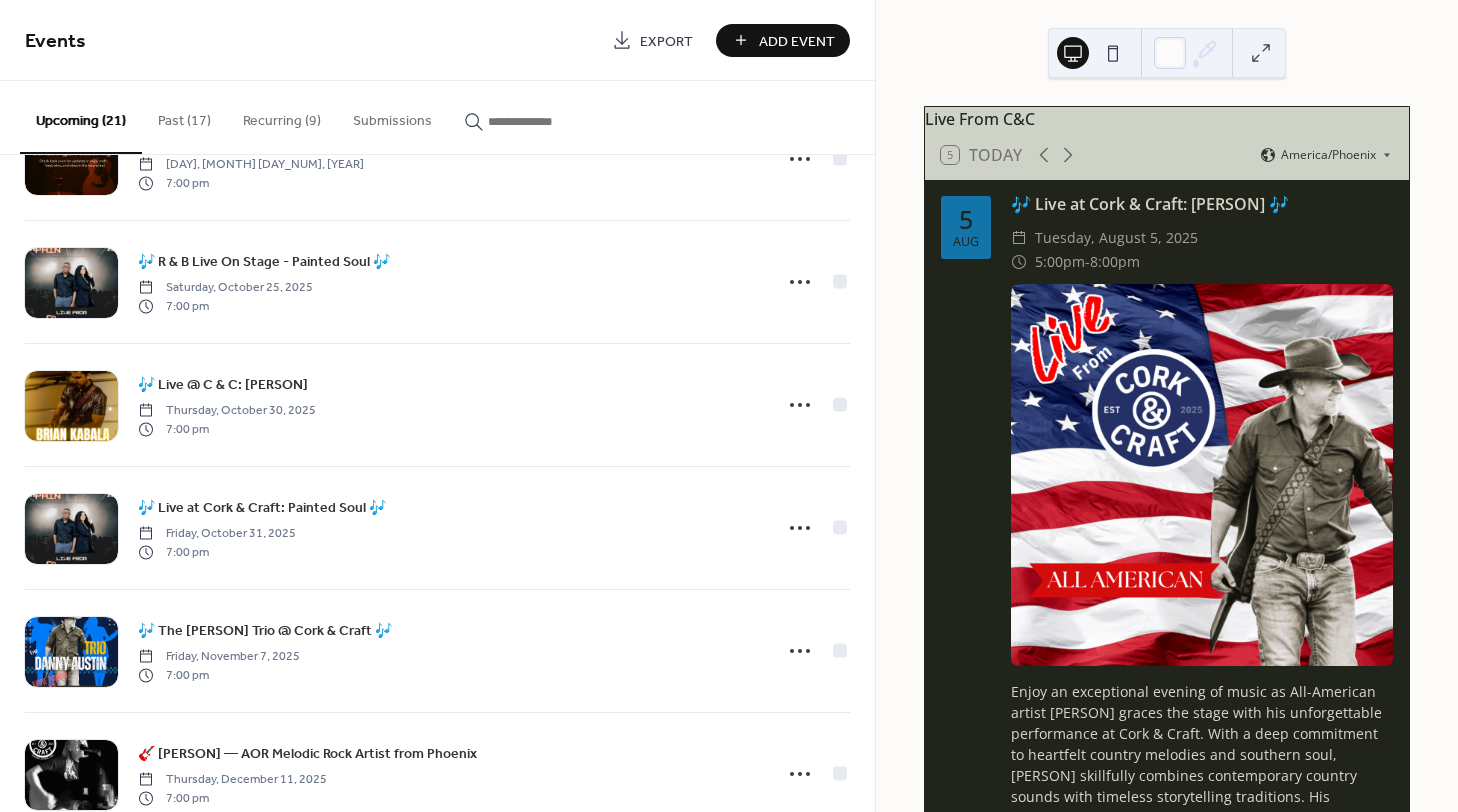 drag, startPoint x: 868, startPoint y: 662, endPoint x: 869, endPoint y: 705, distance: 43.011627 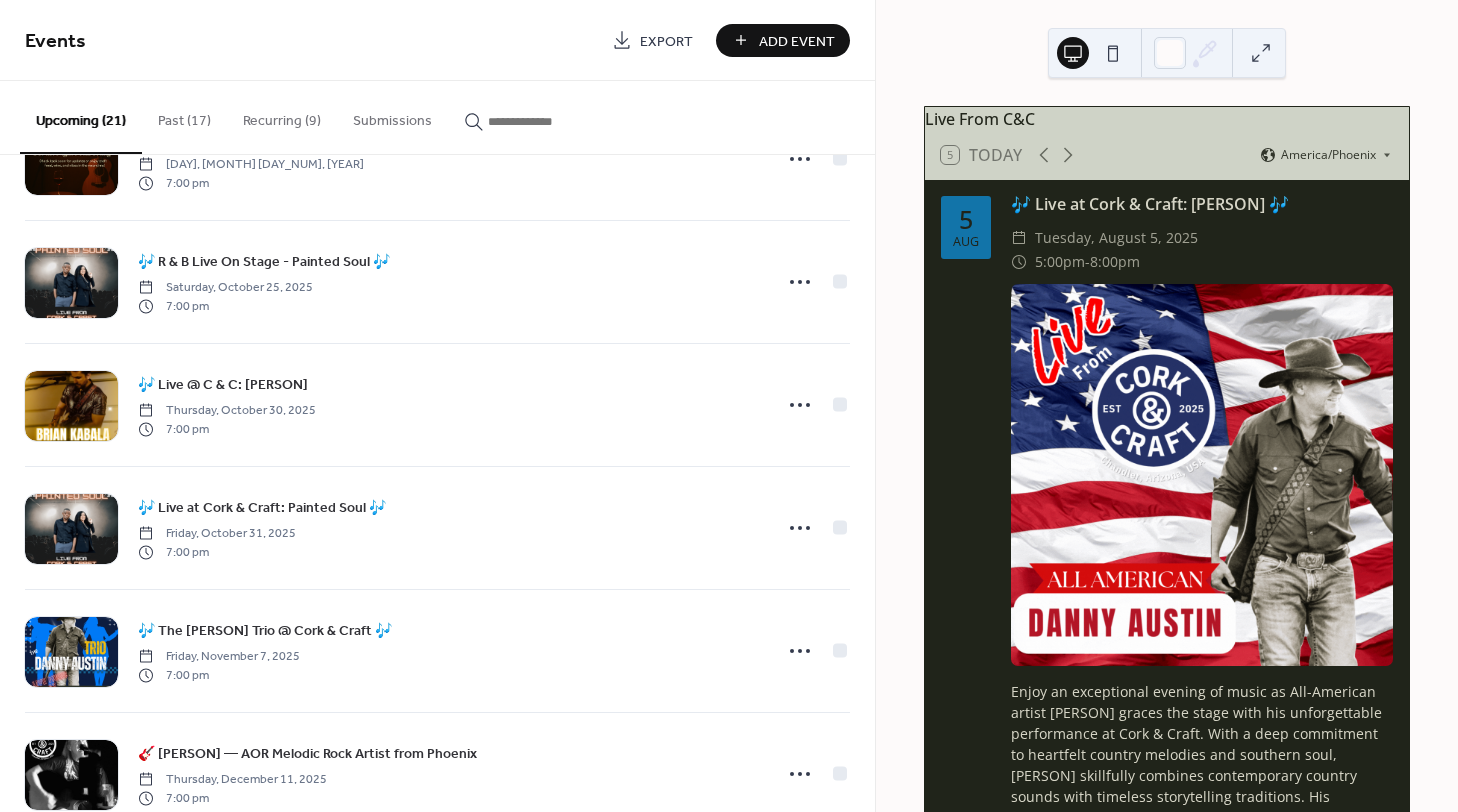 click on "🎶 Live Music: Dave Arvizu🎤  Saturday, August 9, 2025 7:00 pm 🎤 🎶 Tim Friederich Duo Live & Cork & Craft🎸🌵 Thursday, August 14, 2025 7:00 pm Desiree White Saturday, August 16, 2025 7:00 pm 🎸 Get Ready to Rock with Velvet Crush! 🎤 Saturday, August 23, 2025 7:00 pm 🎶 Live at Cork & Craft: Painted Soul  🎶 Friday, August 29, 2025 7:00 pm 🎶The Common Good Trio - Live at Cork & Craft Saturday, August 30, 2025 7:00 pm 🎶 The Boondocks – Live at Cork & Craft Friday, September 5, 2025 7:00 pm 🎸 Matto -Raw. Soulful. Unapologetically Real. Thursday, September 11, 2025 7:00 pm 🎶 Live at Cork & Craft: Painted Soul  🎶 Saturday, September 13, 2025 7:00 pm 🎤 This Date Is Open — But Not for Long Saturday, September 20, 2025 7:00 pm 🎶 Live Music: With the Dave Arvizu Trio🎤  Saturday, September 27, 2025 7:00 pm 🎤🎩 Live at Cork & Craft: Carvin Jones Band! 🎤🎩🔥 Friday, October 3, 2025 7:00 pm 🎶 Live @ C & C: Brian Kabala Thursday, October 9, 2025 7:00 pm" at bounding box center (437, 483) 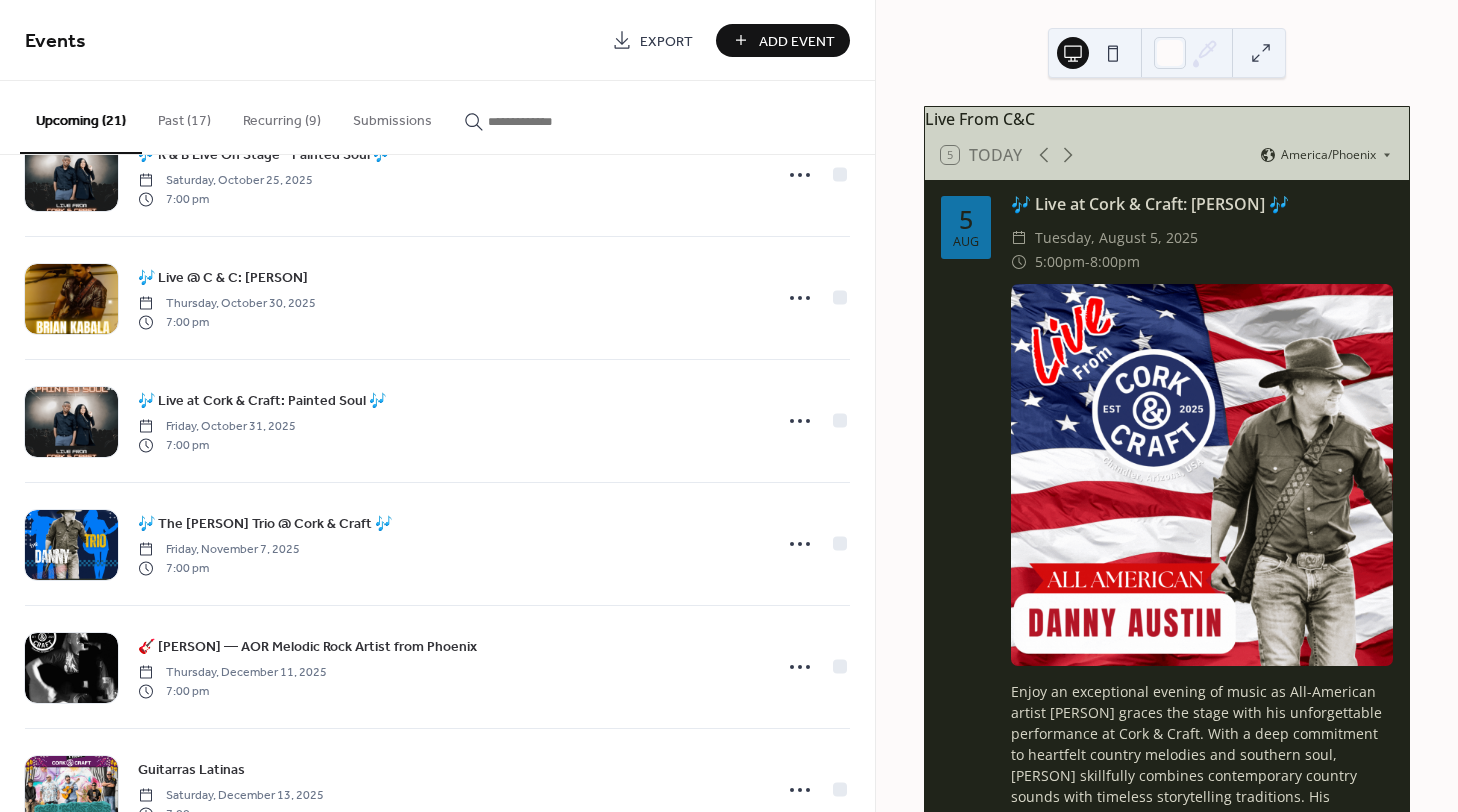 scroll, scrollTop: 1985, scrollLeft: 0, axis: vertical 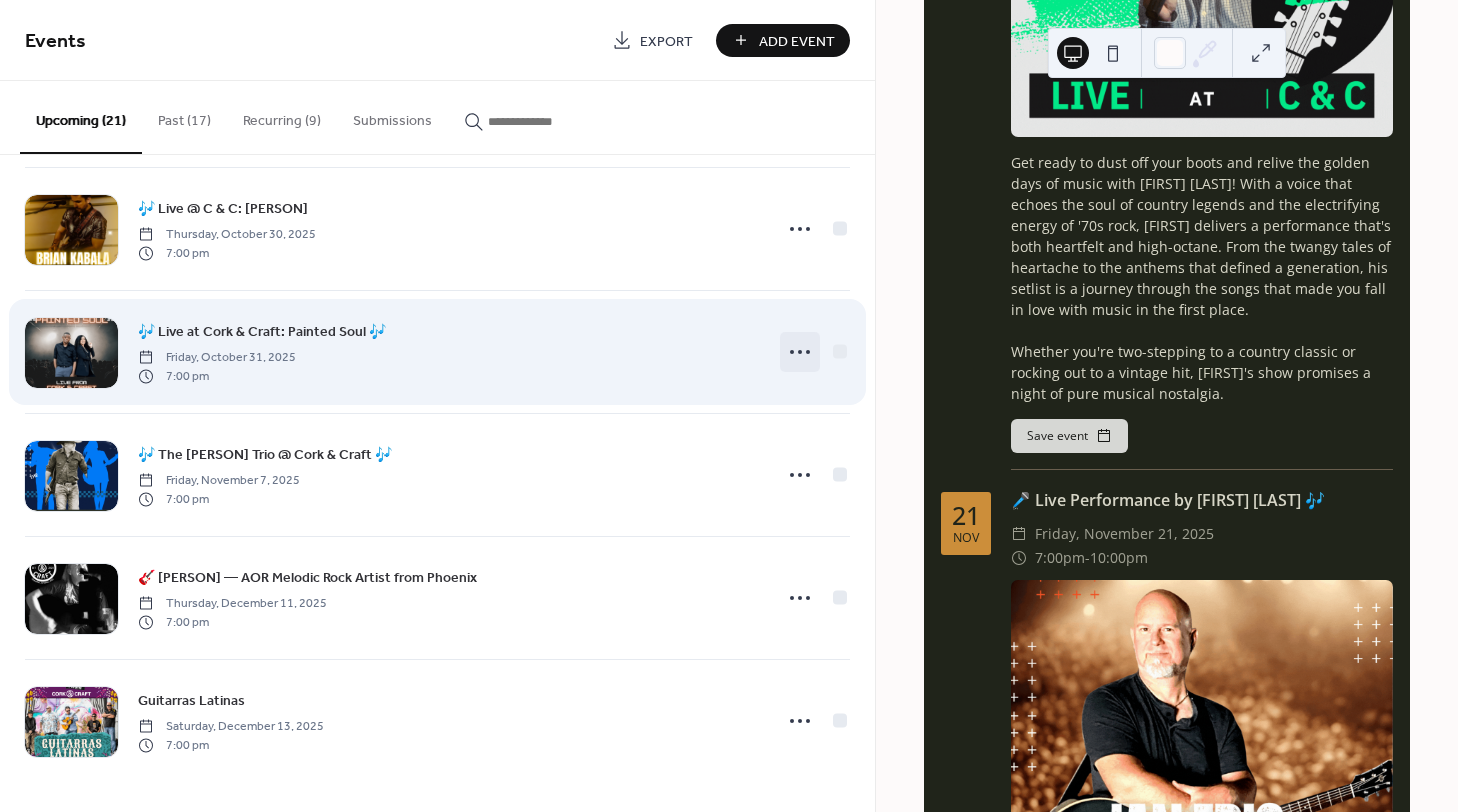click 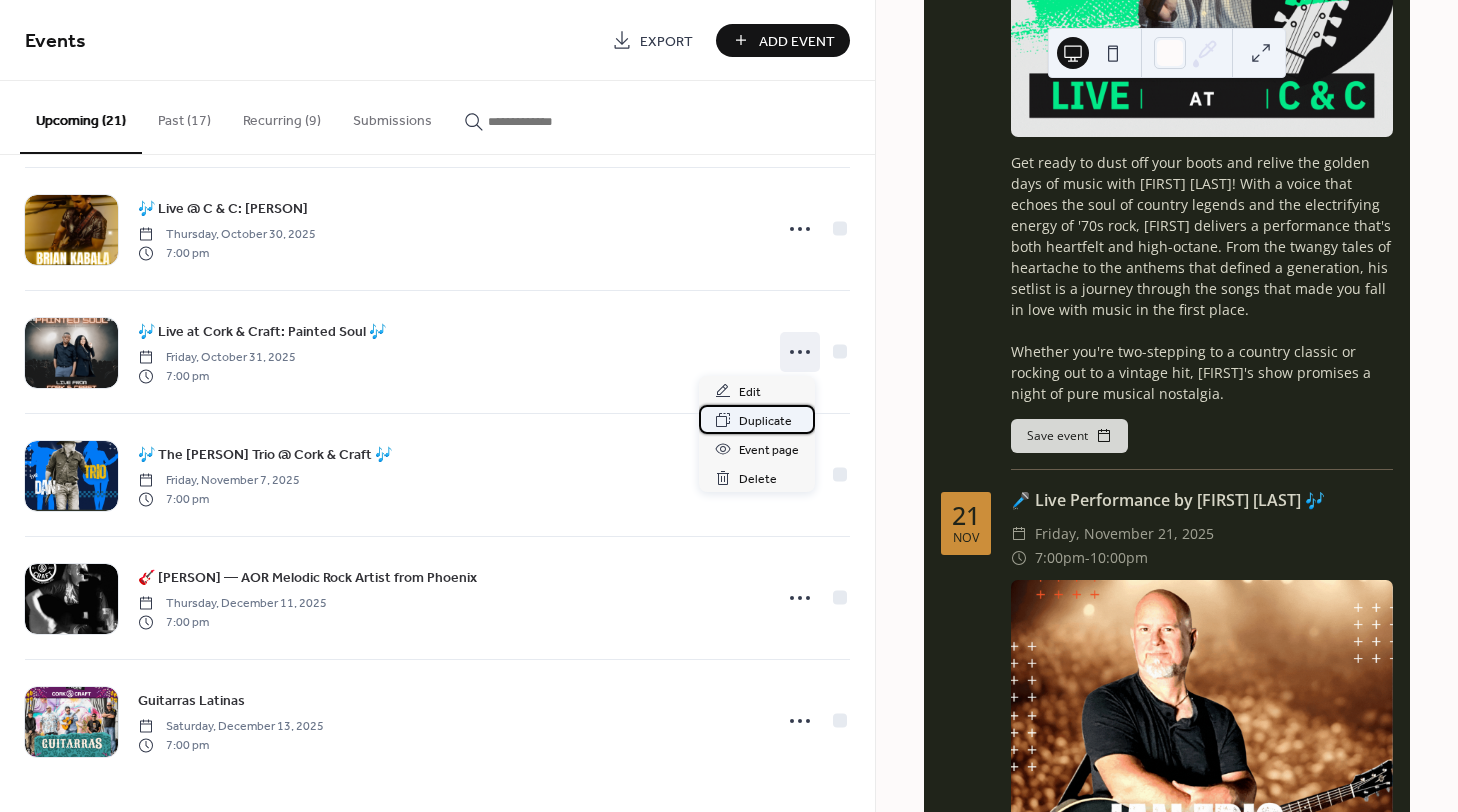 click on "Duplicate" at bounding box center [765, 421] 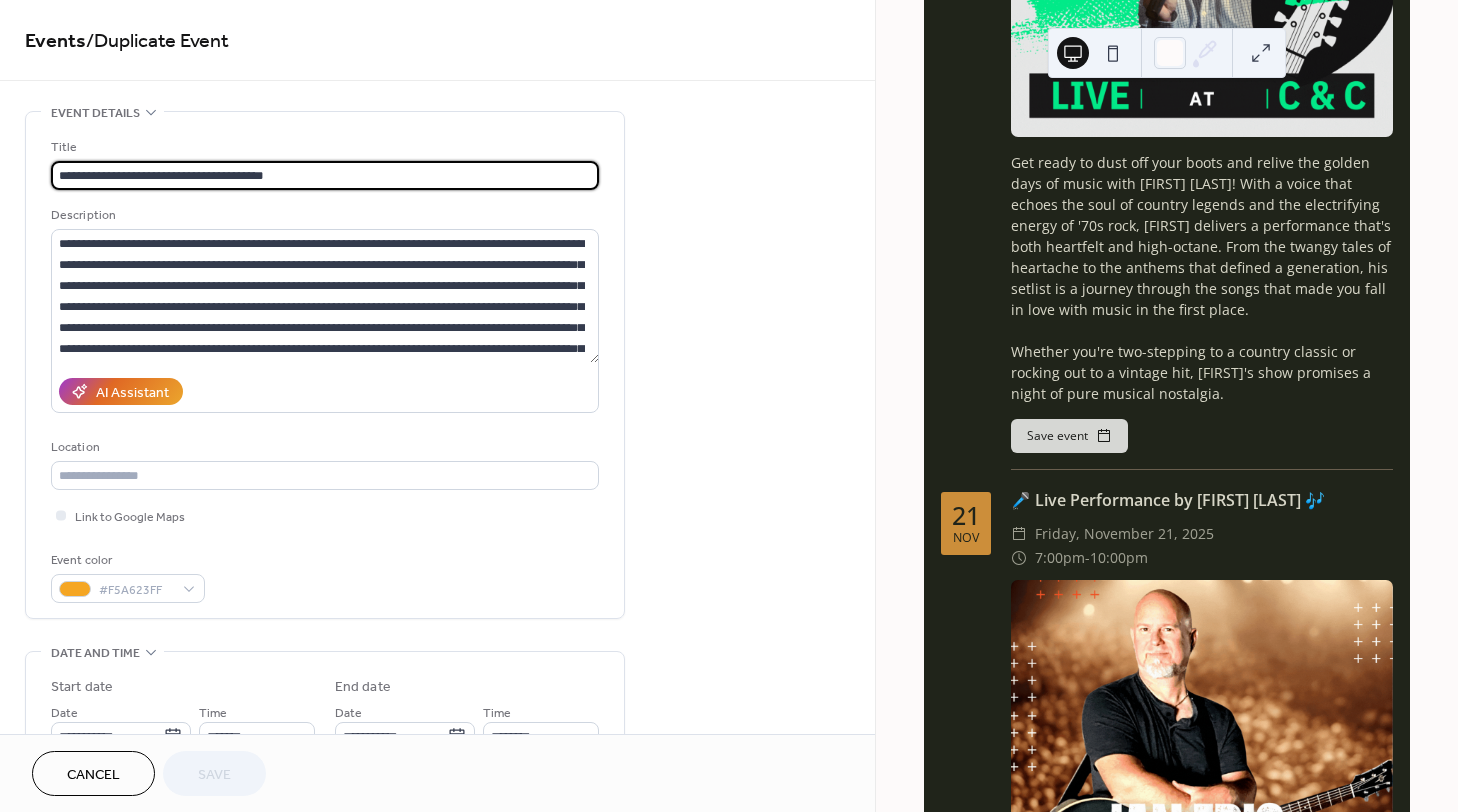 scroll, scrollTop: 366, scrollLeft: 0, axis: vertical 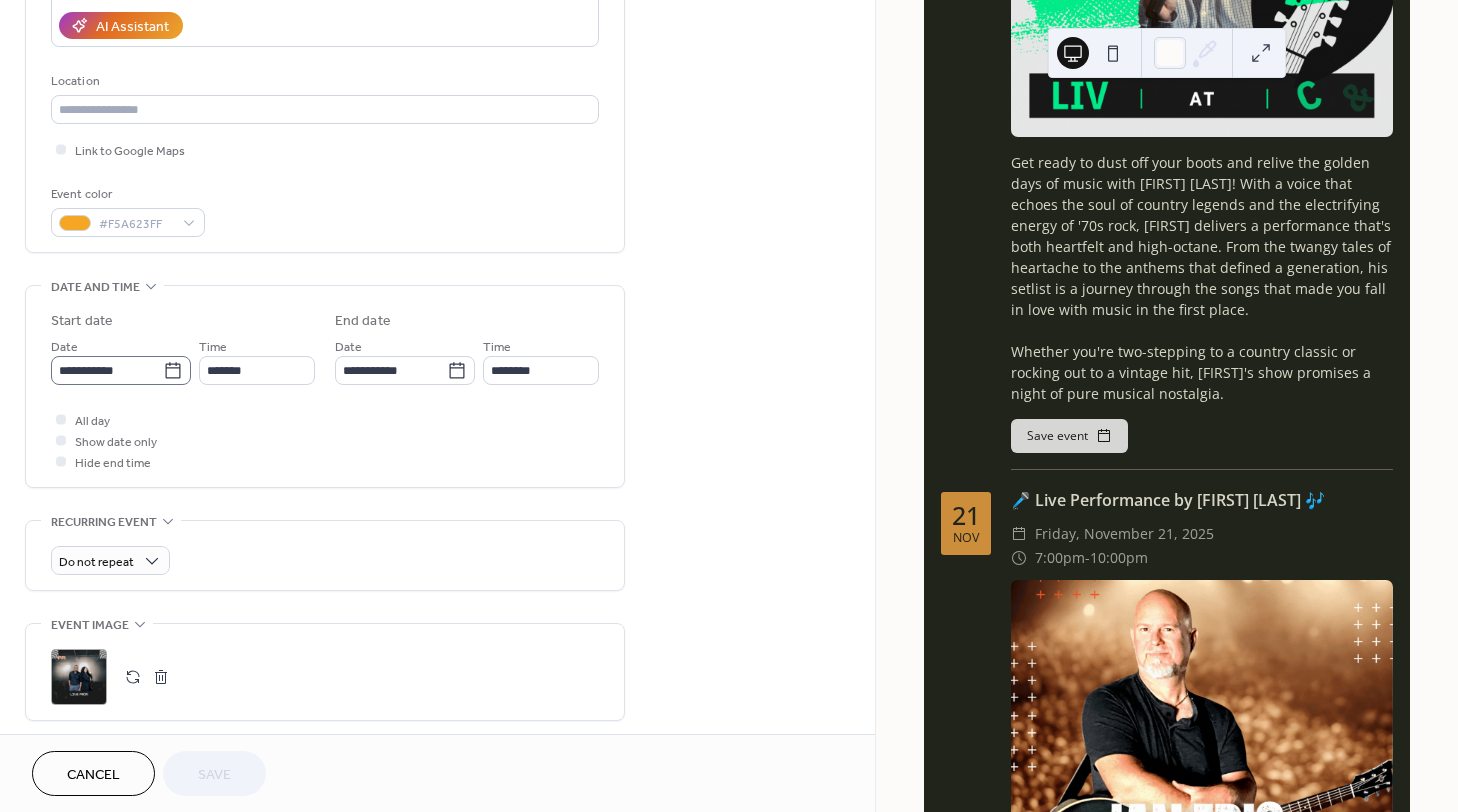 click 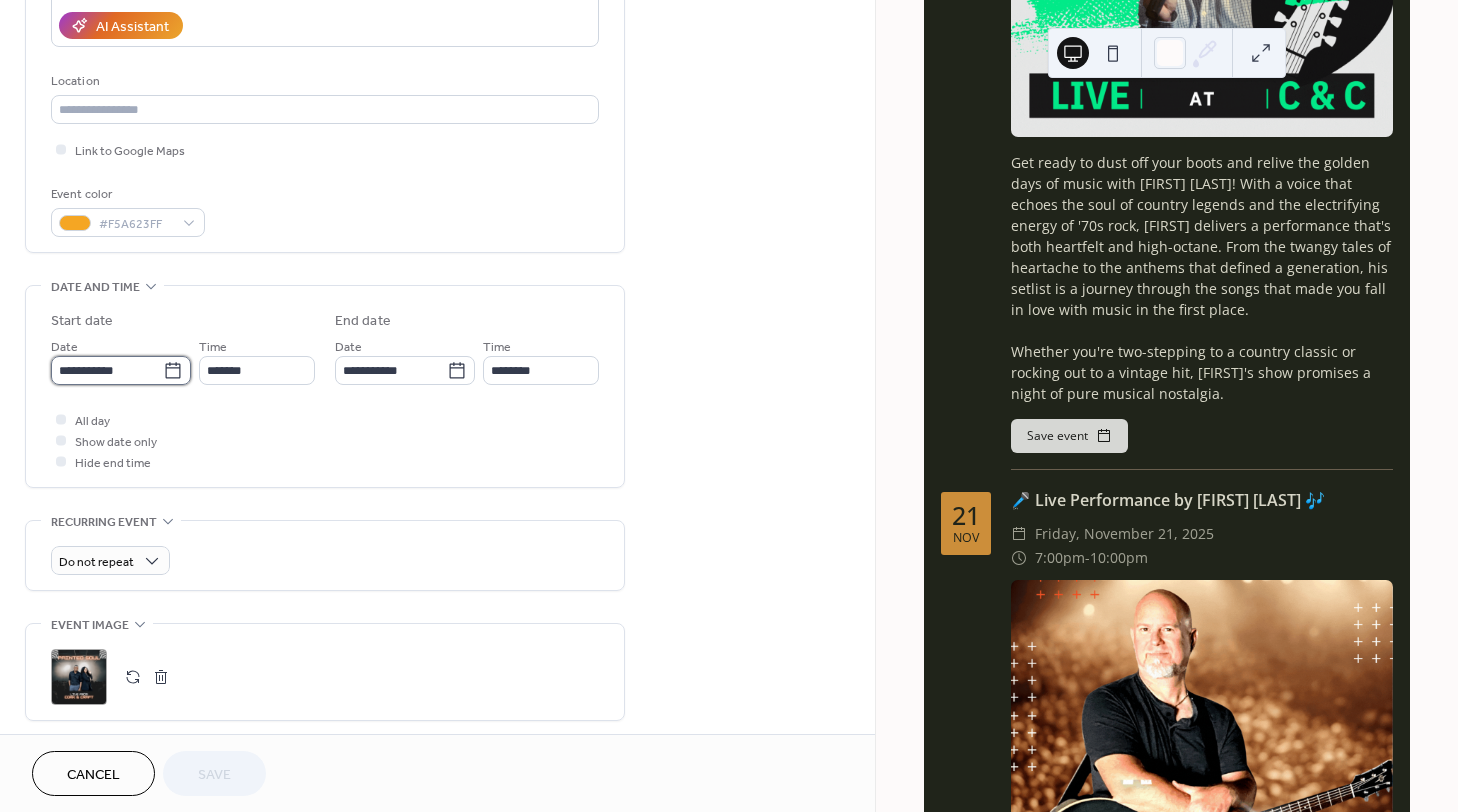 click on "**********" at bounding box center [107, 370] 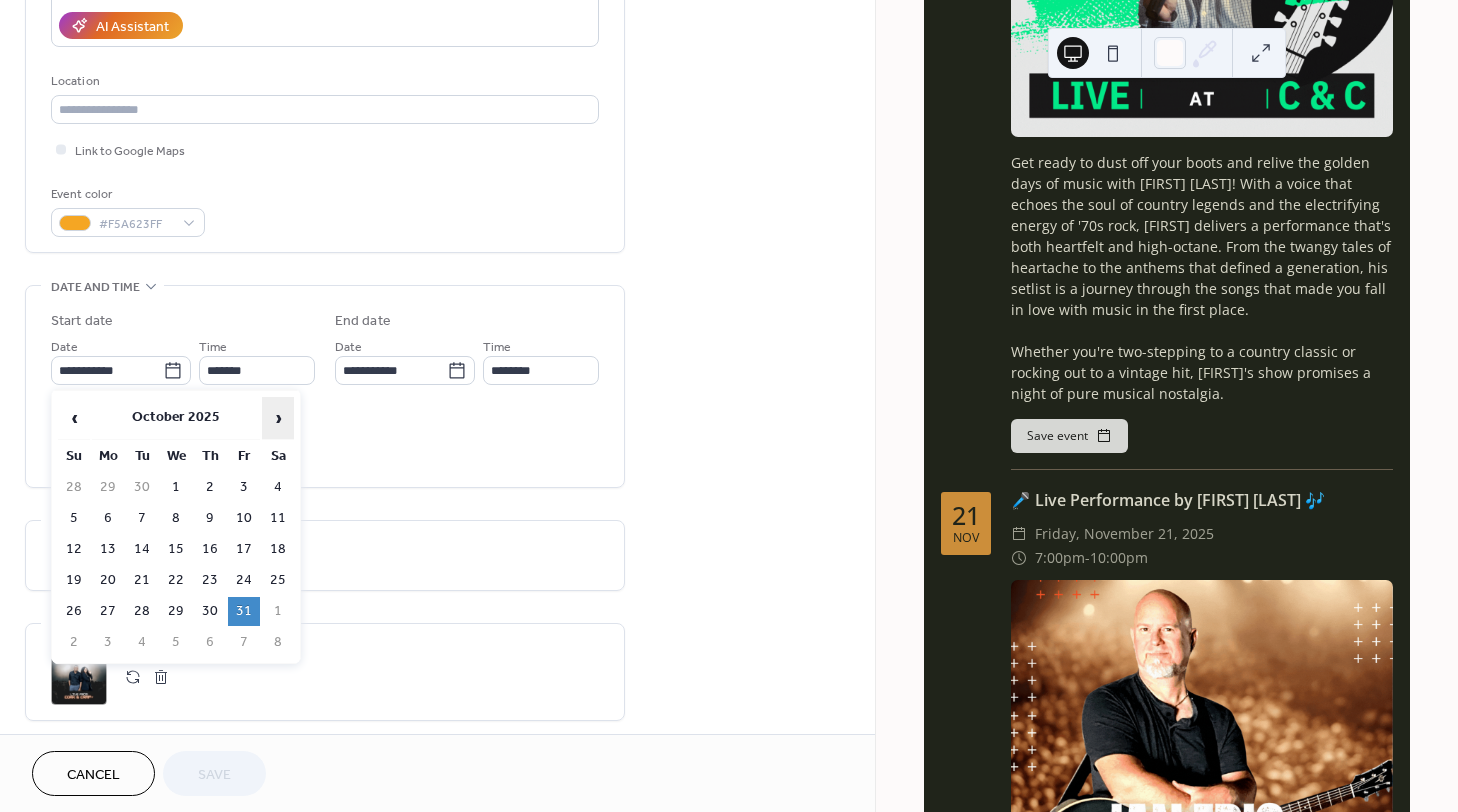 click on "›" at bounding box center (278, 418) 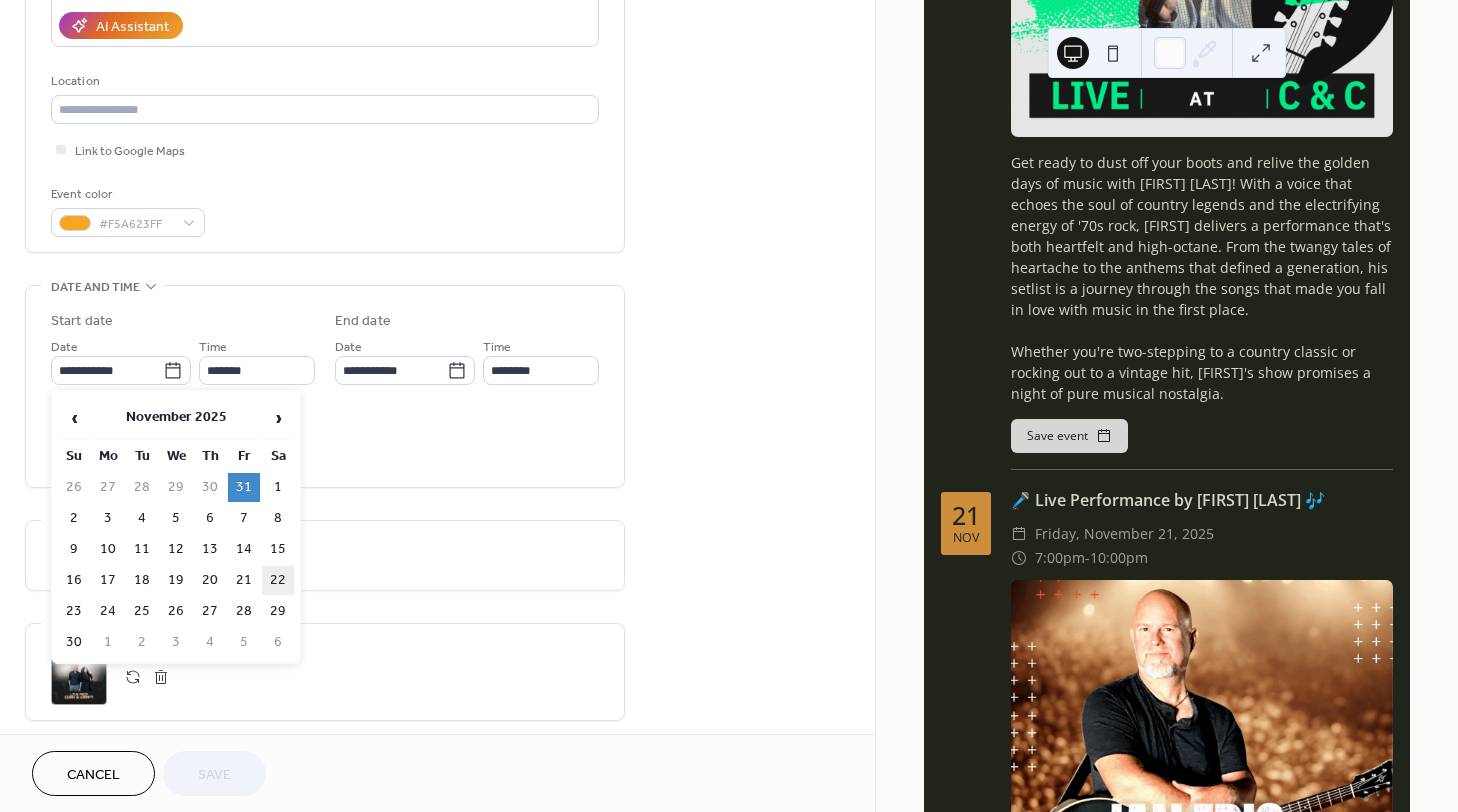 click on "22" at bounding box center (278, 580) 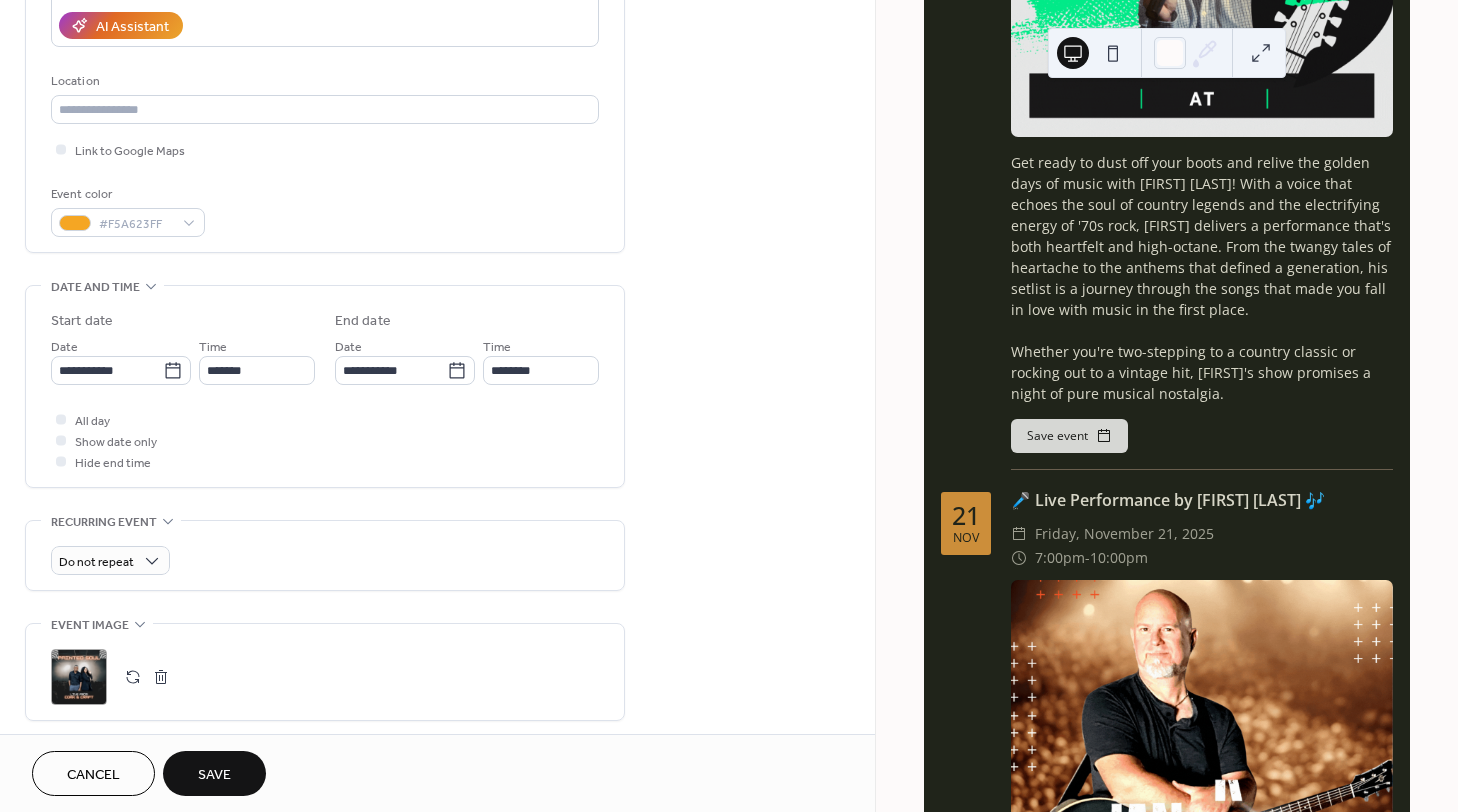 type on "**********" 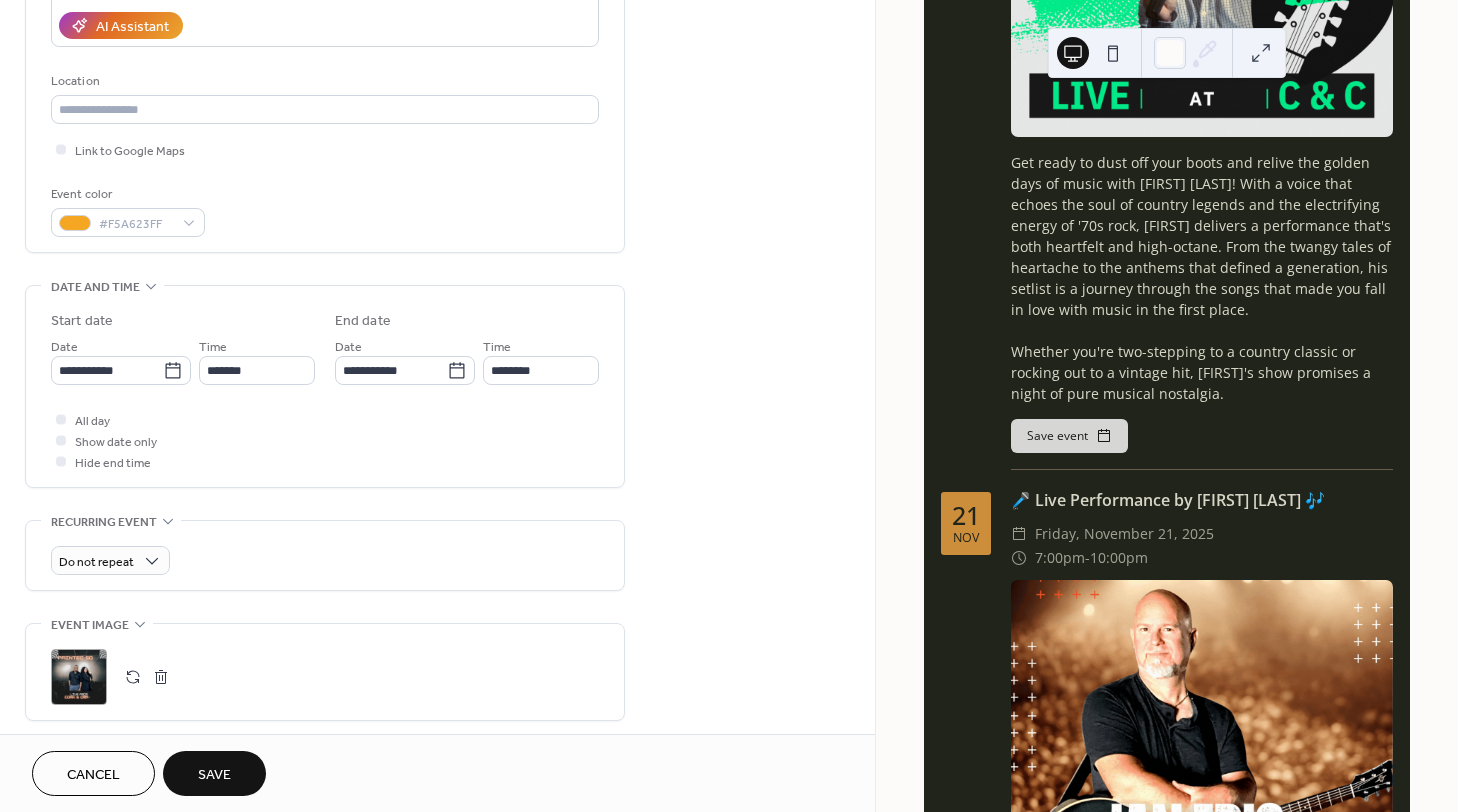 type on "**********" 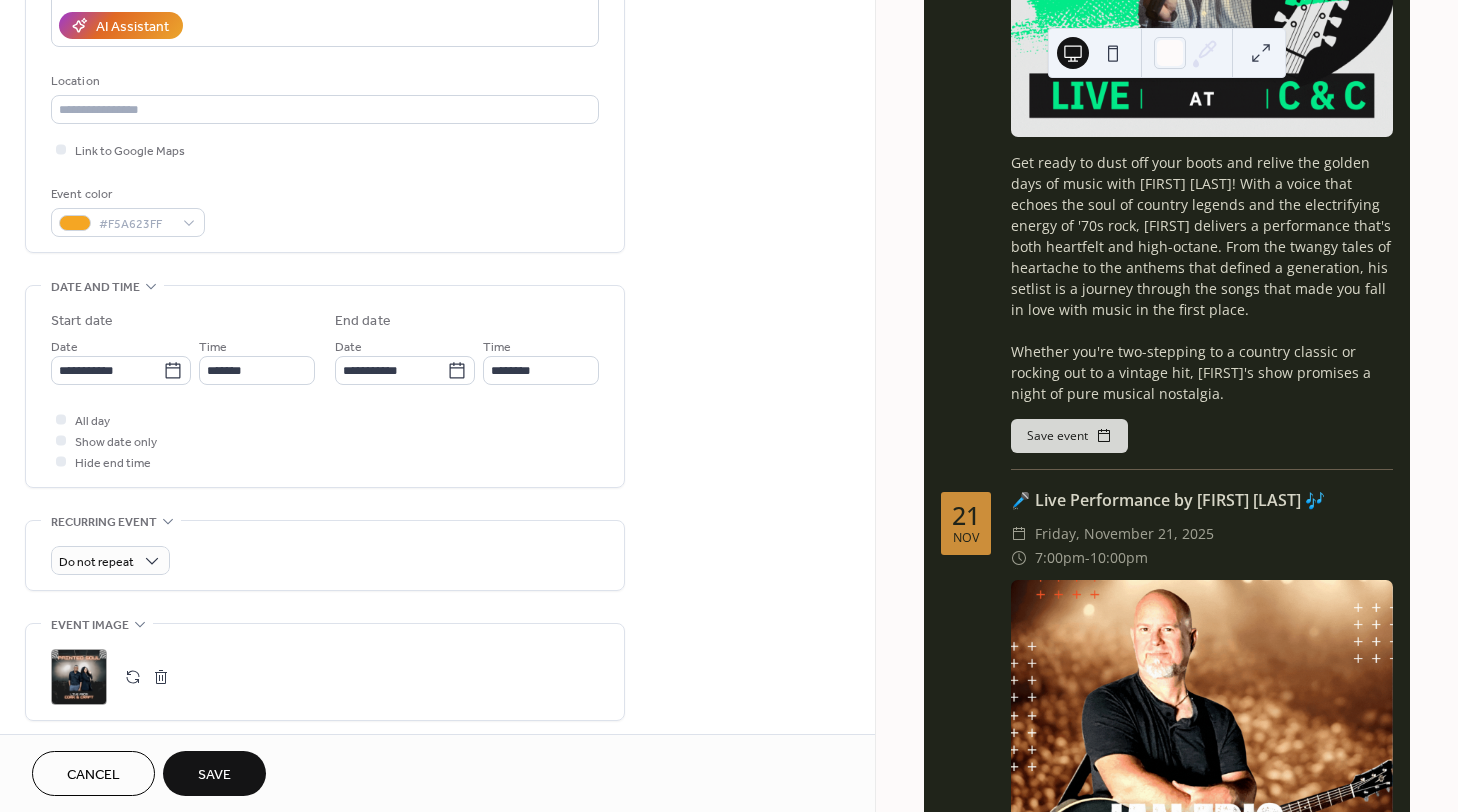 click on "Save" at bounding box center [214, 775] 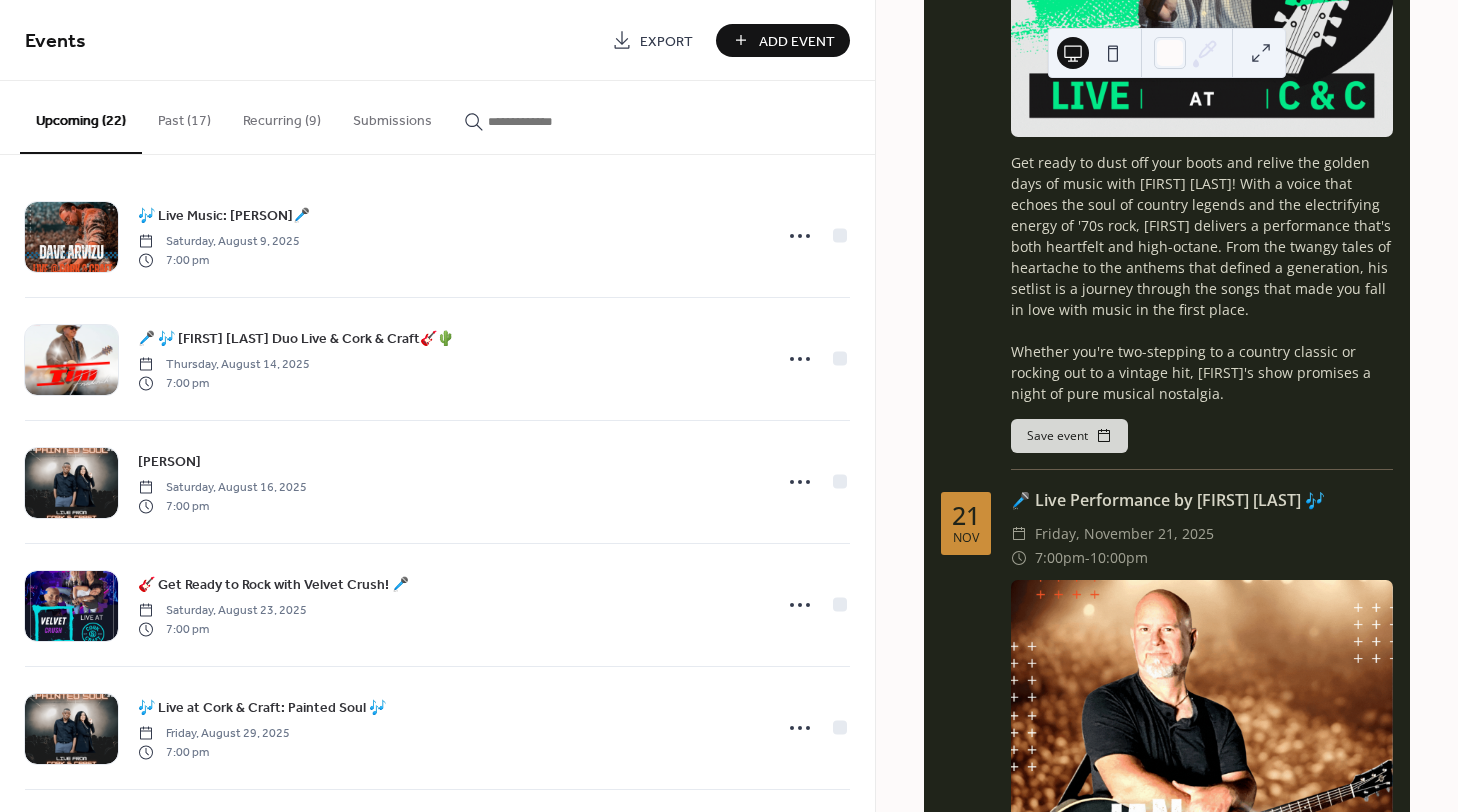 scroll, scrollTop: 0, scrollLeft: 0, axis: both 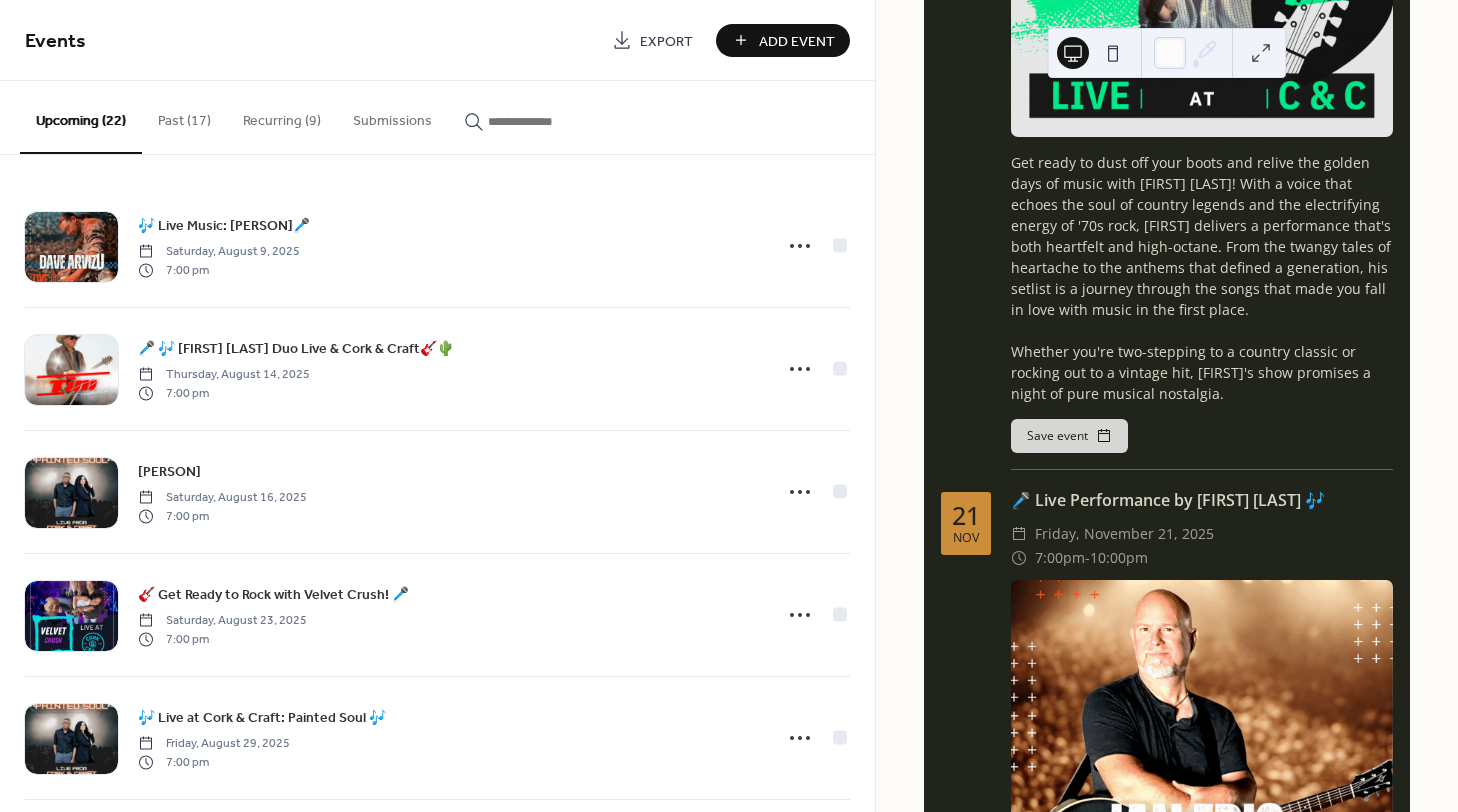 drag, startPoint x: 867, startPoint y: 246, endPoint x: 866, endPoint y: 266, distance: 20.024984 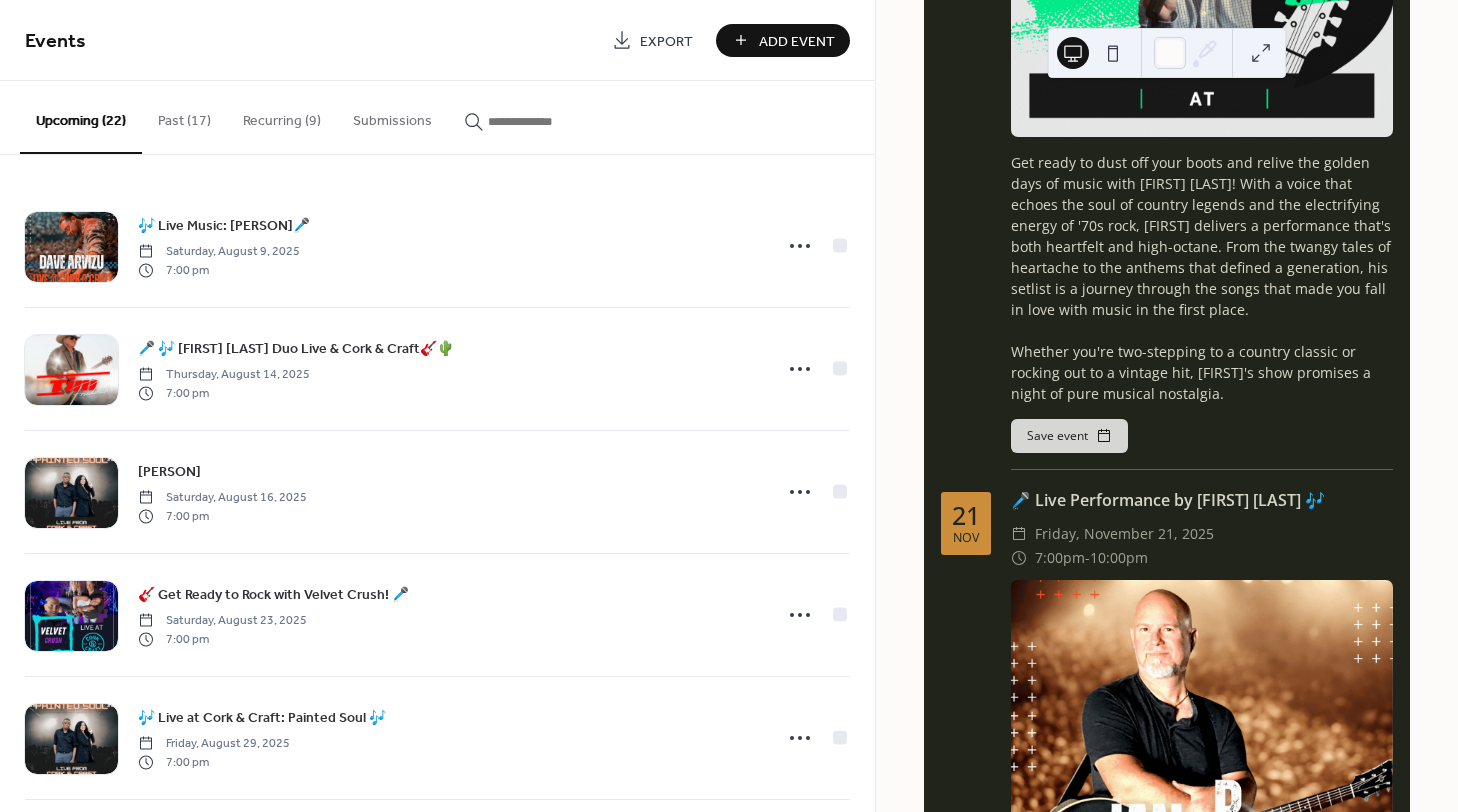click on "🎶 Live Music: Dave Arvizu🎤  Saturday, August 9, 2025 7:00 pm 🎤 🎶 Tim Friederich Duo Live & Cork & Craft🎸🌵 Thursday, August 14, 2025 7:00 pm Desiree White Saturday, August 16, 2025 7:00 pm 🎸 Get Ready to Rock with Velvet Crush! 🎤 Saturday, August 23, 2025 7:00 pm 🎶 Live at Cork & Craft: Painted Soul  🎶 Friday, August 29, 2025 7:00 pm 🎶The Common Good Trio - Live at Cork & Craft Saturday, August 30, 2025 7:00 pm 🎶 The Boondocks – Live at Cork & Craft Friday, September 5, 2025 7:00 pm 🎸 Matto -Raw. Soulful. Unapologetically Real. Thursday, September 11, 2025 7:00 pm 🎶 Live at Cork & Craft: Painted Soul  🎶 Saturday, September 13, 2025 7:00 pm 🎤 This Date Is Open — But Not for Long Saturday, September 20, 2025 7:00 pm 🎶 Live Music: With the Dave Arvizu Trio🎤  Saturday, September 27, 2025 7:00 pm 🎤🎩 Live at Cork & Craft: Carvin Jones Band! 🎤🎩🔥 Friday, October 3, 2025 7:00 pm 🎶 Live @ C & C: Brian Kabala Thursday, October 9, 2025 7:00 pm" at bounding box center [437, 483] 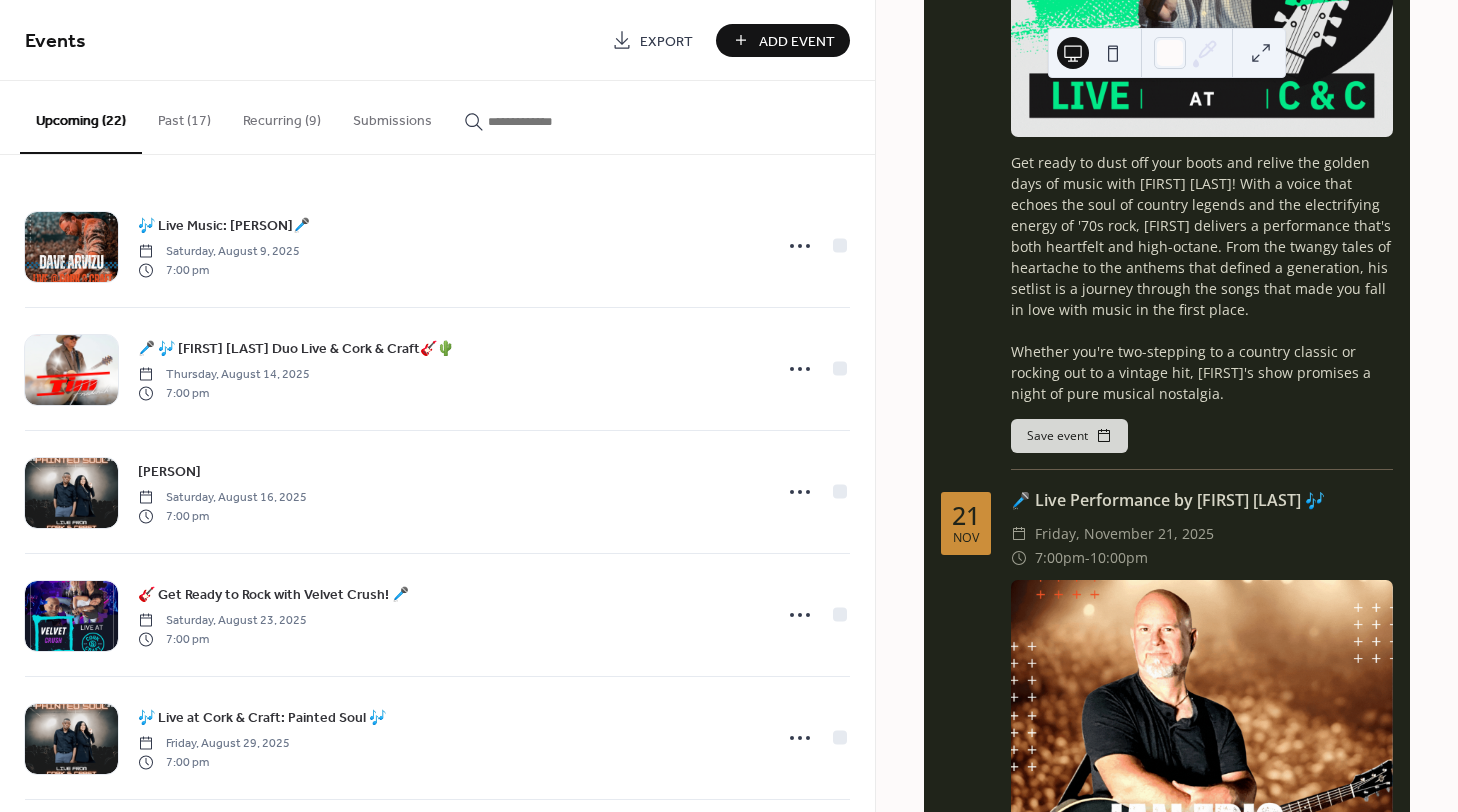 drag, startPoint x: 876, startPoint y: 255, endPoint x: 874, endPoint y: 239, distance: 16.124516 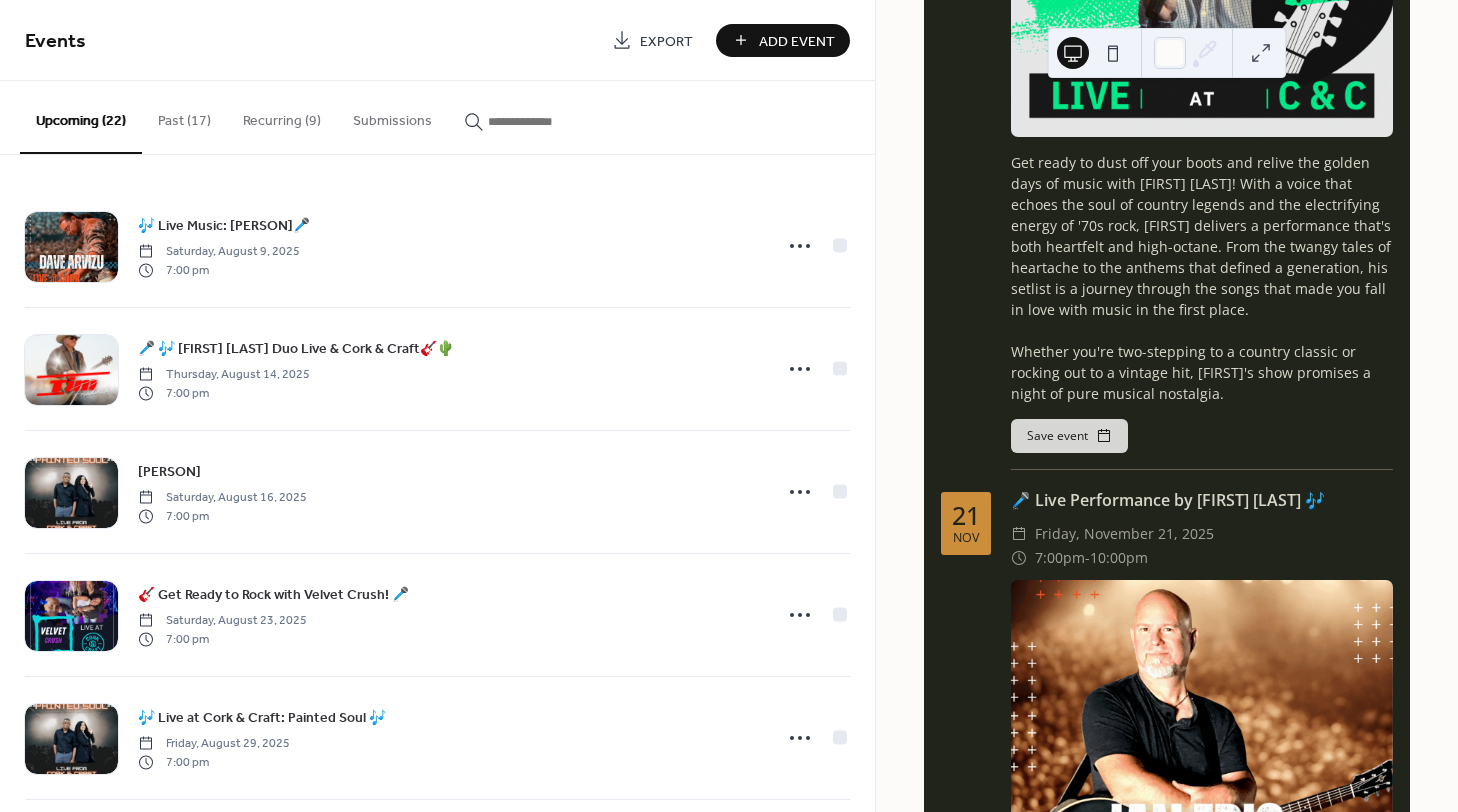 click on "Events Export Add Event Upcoming (22) Past (17) Recurring (9) Submissions 🎶 Live Music: Dave Arvizu🎤  Saturday, August 9, 2025 7:00 pm 🎤 🎶 Tim Friederich Duo Live & Cork & Craft🎸🌵 Thursday, August 14, 2025 7:00 pm Desiree White Saturday, August 16, 2025 7:00 pm 🎸 Get Ready to Rock with Velvet Crush! 🎤 Saturday, August 23, 2025 7:00 pm 🎶 Live at Cork & Craft: Painted Soul  🎶 Friday, August 29, 2025 7:00 pm 🎶The Common Good Trio - Live at Cork & Craft Saturday, August 30, 2025 7:00 pm 🎶 The Boondocks – Live at Cork & Craft Friday, September 5, 2025 7:00 pm 🎸 Matto -Raw. Soulful. Unapologetically Real. Thursday, September 11, 2025 7:00 pm 🎶 Live at Cork & Craft: Painted Soul  🎶 Saturday, September 13, 2025 7:00 pm 🎤 This Date Is Open — But Not for Long Saturday, September 20, 2025 7:00 pm 🎶 Live Music: With the Dave Arvizu Trio🎤  Saturday, September 27, 2025 7:00 pm 🎤🎩 Live at Cork & Craft: Carvin Jones Band! 🎤🎩🔥 Friday, October 3, 2025 5 5" at bounding box center (729, 406) 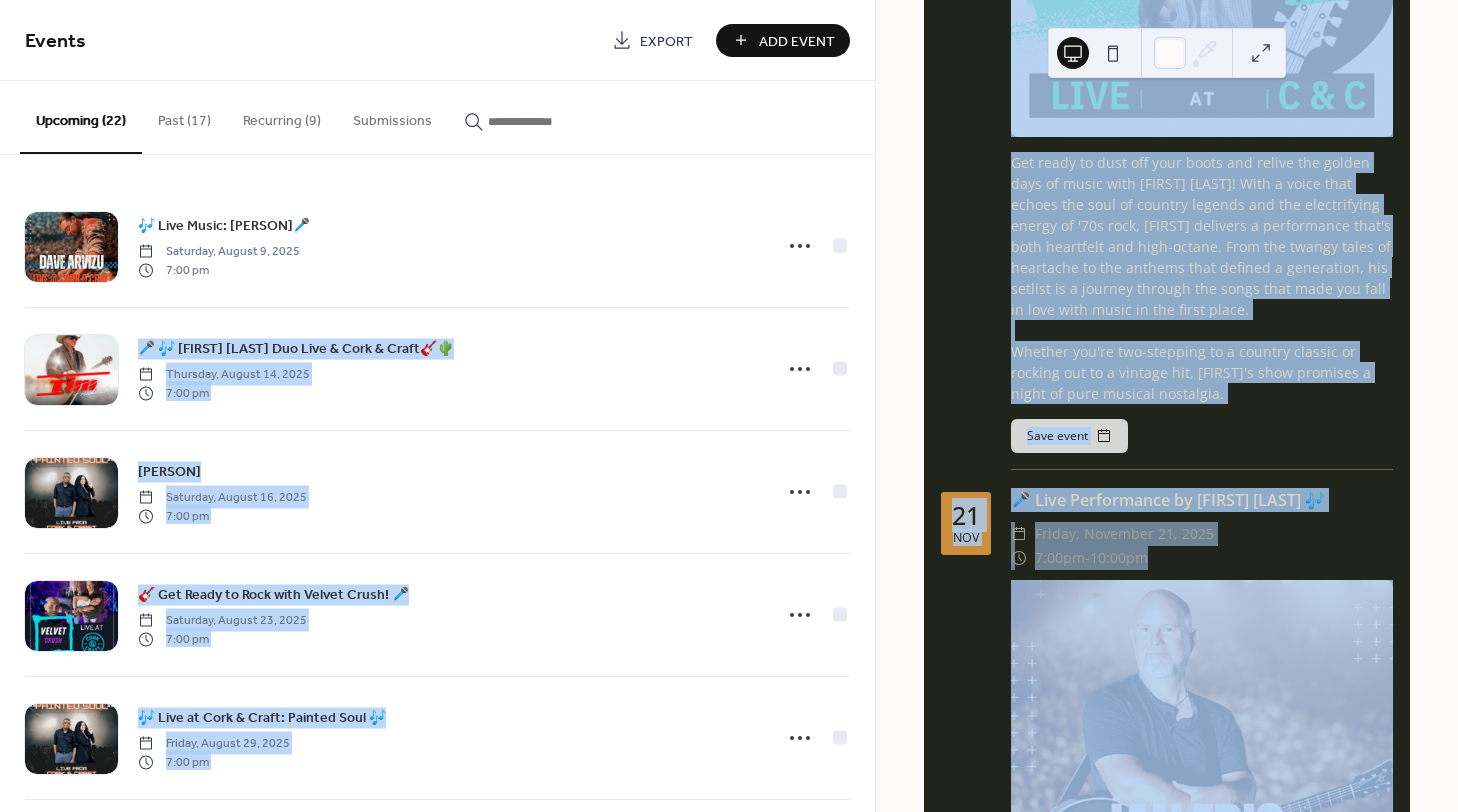 scroll, scrollTop: 366, scrollLeft: 0, axis: vertical 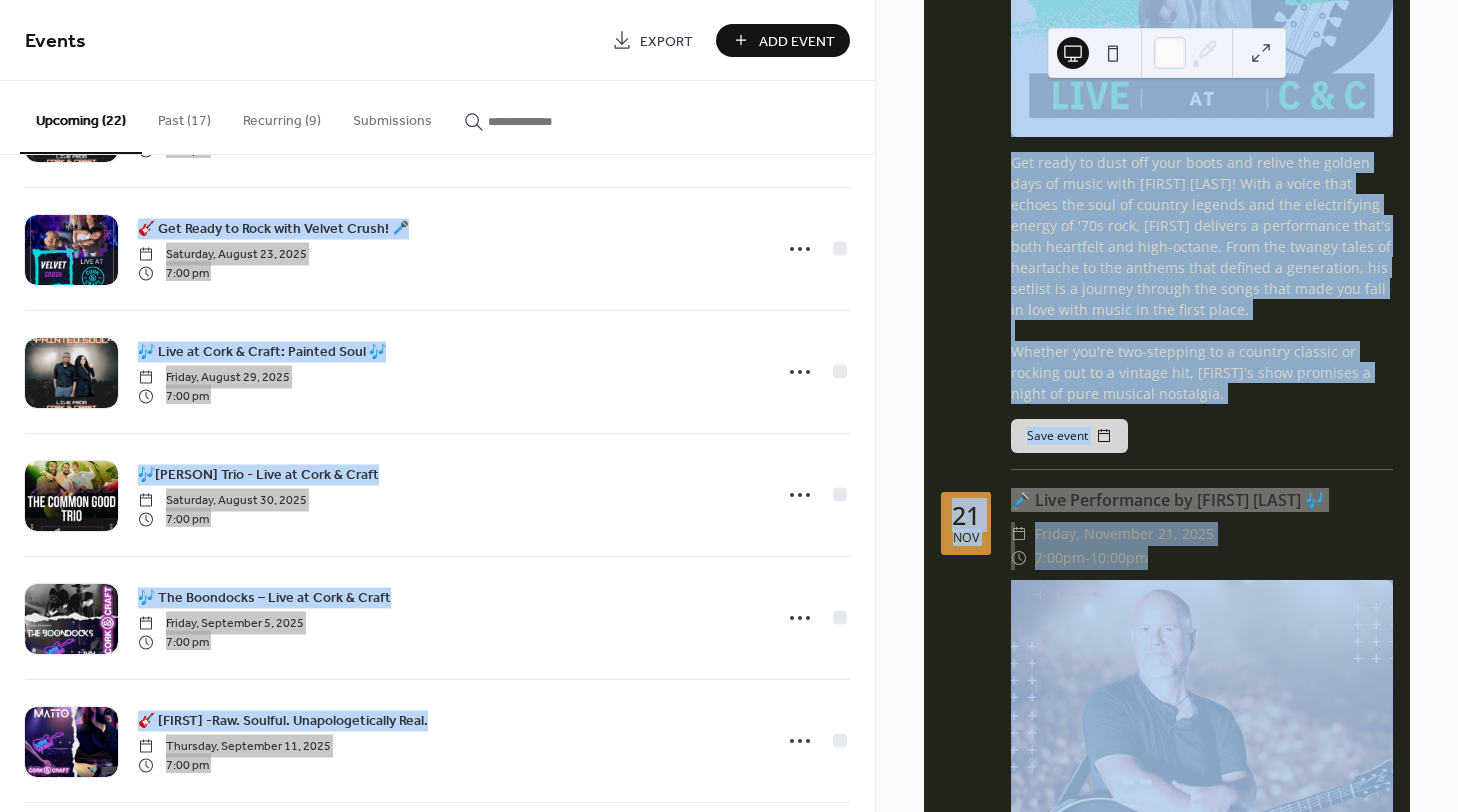click on "Live From C&C 5 Today America/Phoenix 5 Aug 🎶 Live at Cork & Craft: Danny Austin 🎶 ​ Tuesday, August 5, 2025 ​ 5:00pm - 8:00pm Enjoy an exceptional evening of music as All-American artist Danny Austin graces the stage with his unforgettable performance at Cork & Craft. With a deep commitment to heartfelt country melodies and southern soul, Danny Austin skillfully combines contemporary country sounds with timeless storytelling traditions. His performances are distinguished by smooth, emotive vocals and expert guitar skills, creating an energetic atmosphere that captivates the audience. Whether he's performing his own compositions or interpreting popular favorites, Danny delivers a show that resonates with authenticity and vibrancy. This event is a perfect match for enthusiasts of modern country music. Making a reservation is highly recommended to ensure you don't miss this extraordinary musical experience. For reservations, please visit:  https://www.yelp.com/reservations/cork-and-craft-chandler 6 -" at bounding box center (1167, -21151) 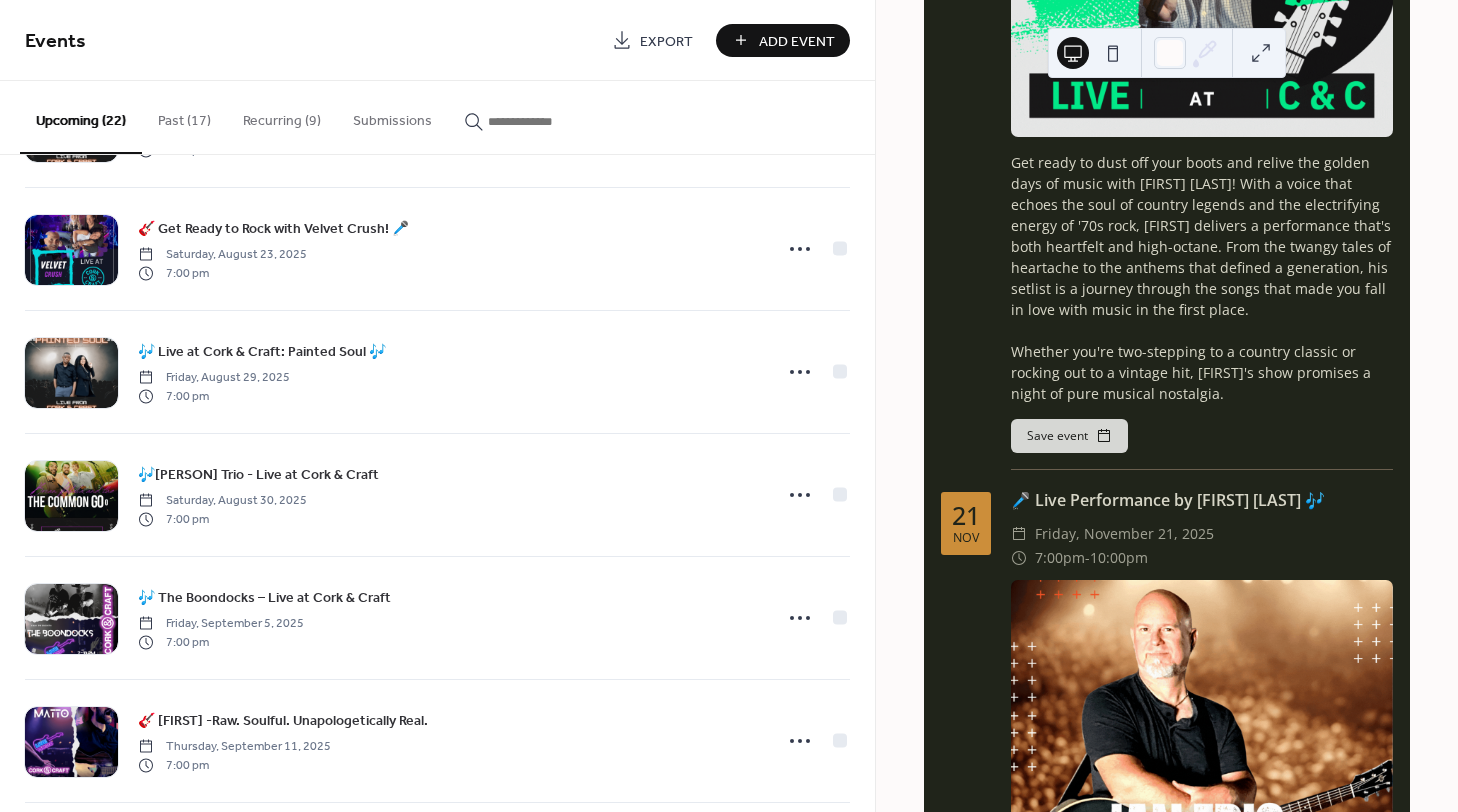 click on "Past (17)" at bounding box center [184, 116] 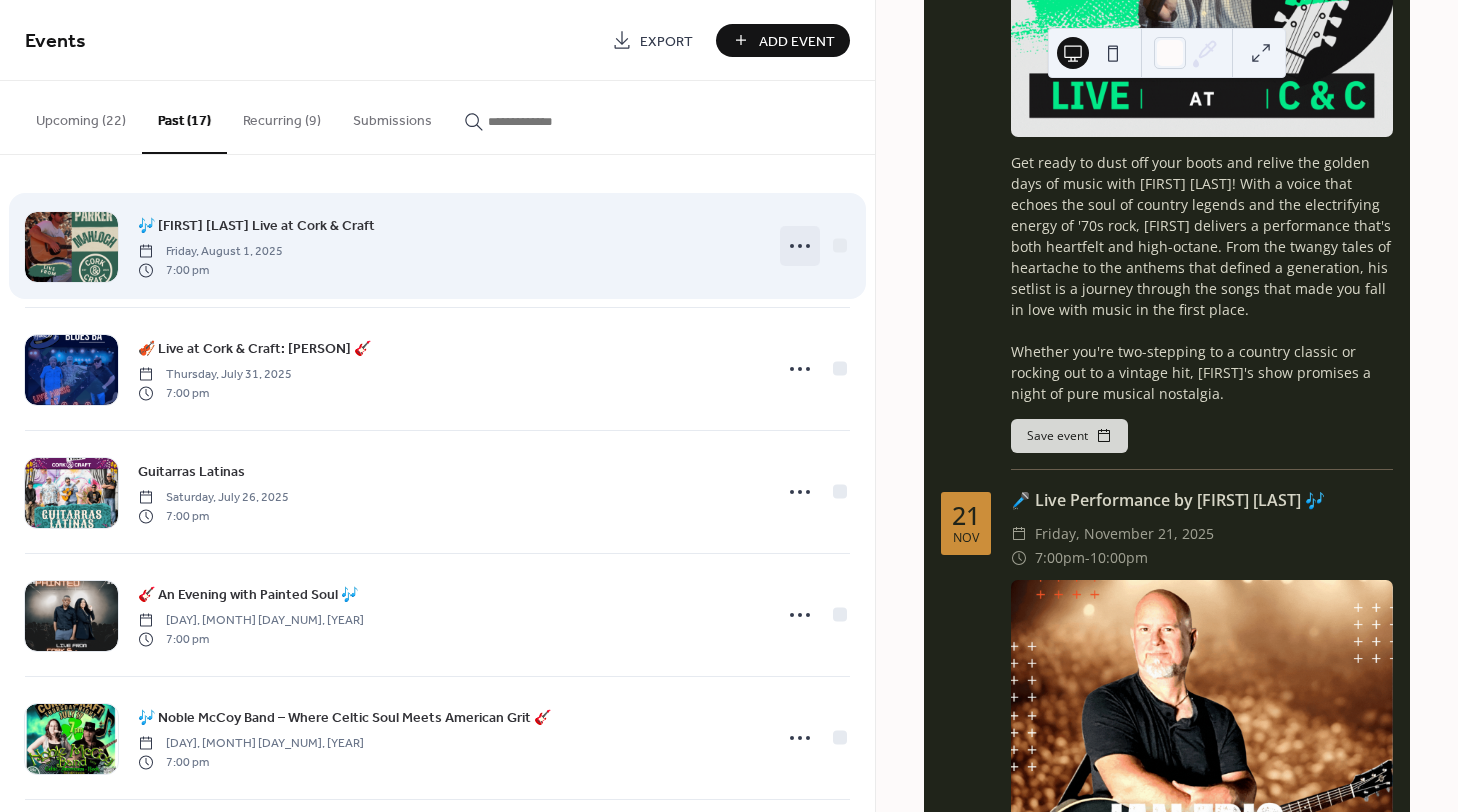 click 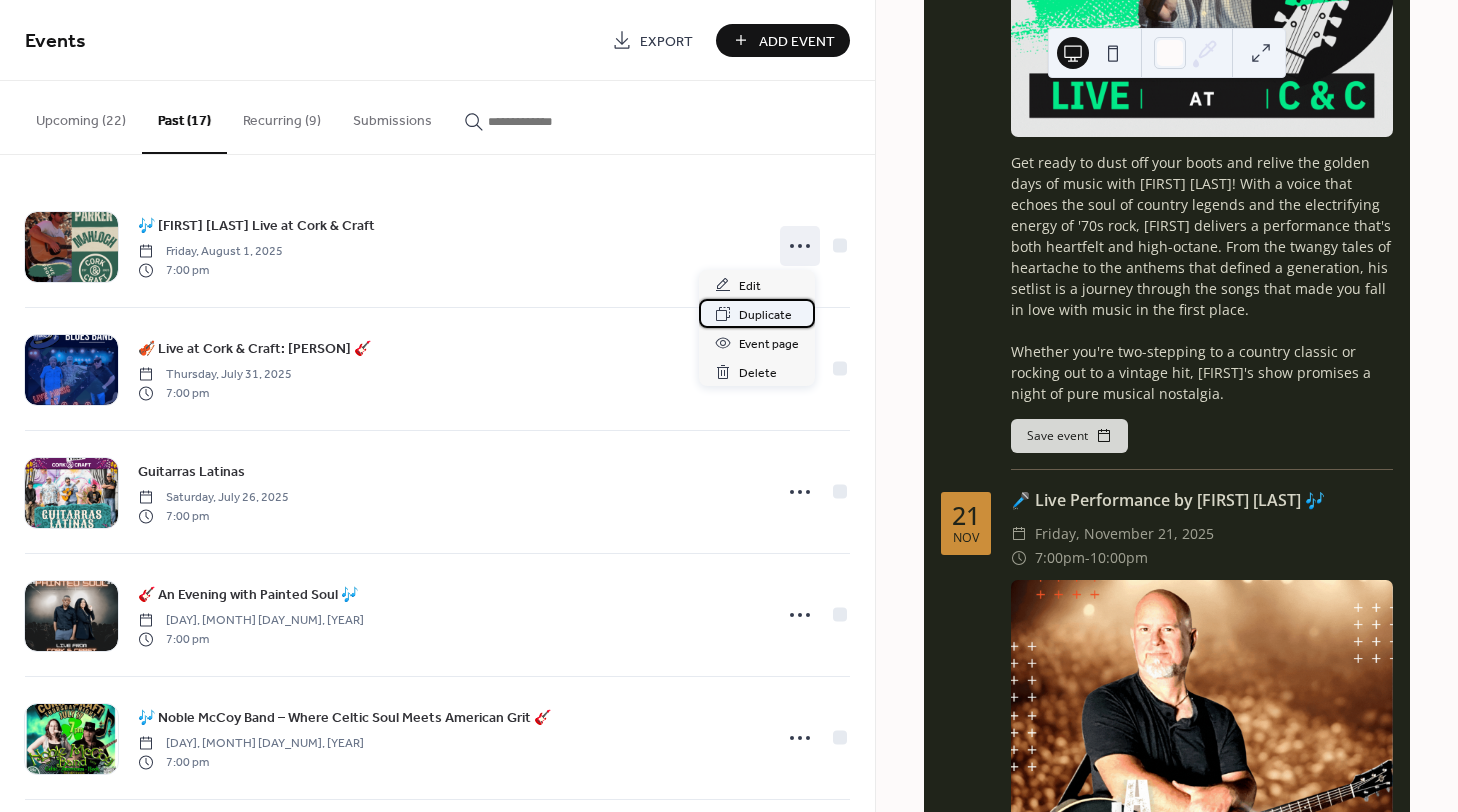 click on "Duplicate" at bounding box center [765, 315] 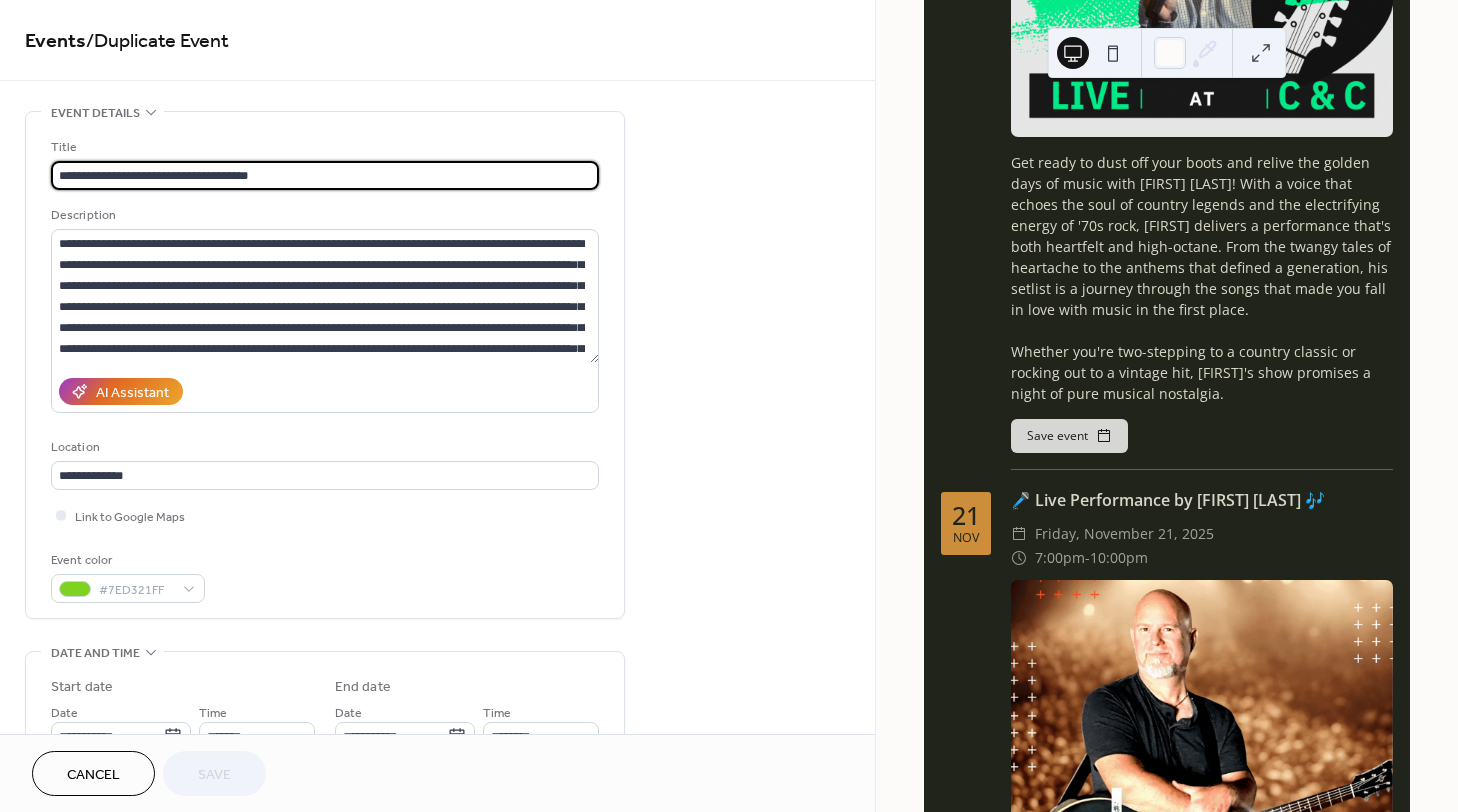 scroll, scrollTop: 366, scrollLeft: 0, axis: vertical 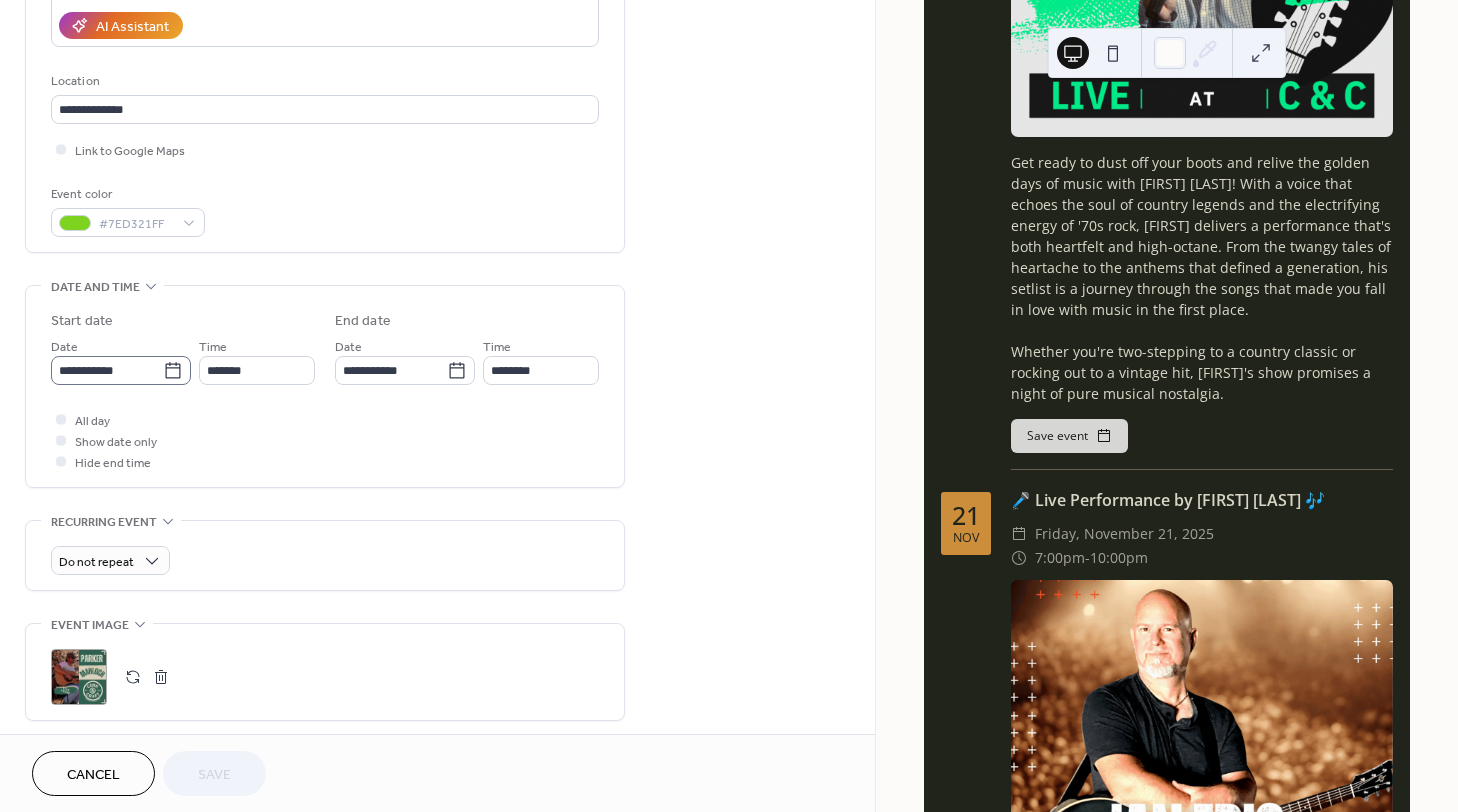 click 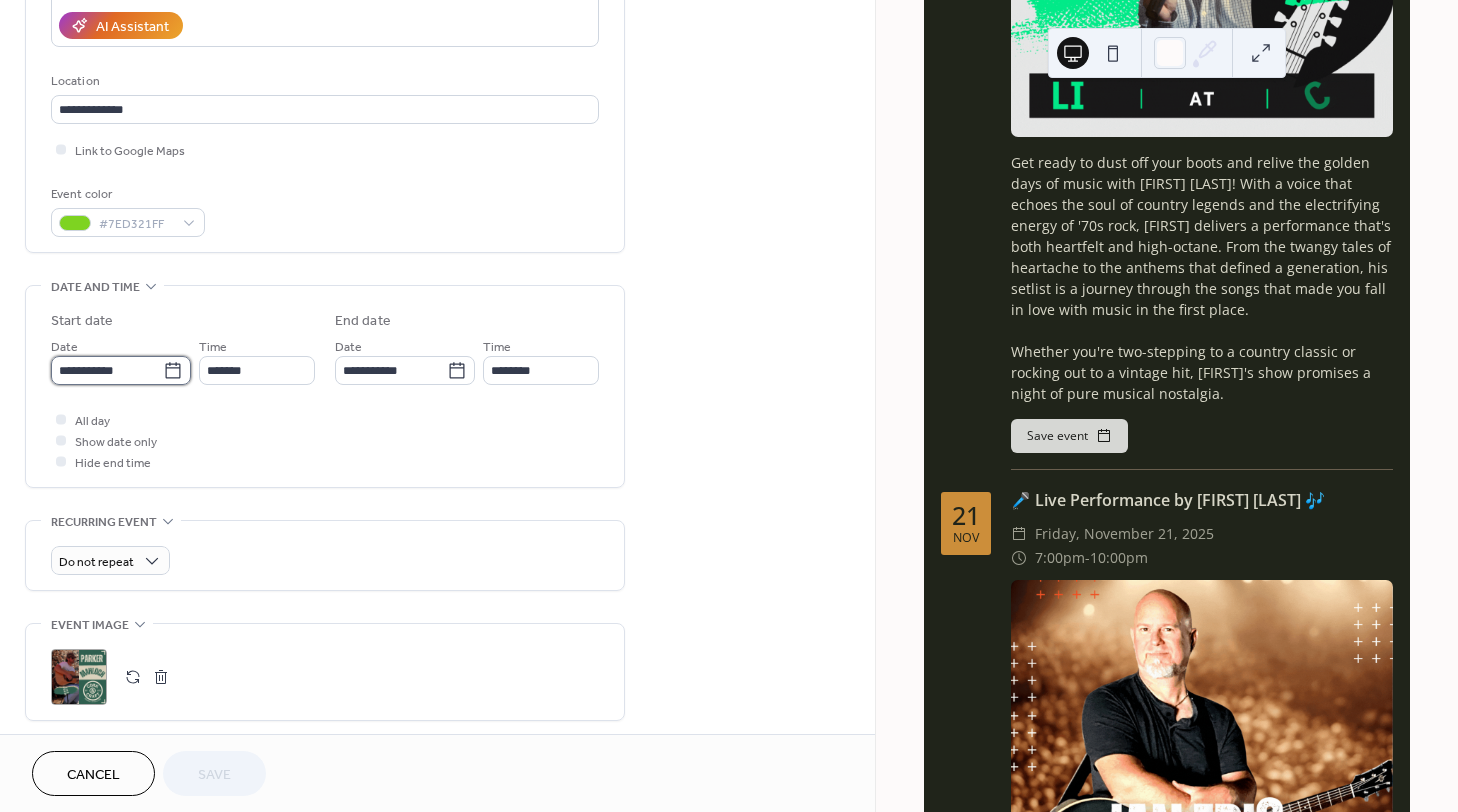 click on "**********" at bounding box center (107, 370) 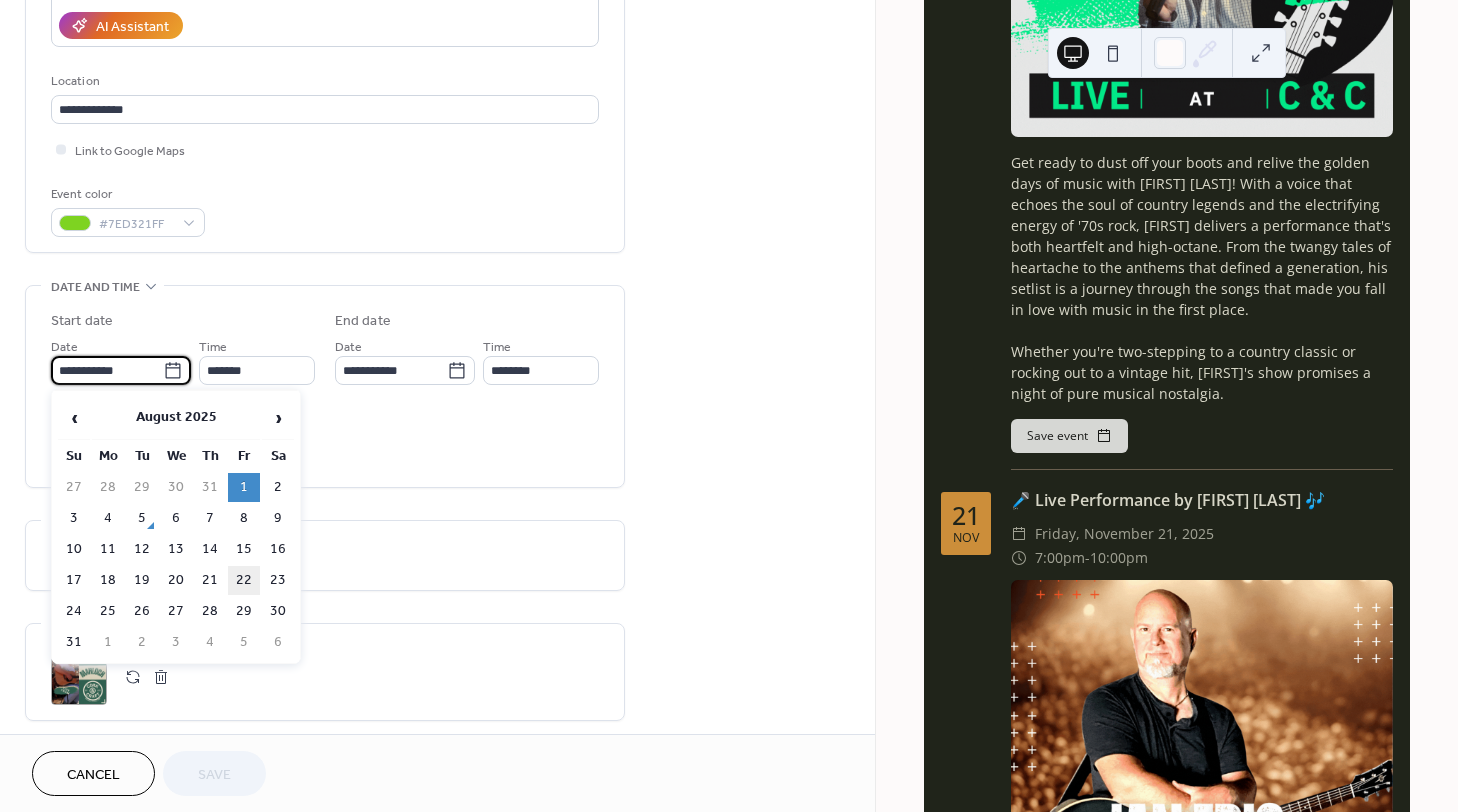 click on "22" at bounding box center (244, 580) 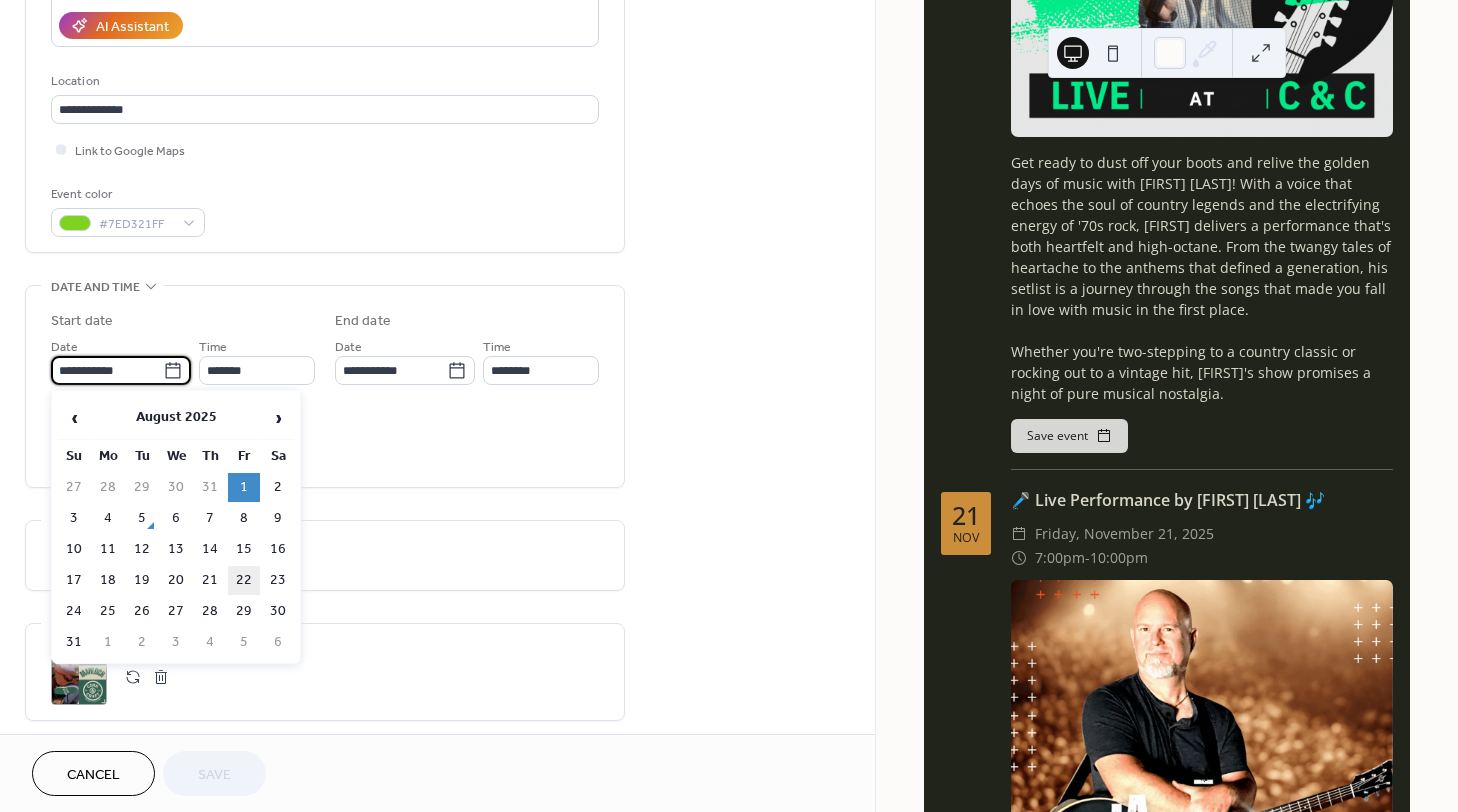 type on "**********" 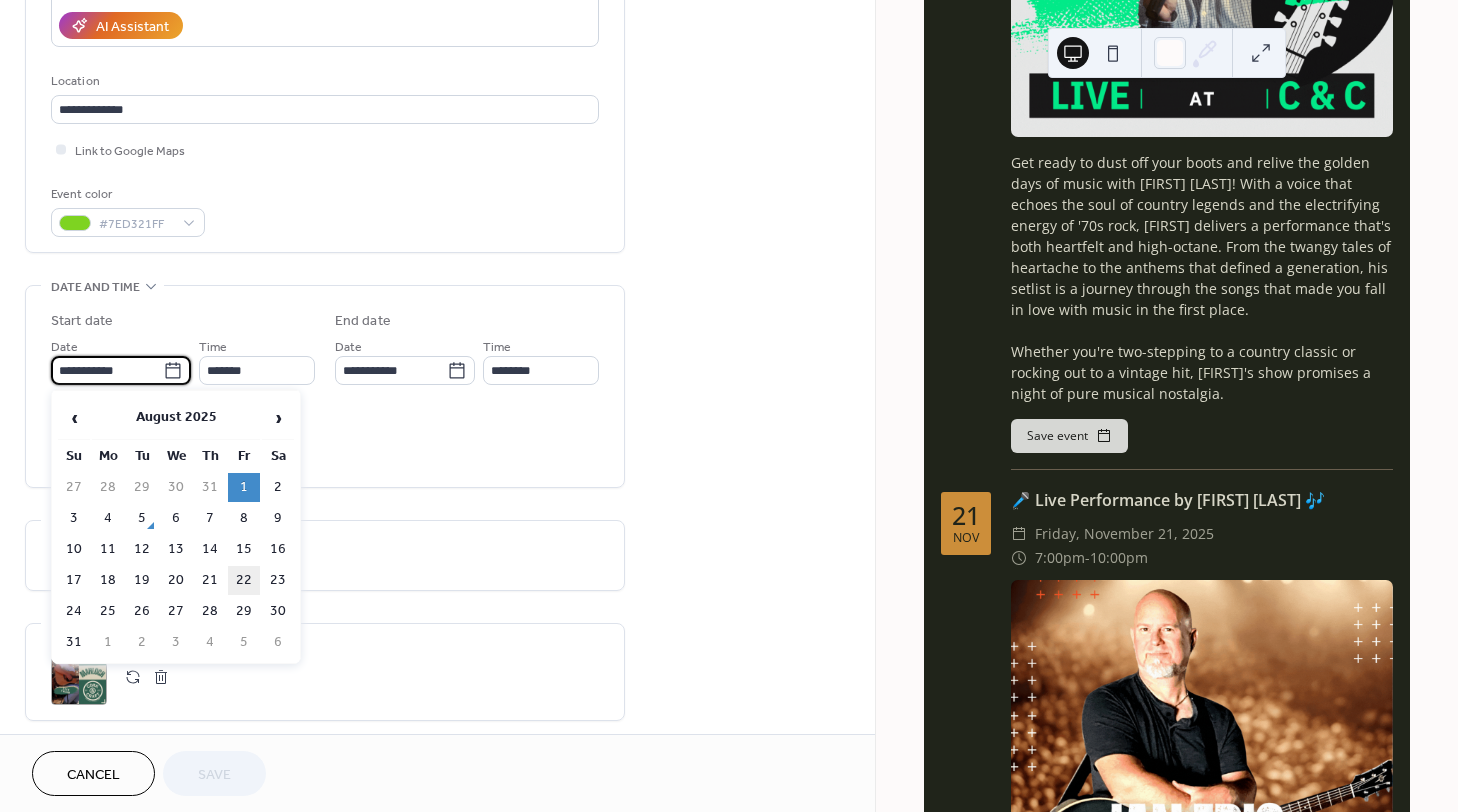 type on "**********" 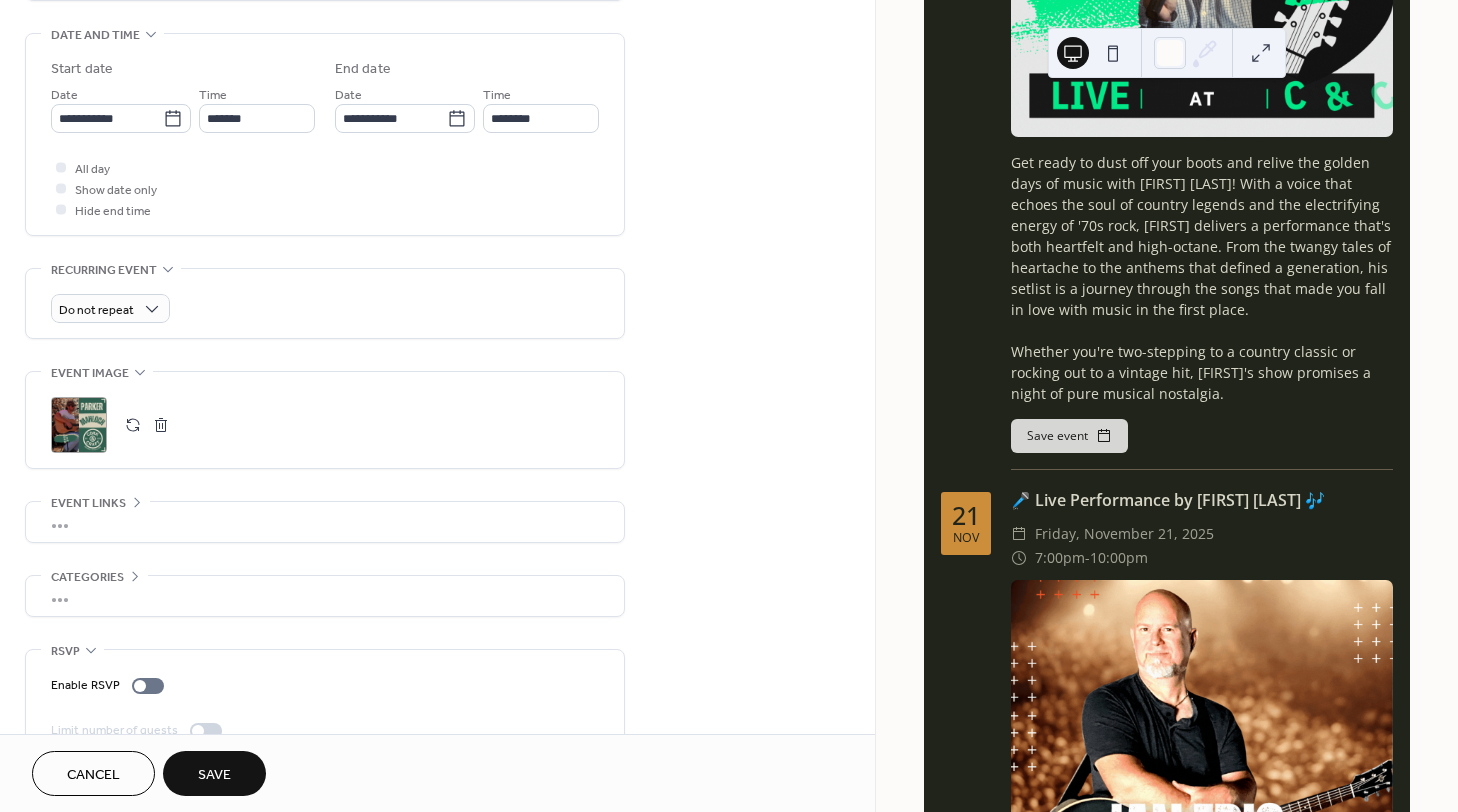 scroll, scrollTop: 662, scrollLeft: 0, axis: vertical 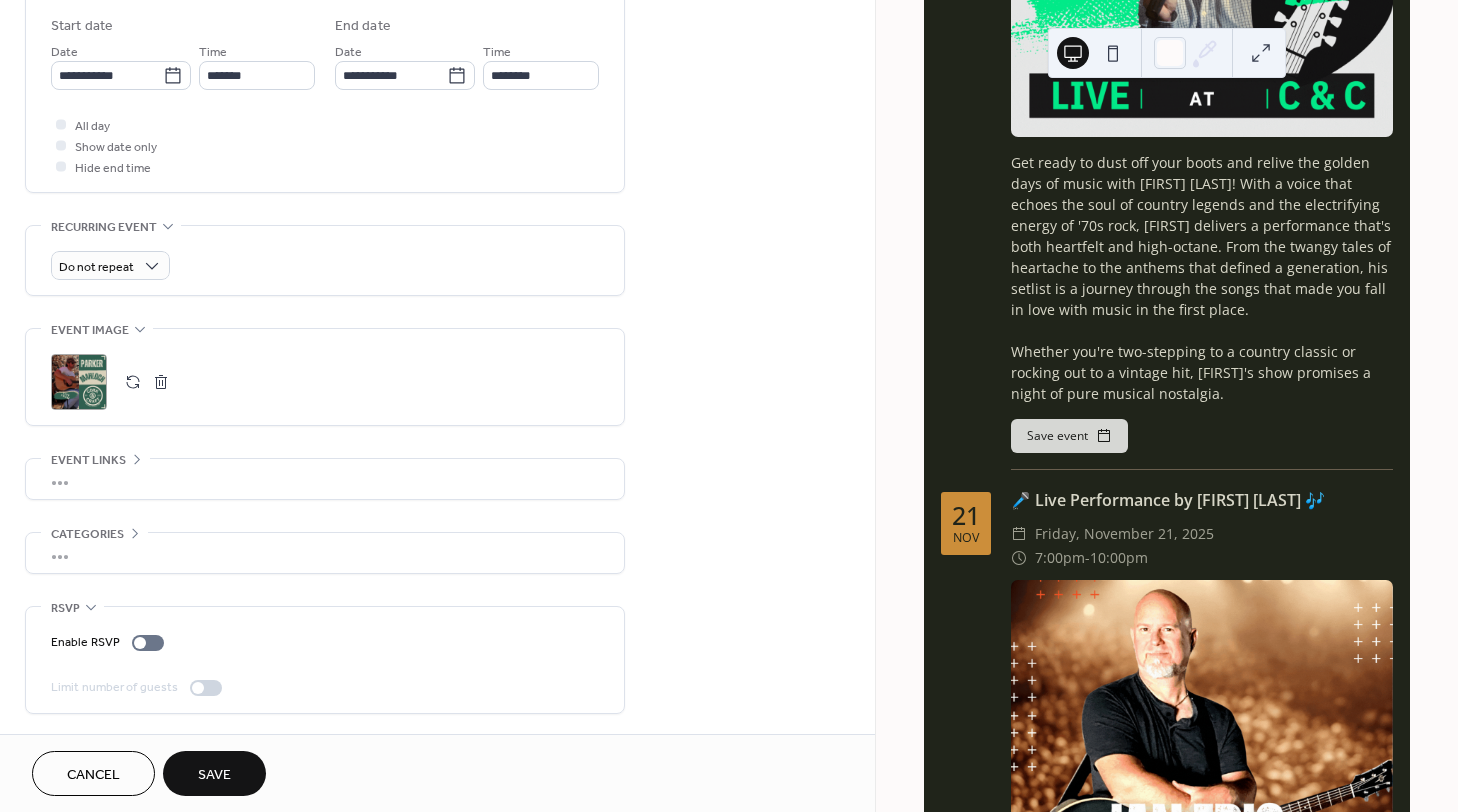 click 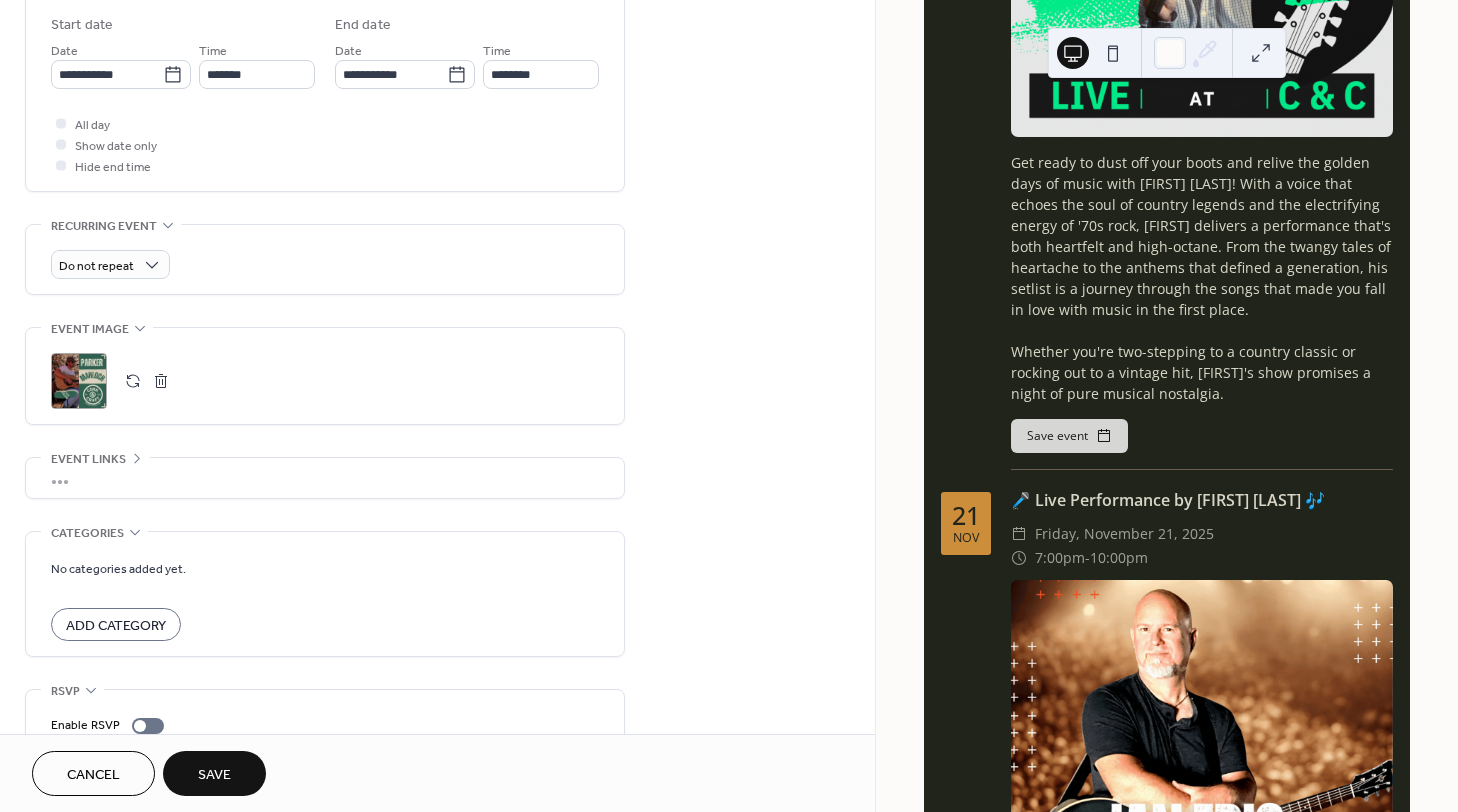 scroll, scrollTop: 662, scrollLeft: 0, axis: vertical 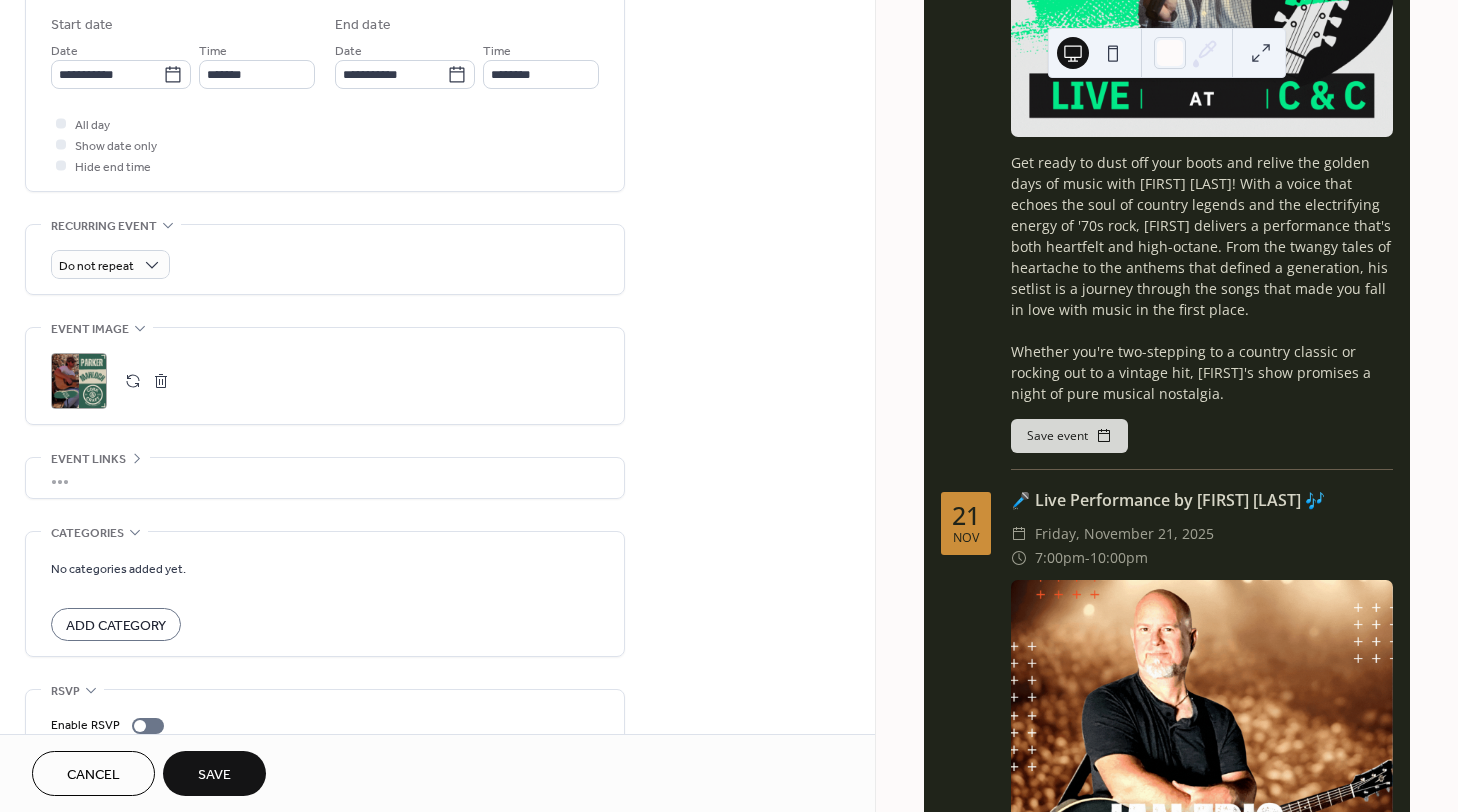 click 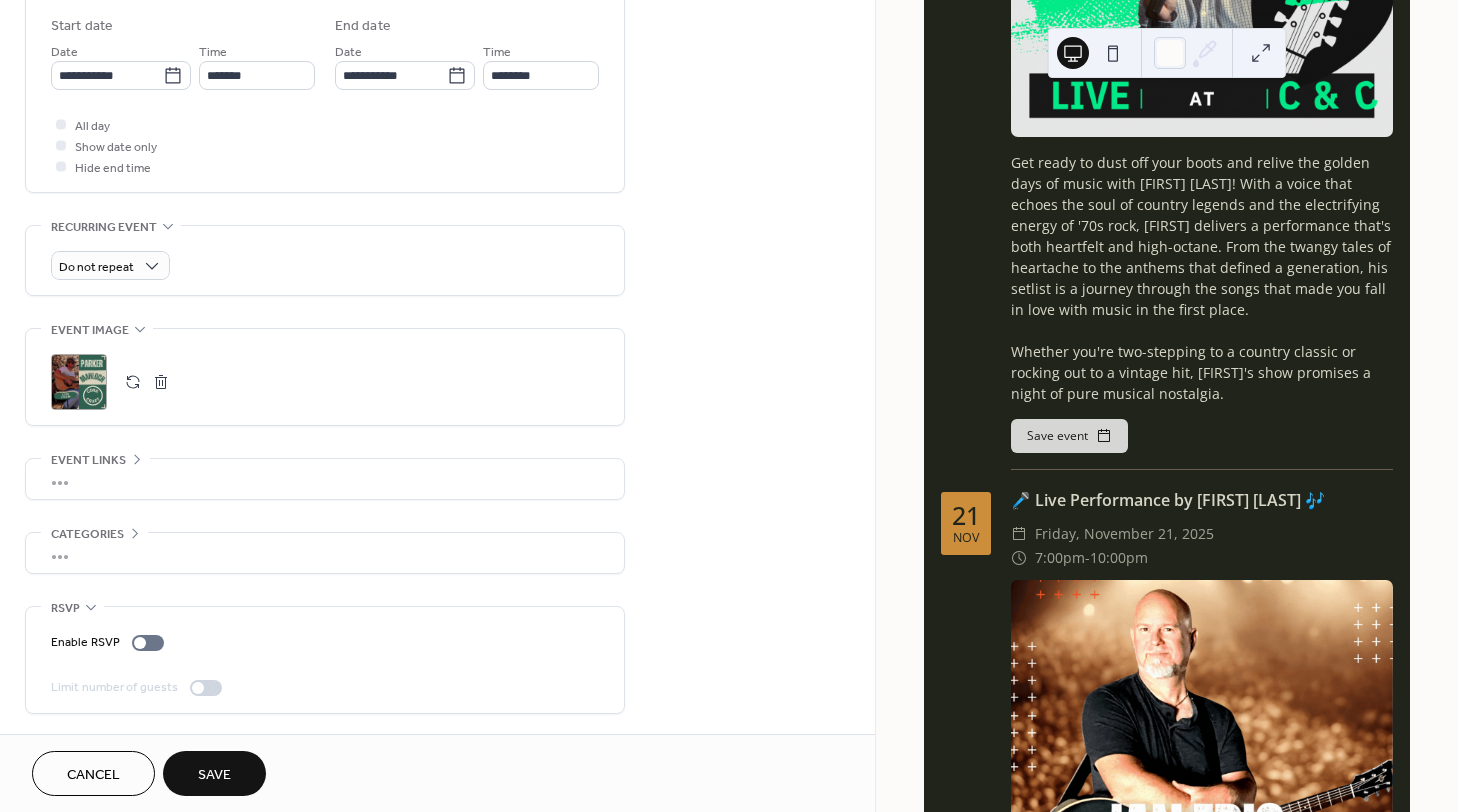 scroll, scrollTop: 662, scrollLeft: 0, axis: vertical 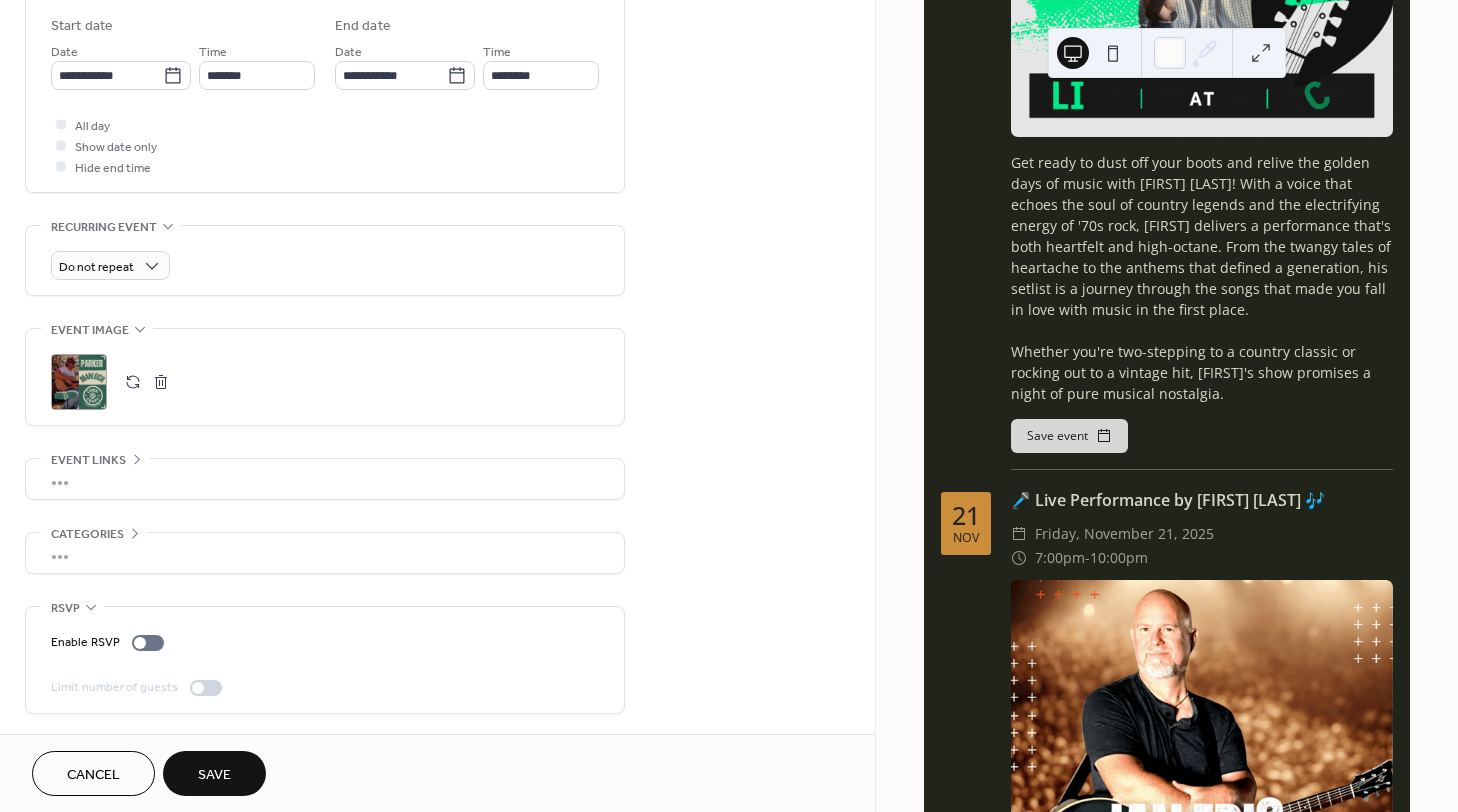 click 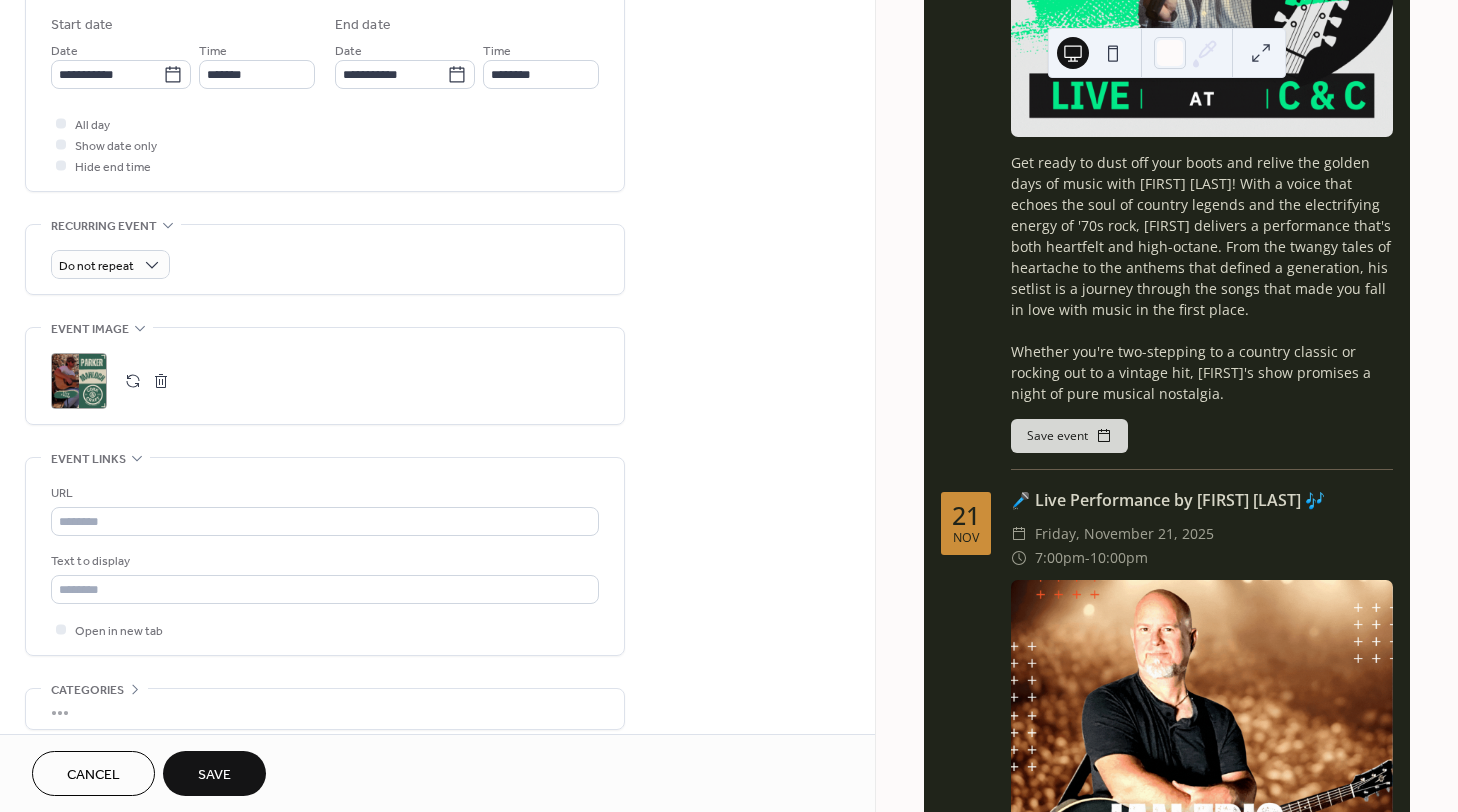 scroll, scrollTop: 662, scrollLeft: 0, axis: vertical 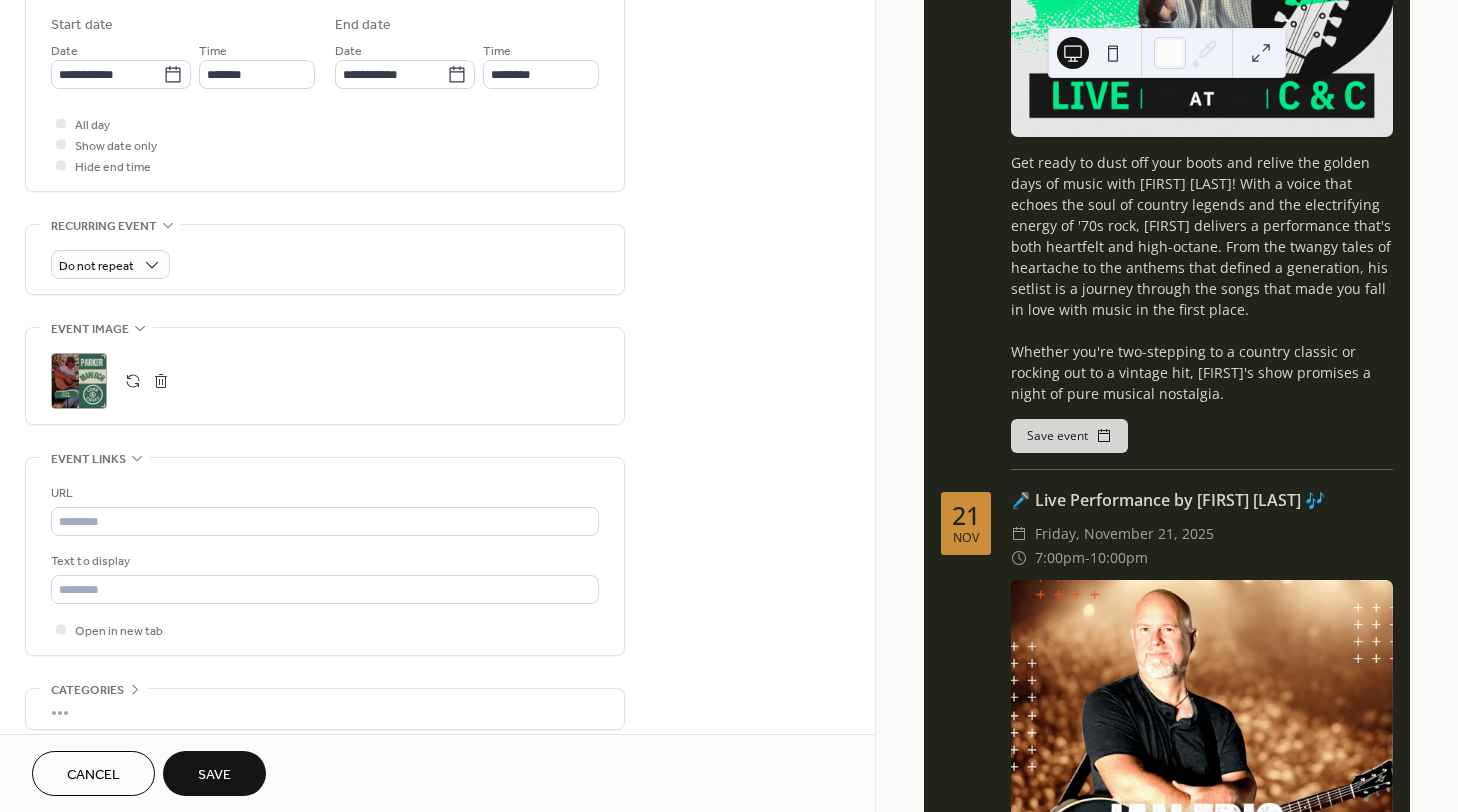 click 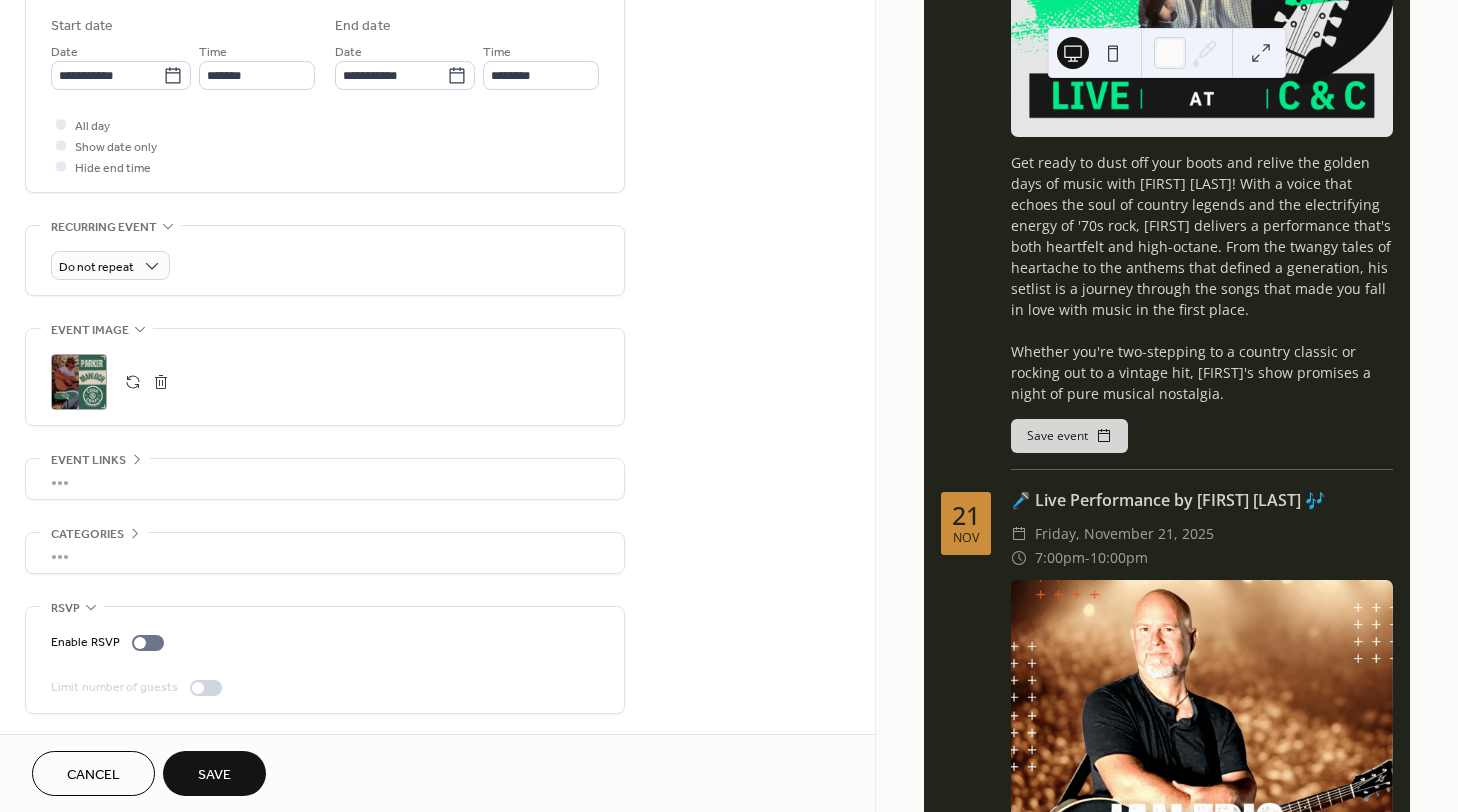 scroll, scrollTop: 662, scrollLeft: 0, axis: vertical 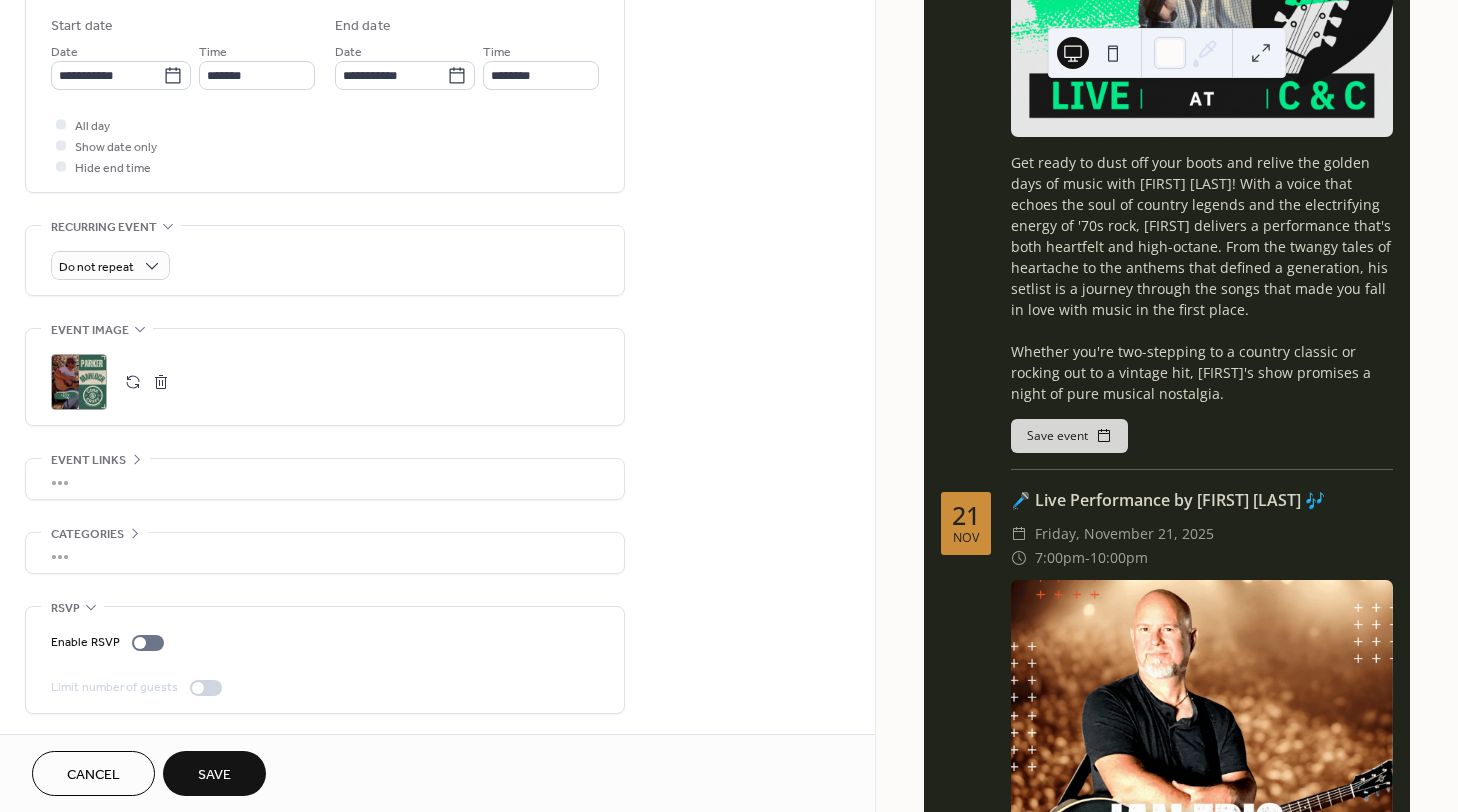 click 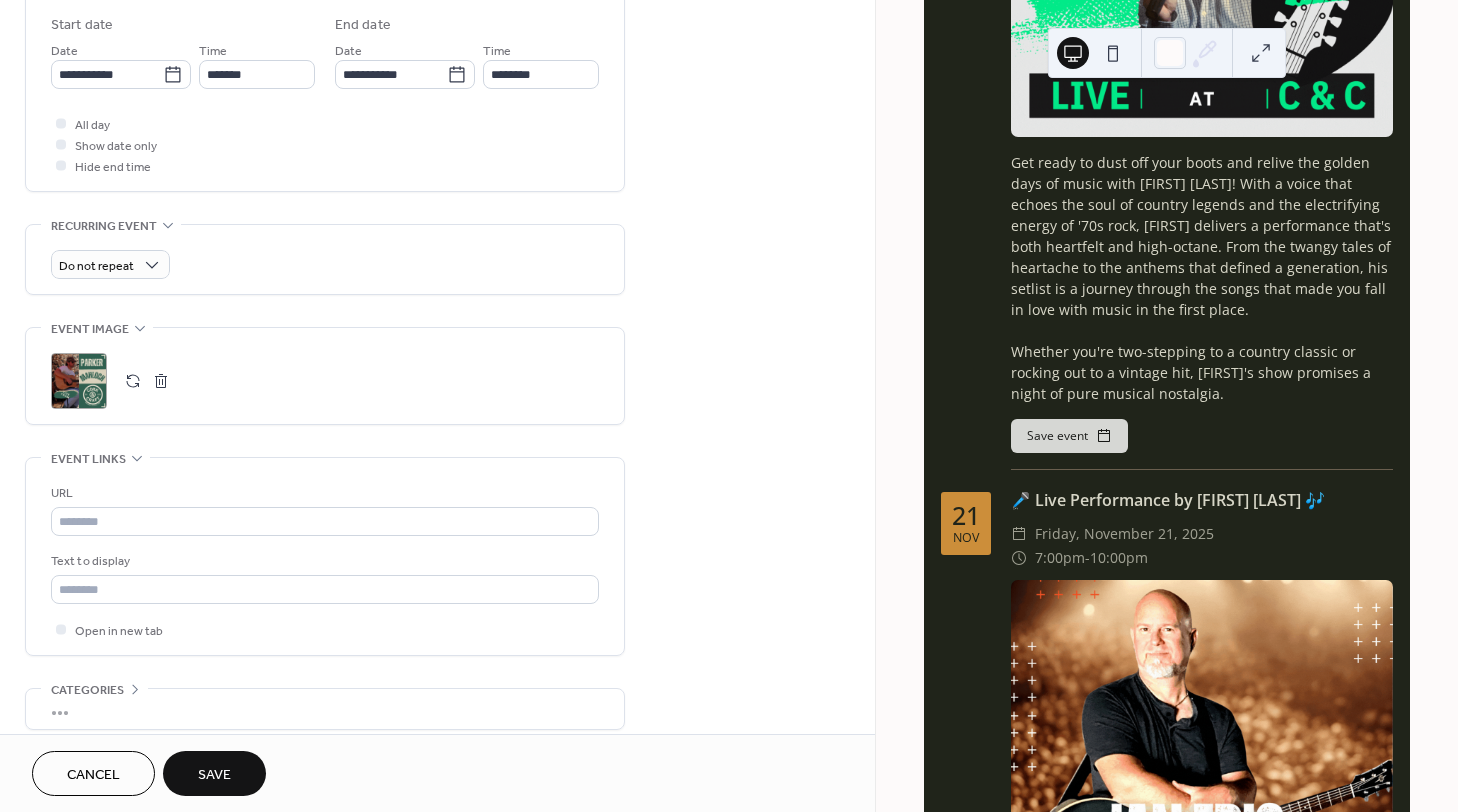 click 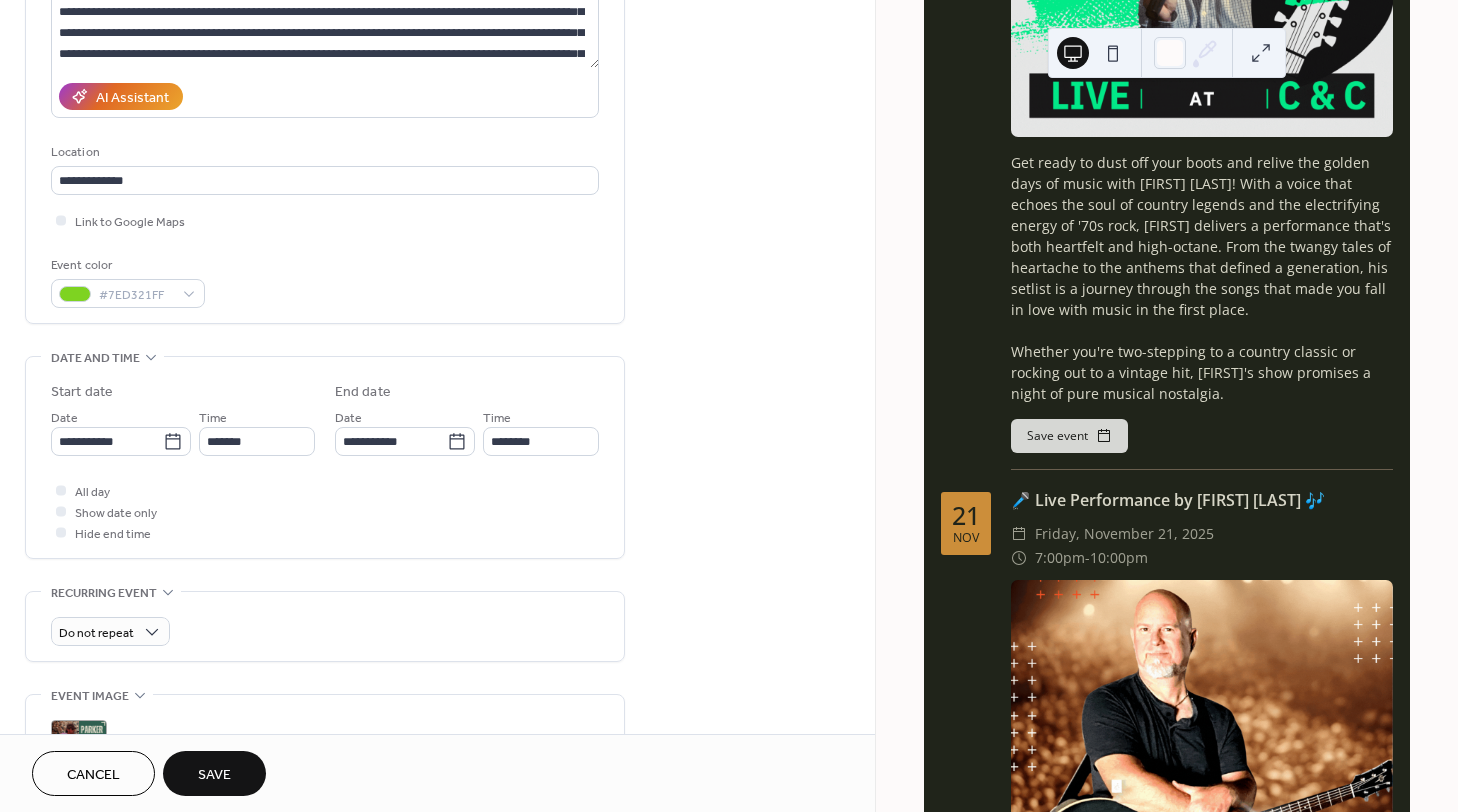 scroll, scrollTop: 0, scrollLeft: 0, axis: both 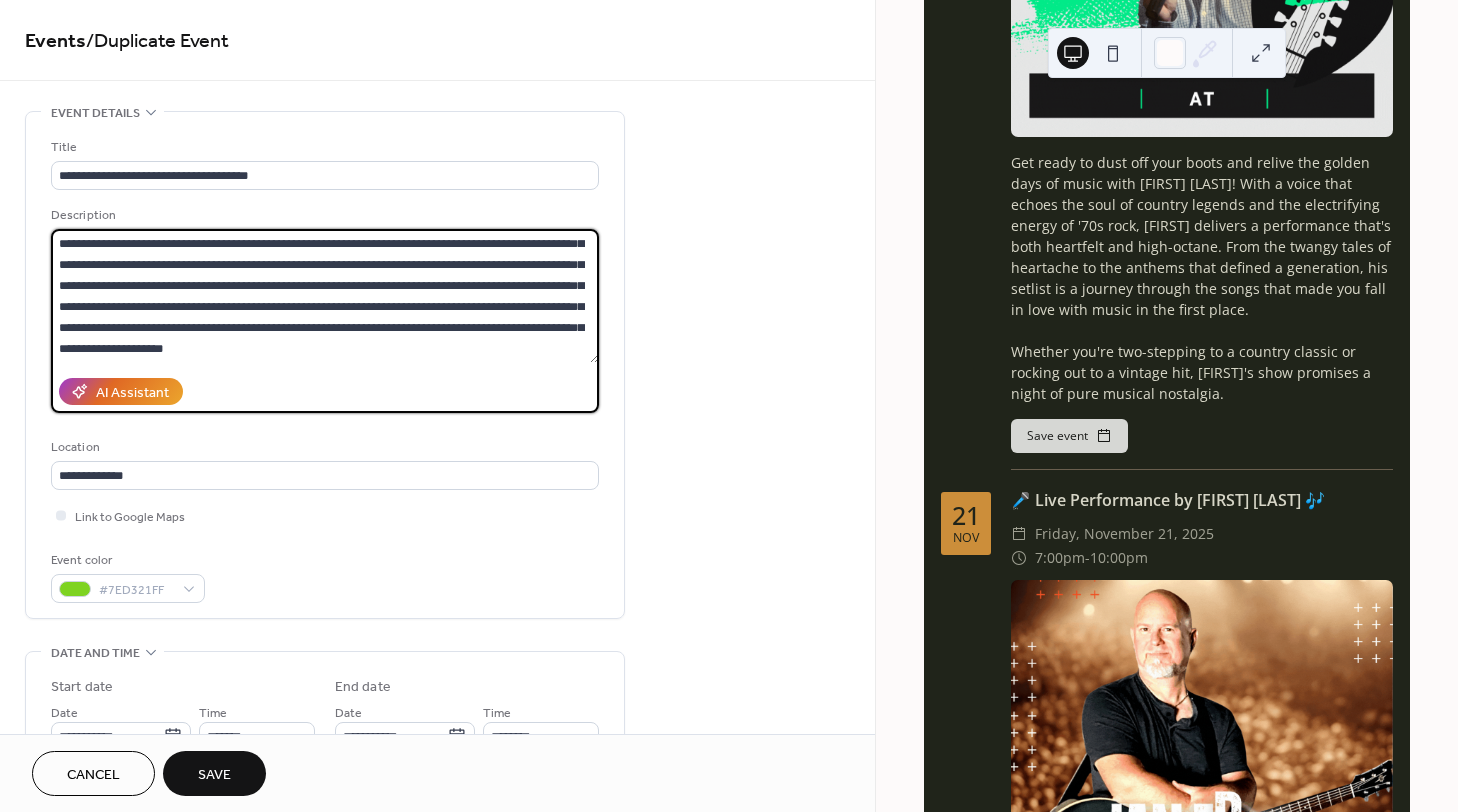 click on "**********" at bounding box center [325, 296] 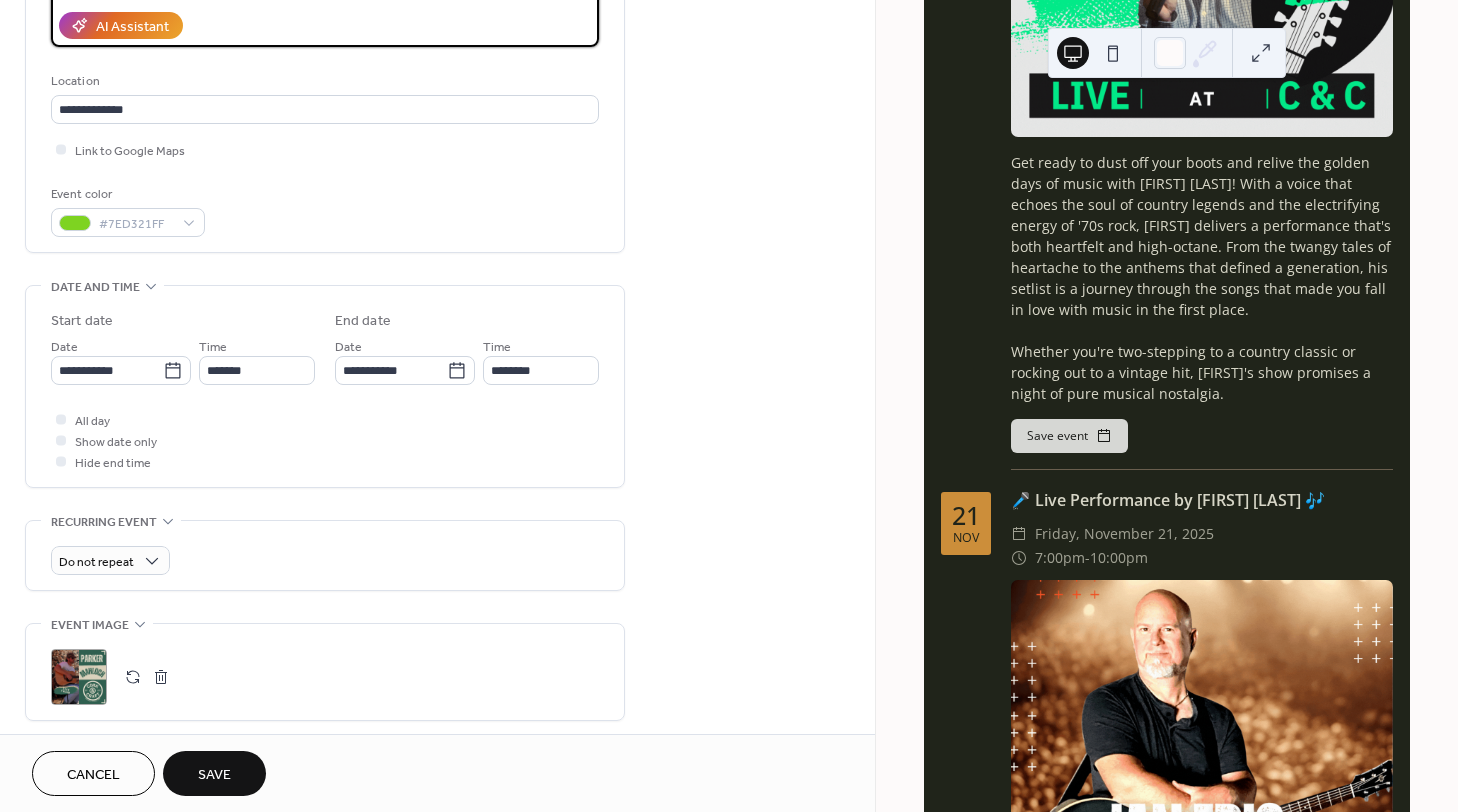 scroll, scrollTop: 662, scrollLeft: 0, axis: vertical 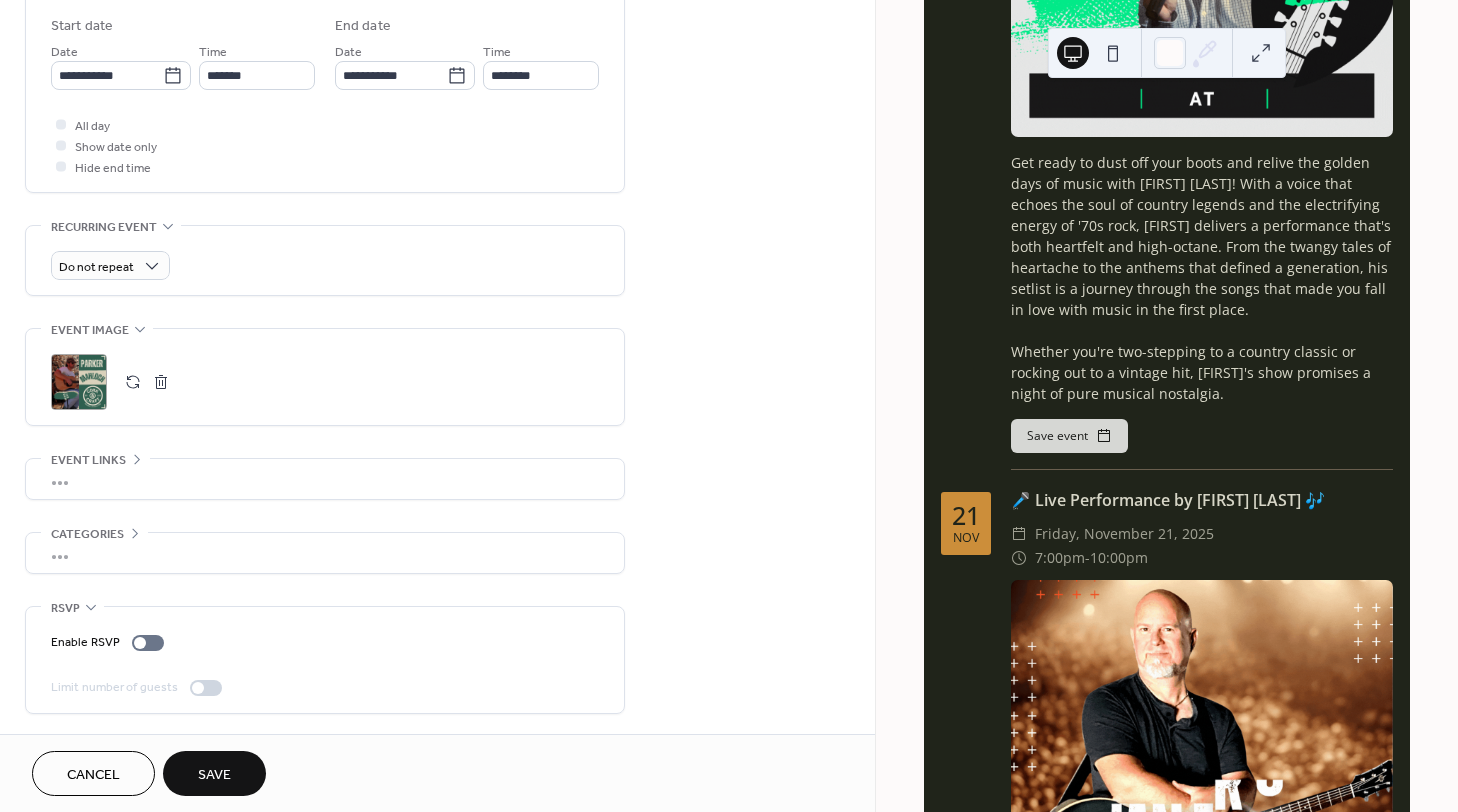 type on "**********" 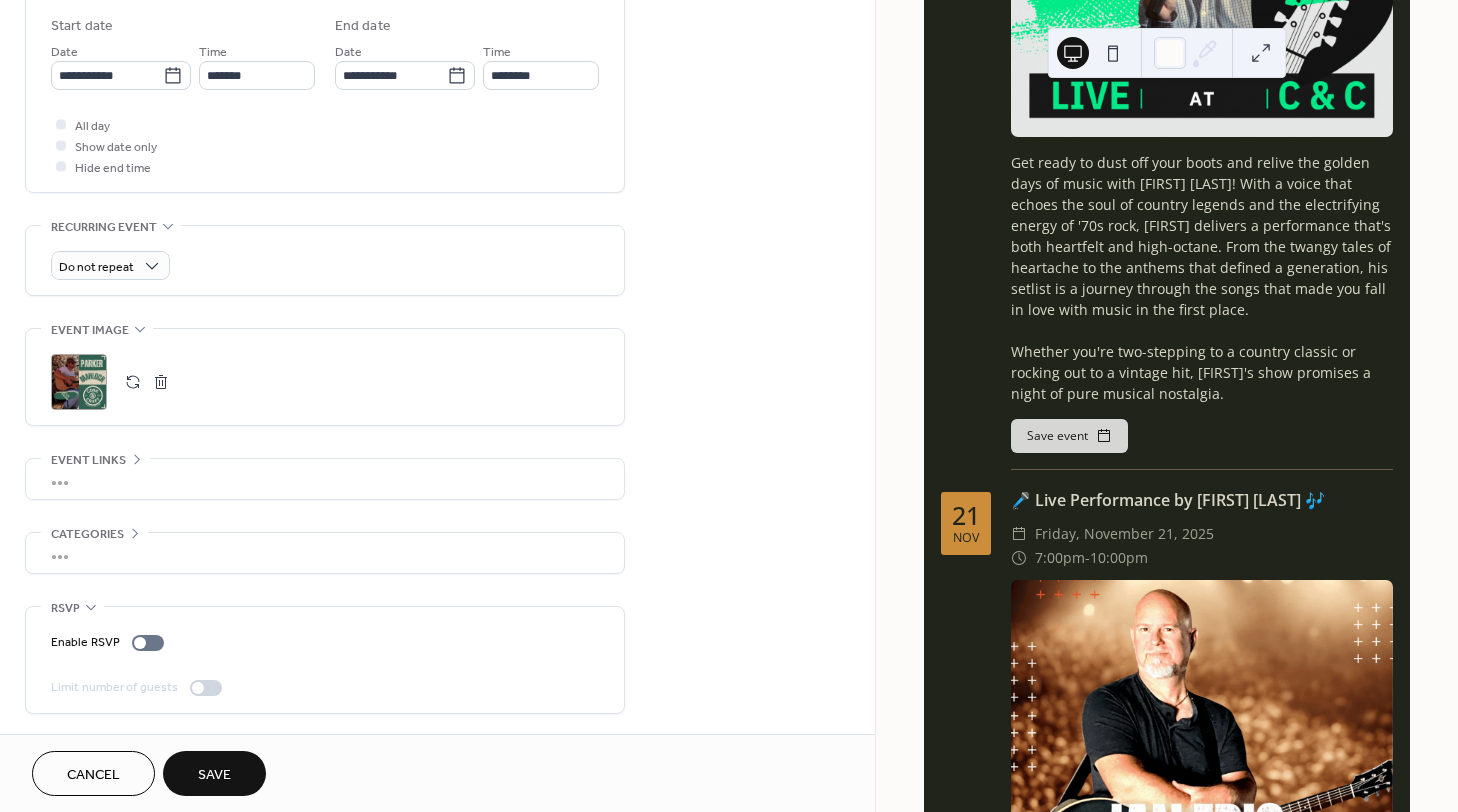 click on "•••" at bounding box center (325, 479) 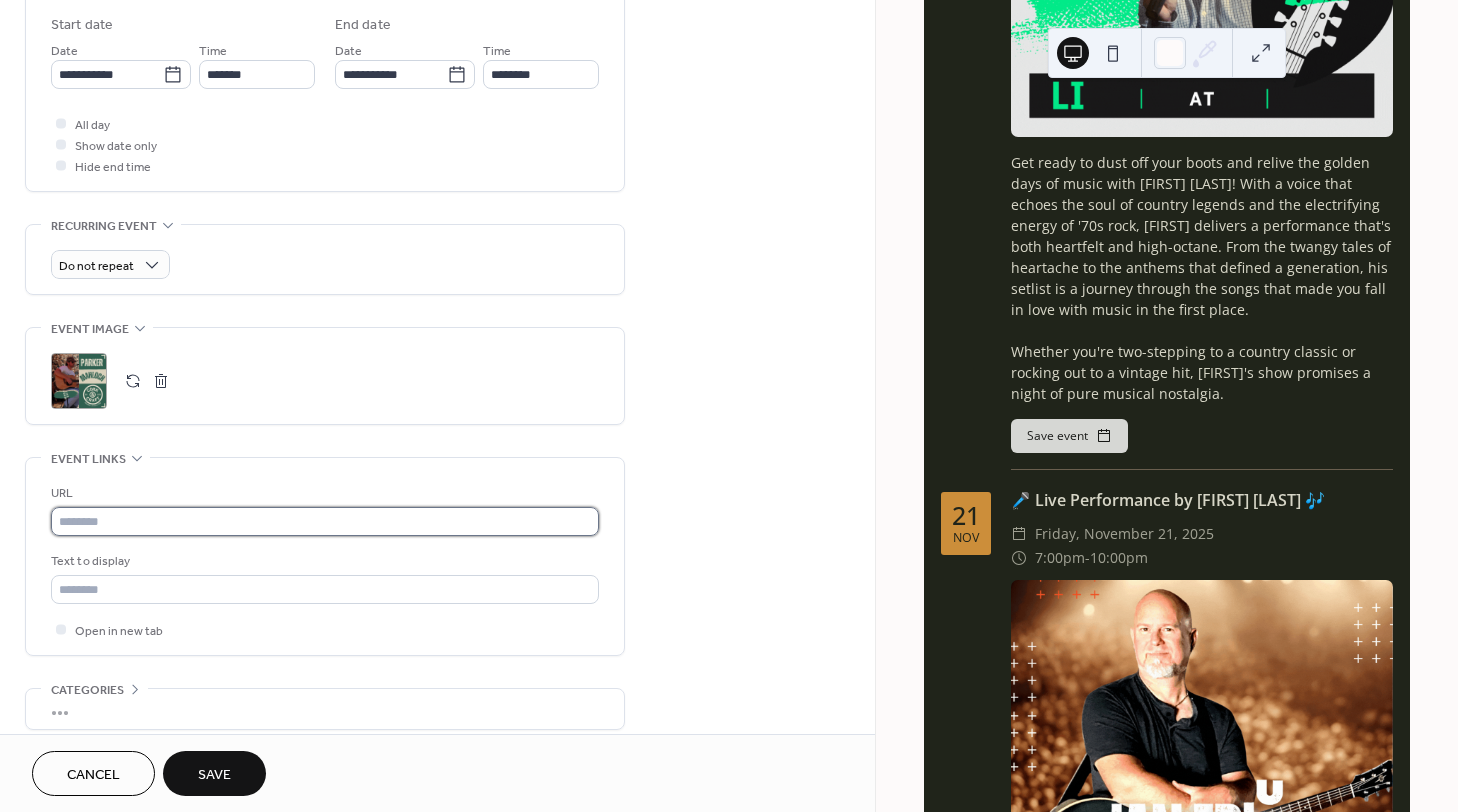 click at bounding box center (325, 521) 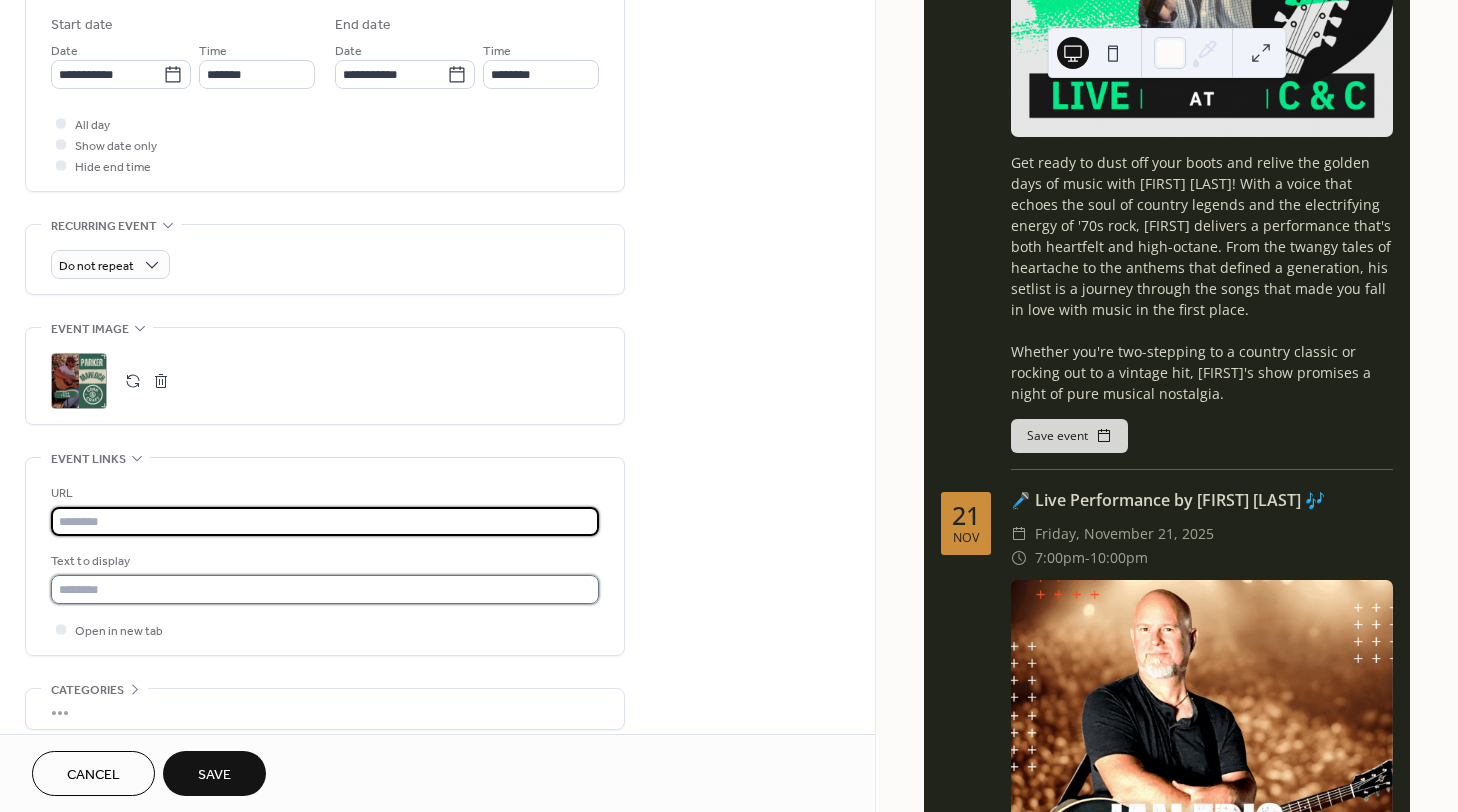 click at bounding box center (325, 589) 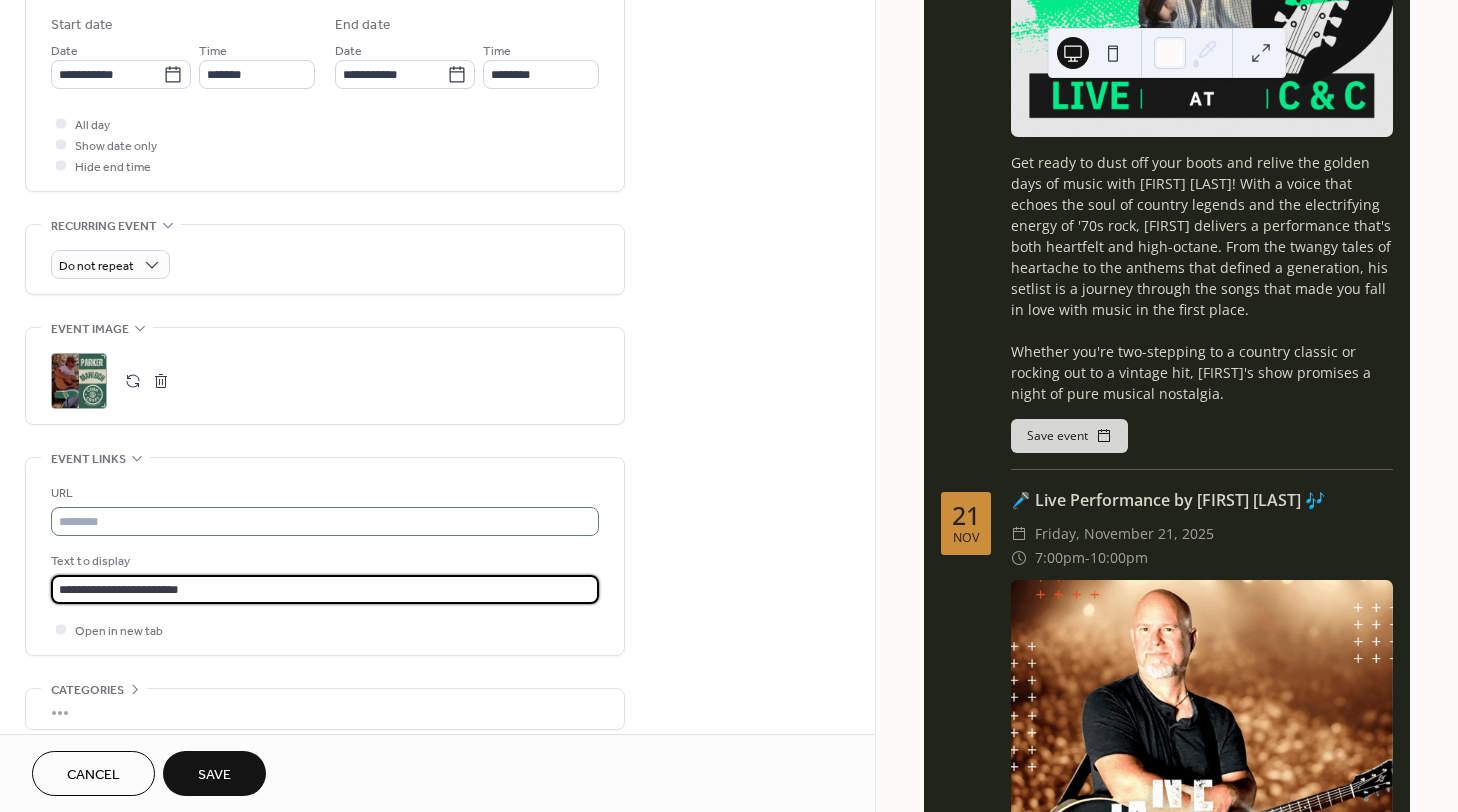 type on "**********" 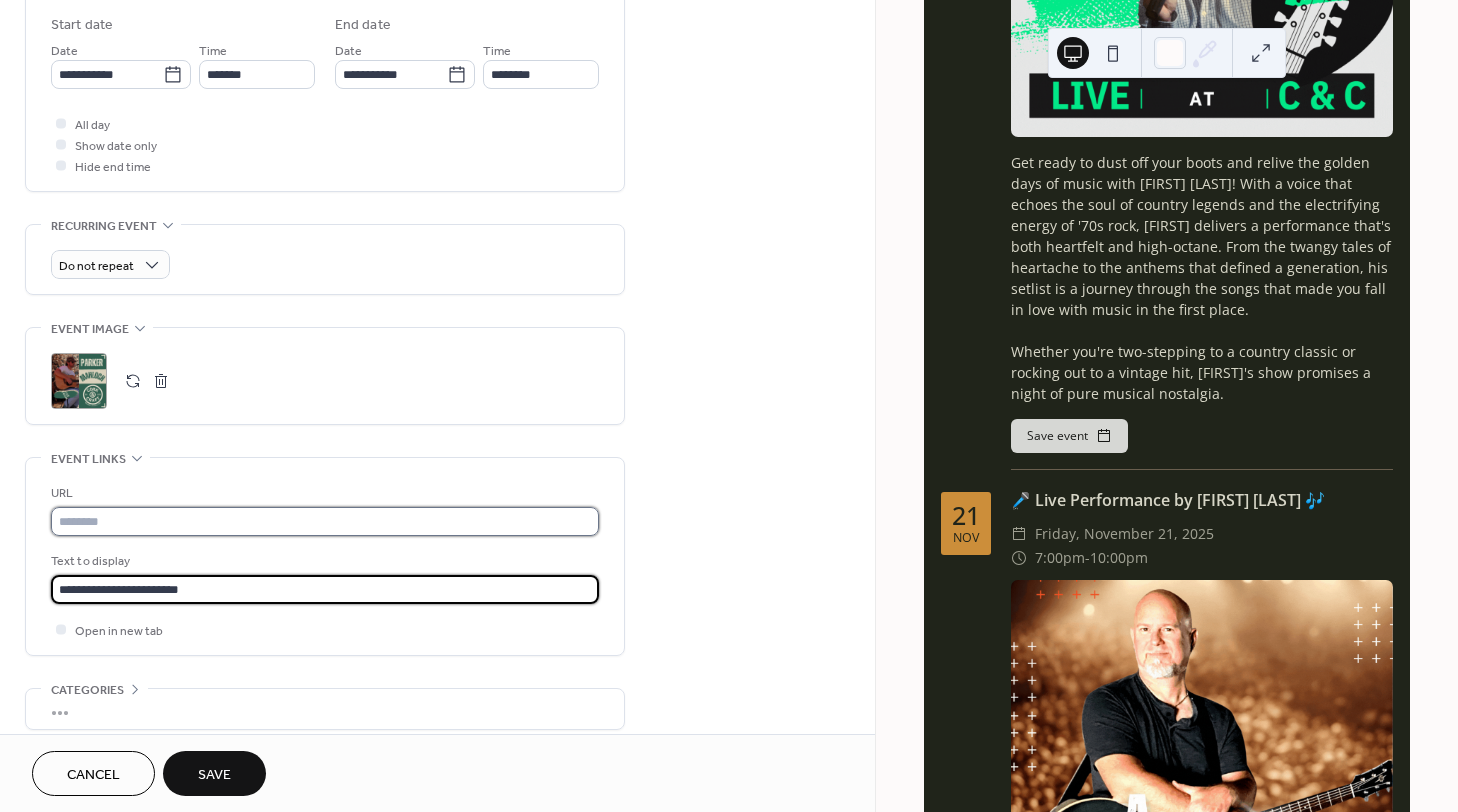 click at bounding box center (325, 521) 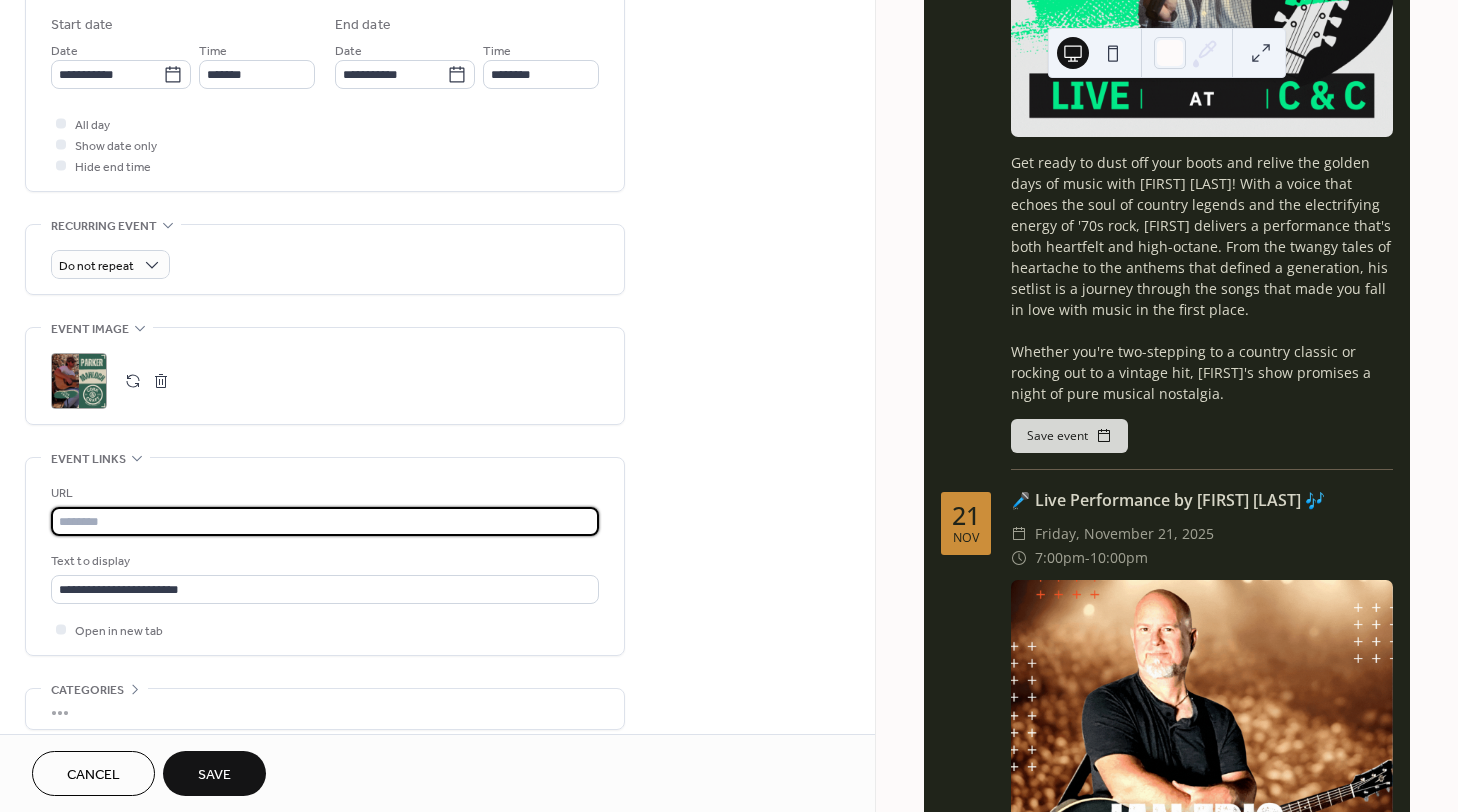 paste on "**********" 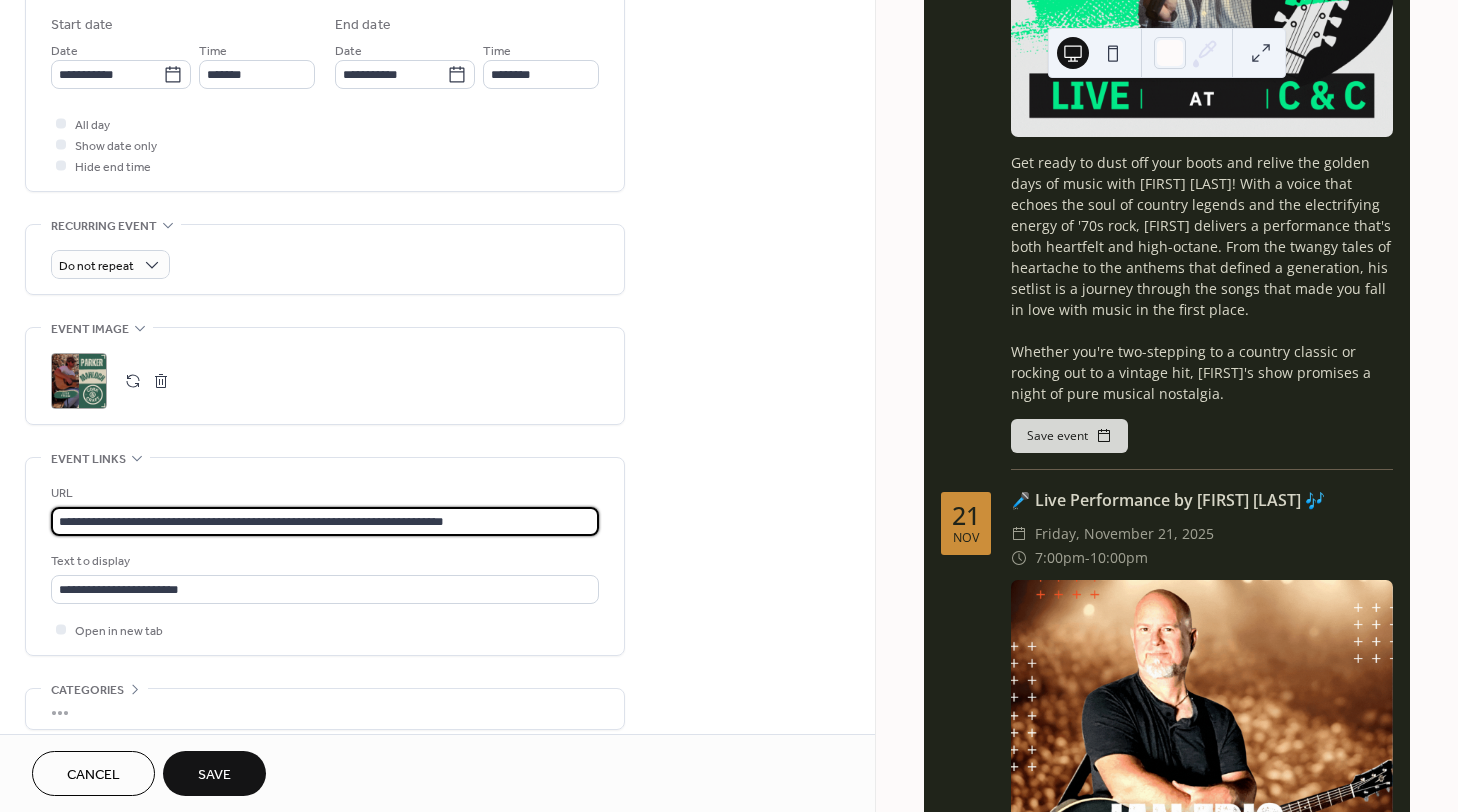type on "**********" 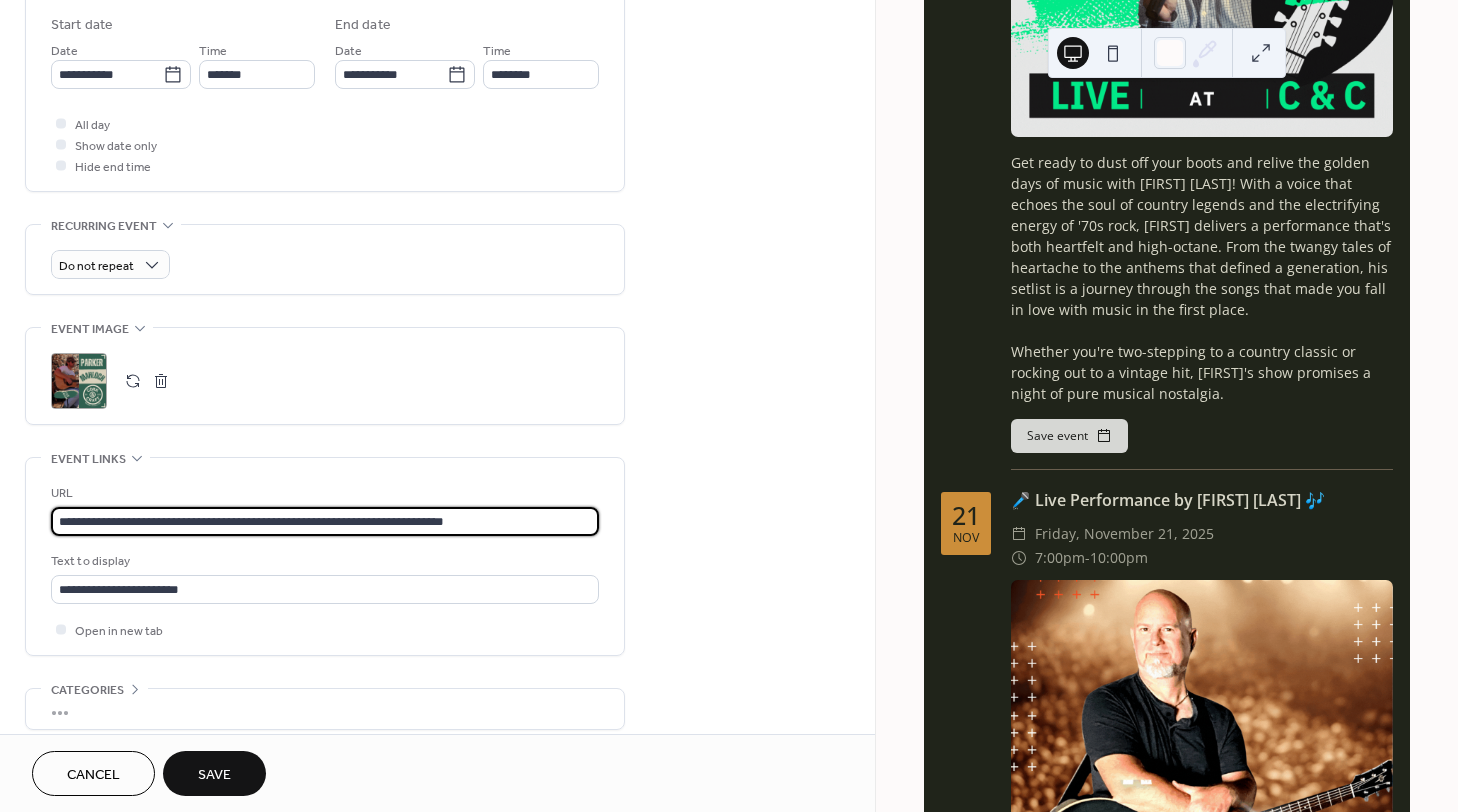 click on "**********" at bounding box center [437, 169] 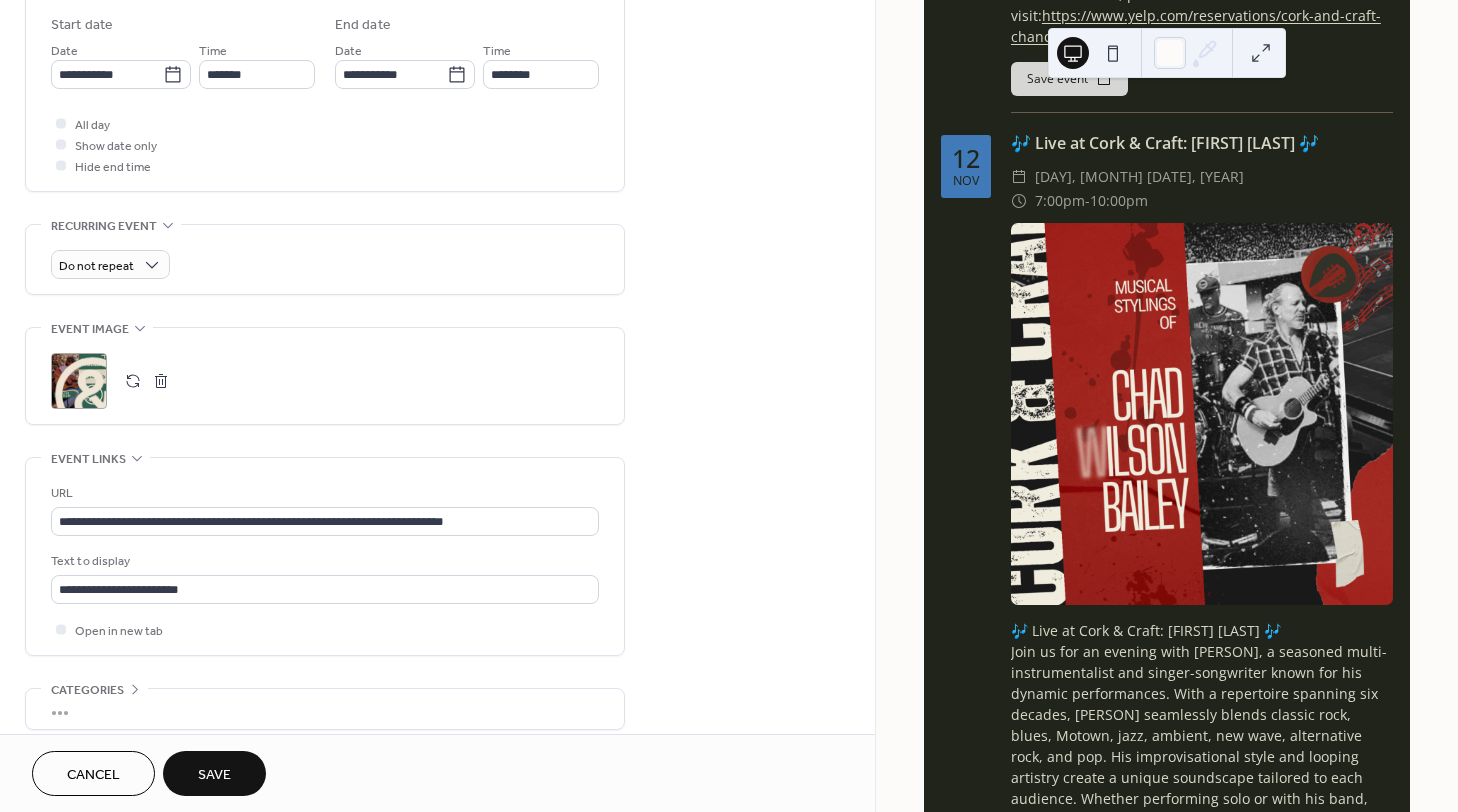 scroll, scrollTop: 60729, scrollLeft: 0, axis: vertical 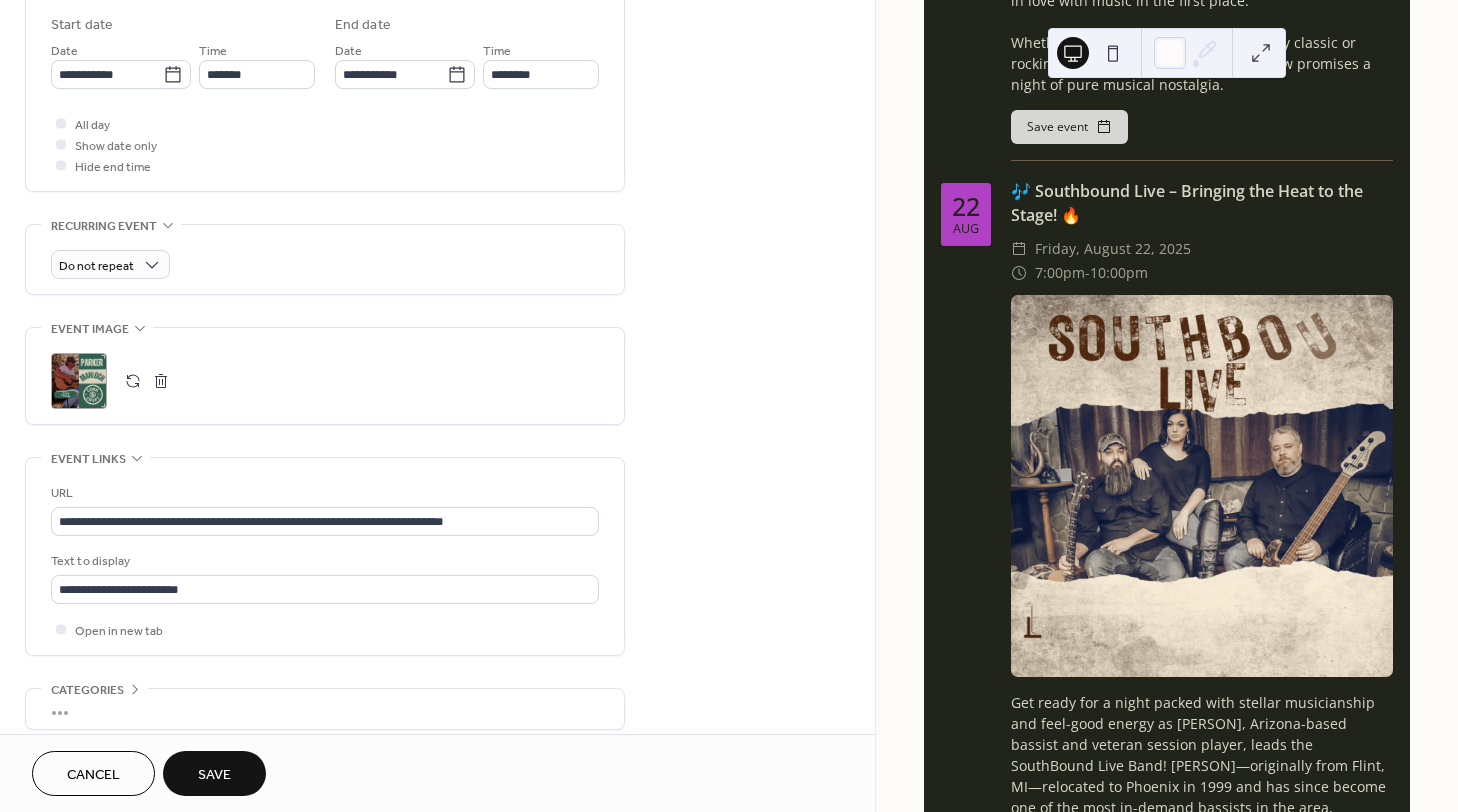 click on "Save" at bounding box center (214, 775) 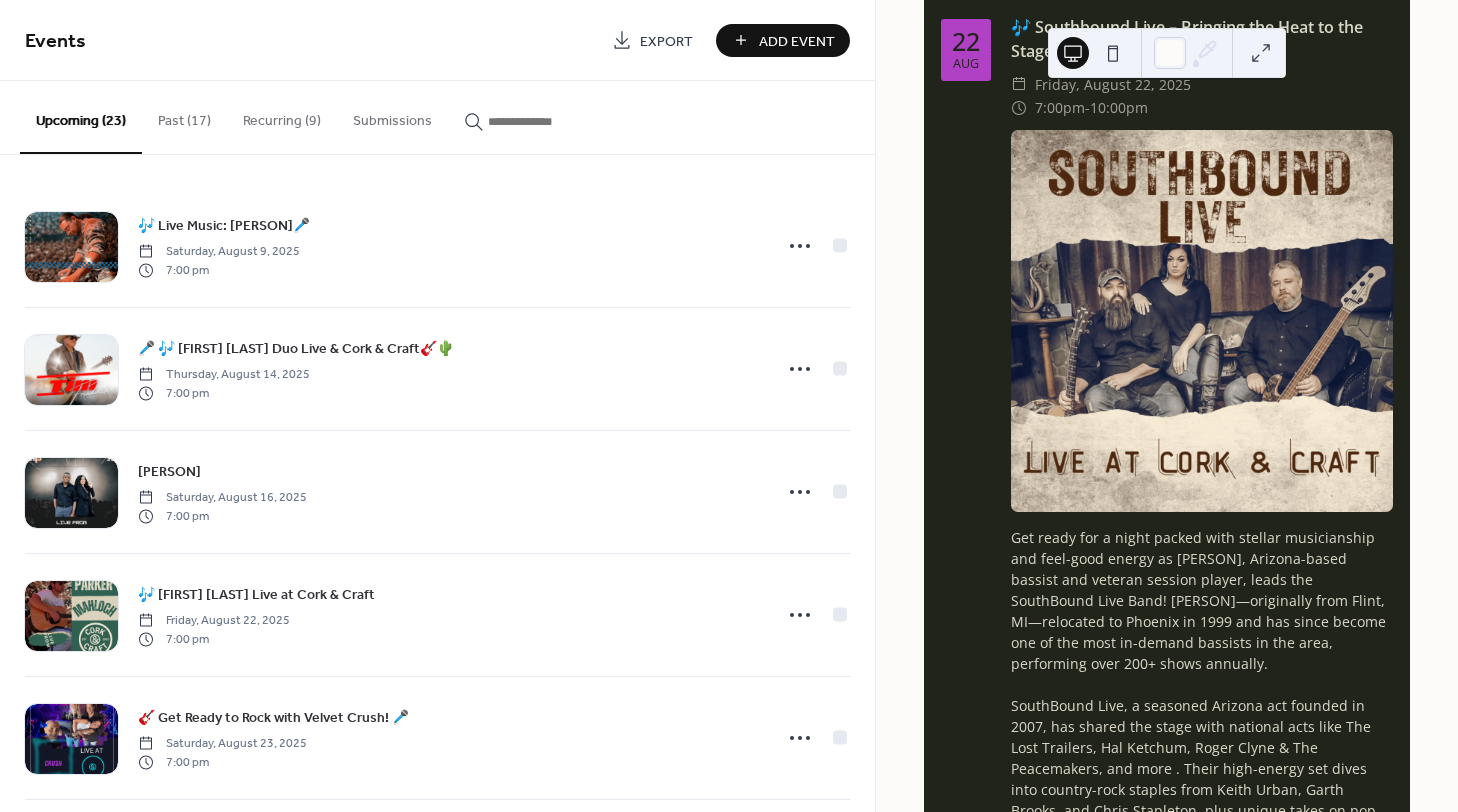 scroll, scrollTop: 11742, scrollLeft: 0, axis: vertical 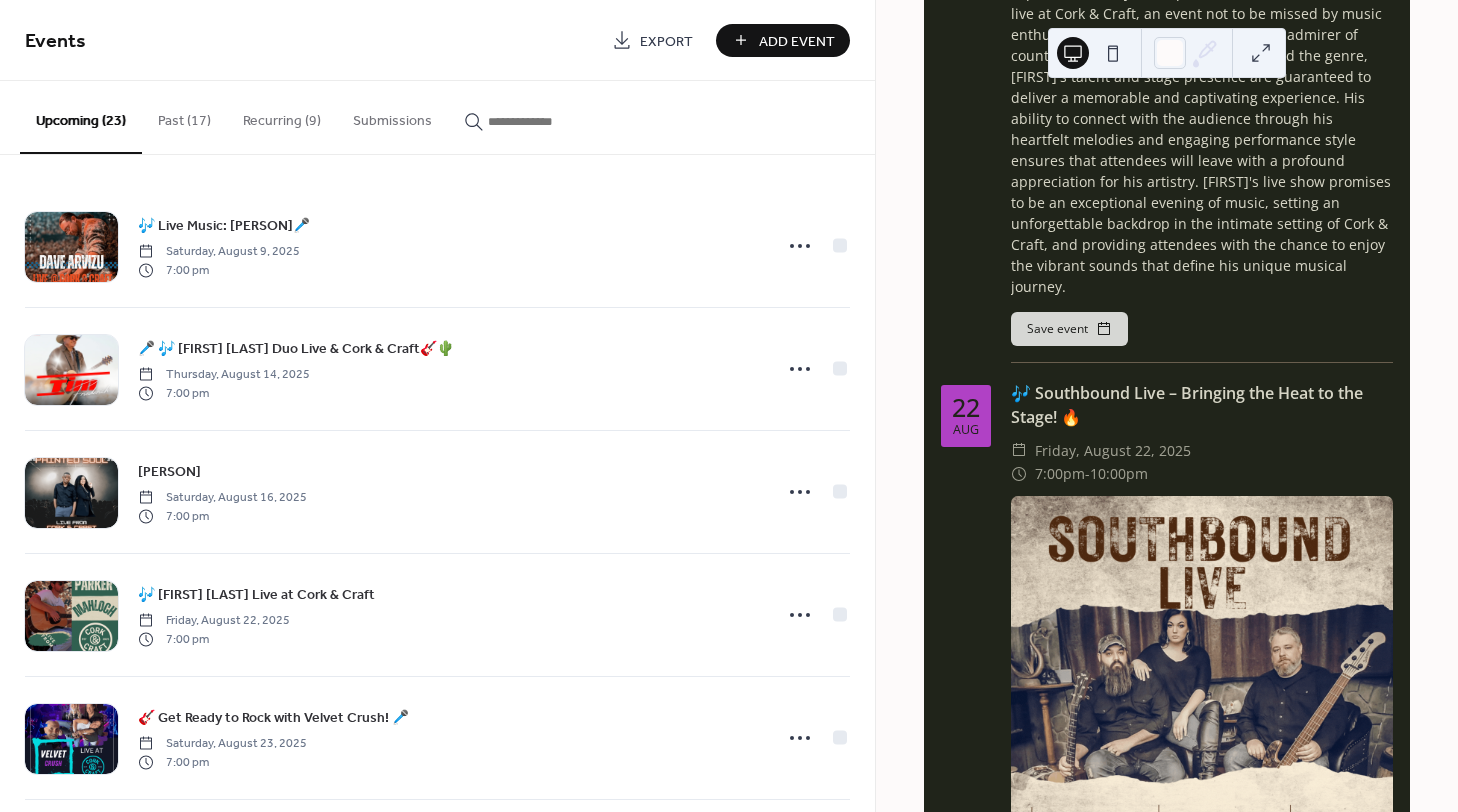 click on "Recurring (9)" at bounding box center [282, 116] 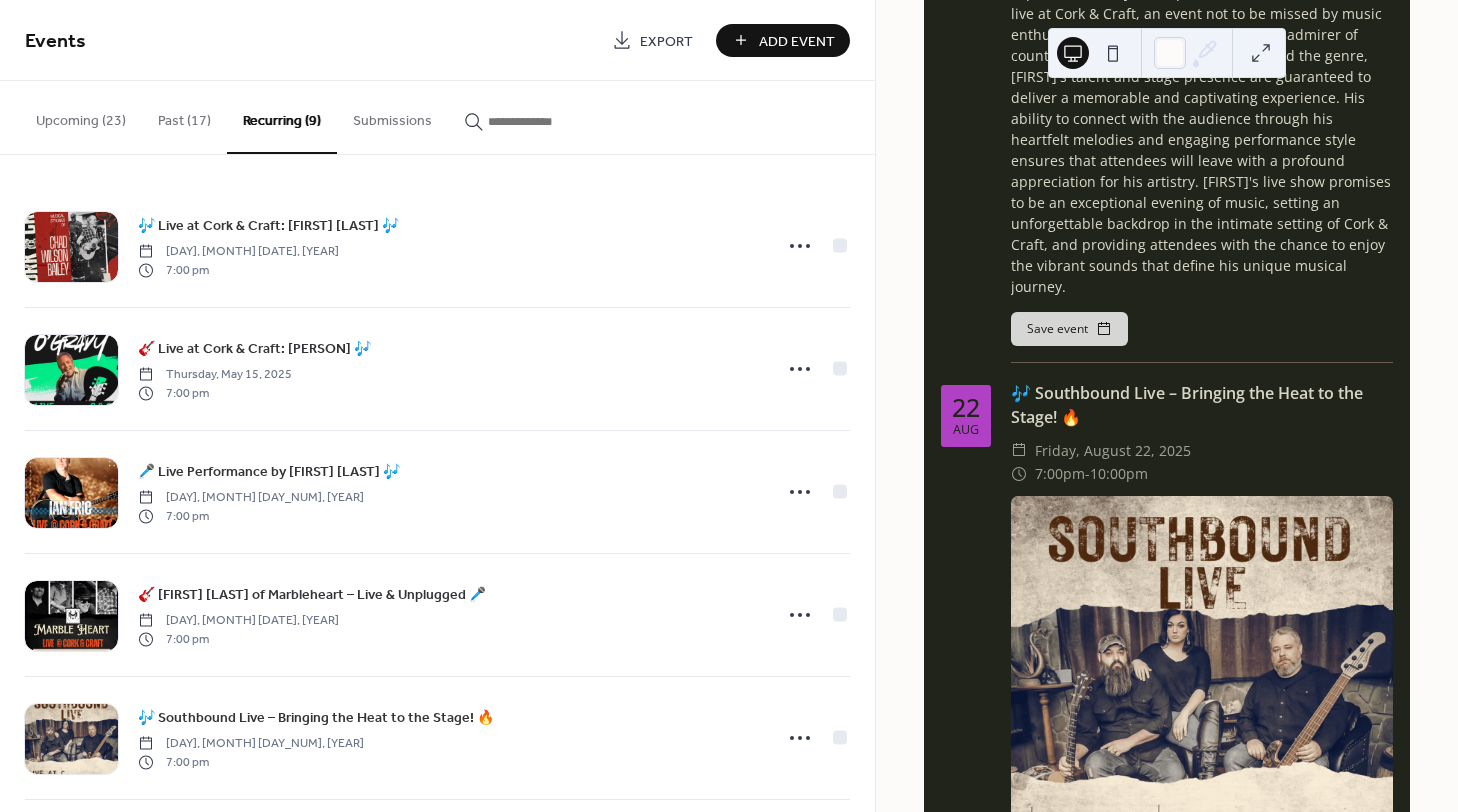 scroll, scrollTop: 366, scrollLeft: 0, axis: vertical 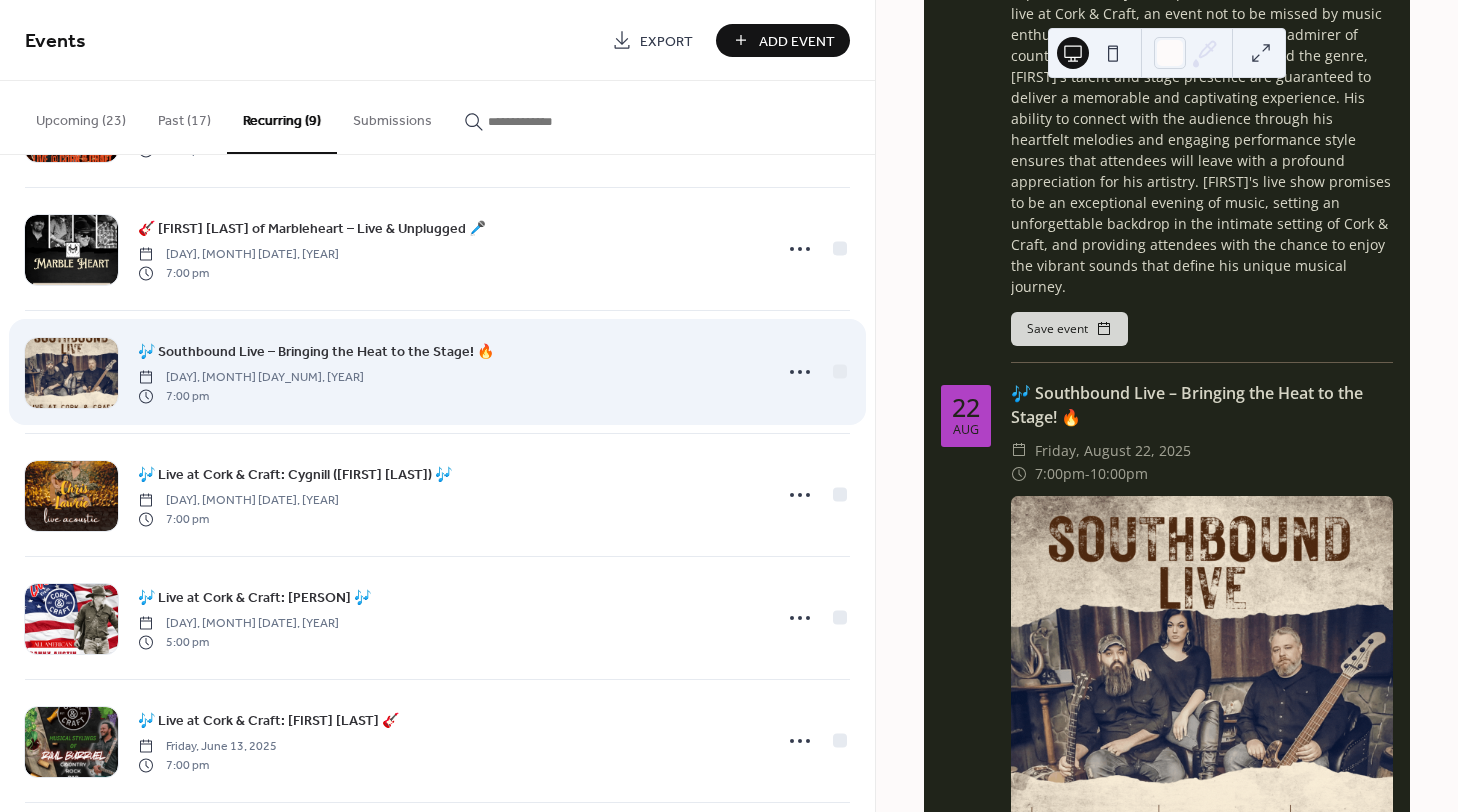 click on "🎶 Southbound Live – Bringing the Heat to the Stage! 🔥" at bounding box center (316, 352) 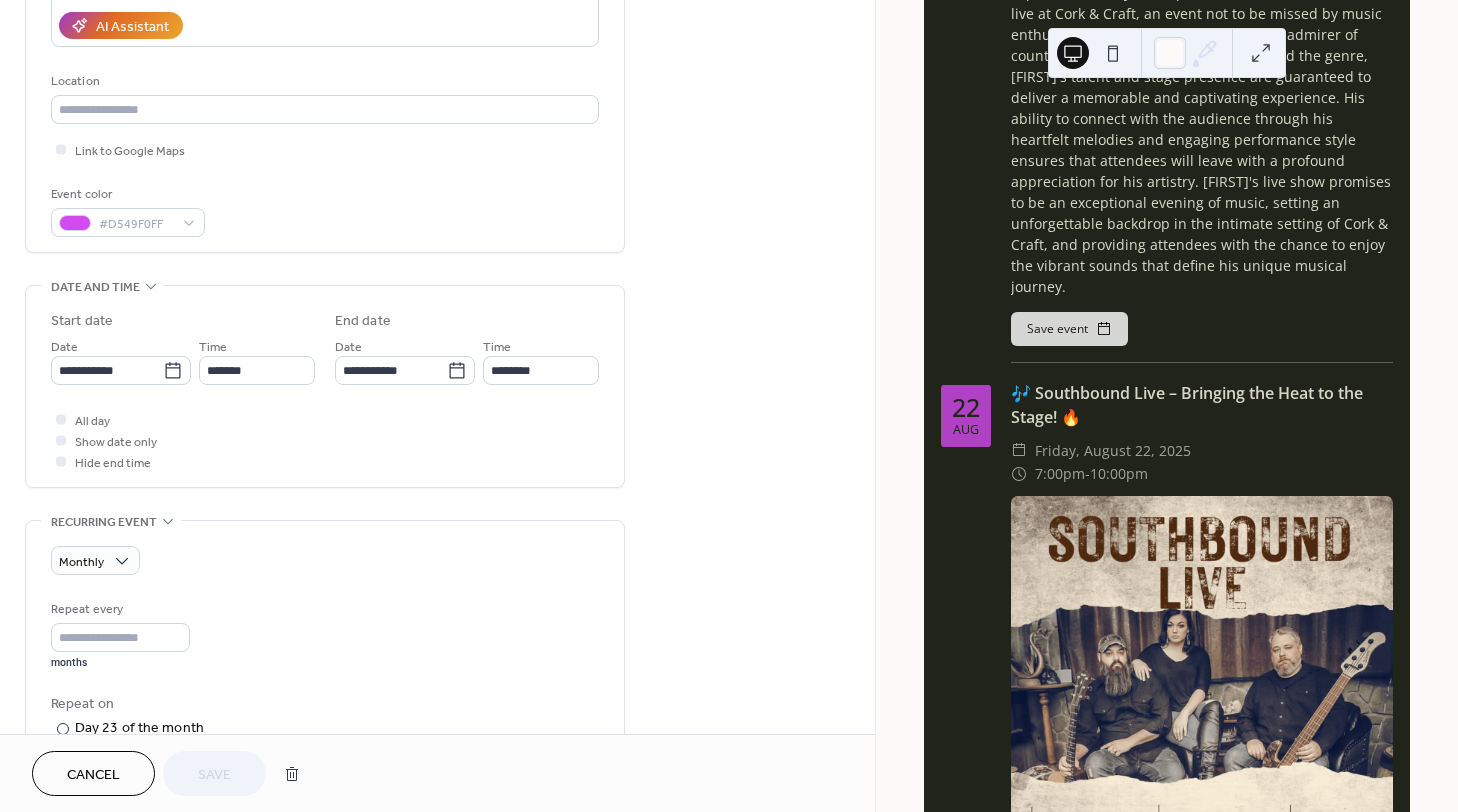 scroll, scrollTop: 733, scrollLeft: 0, axis: vertical 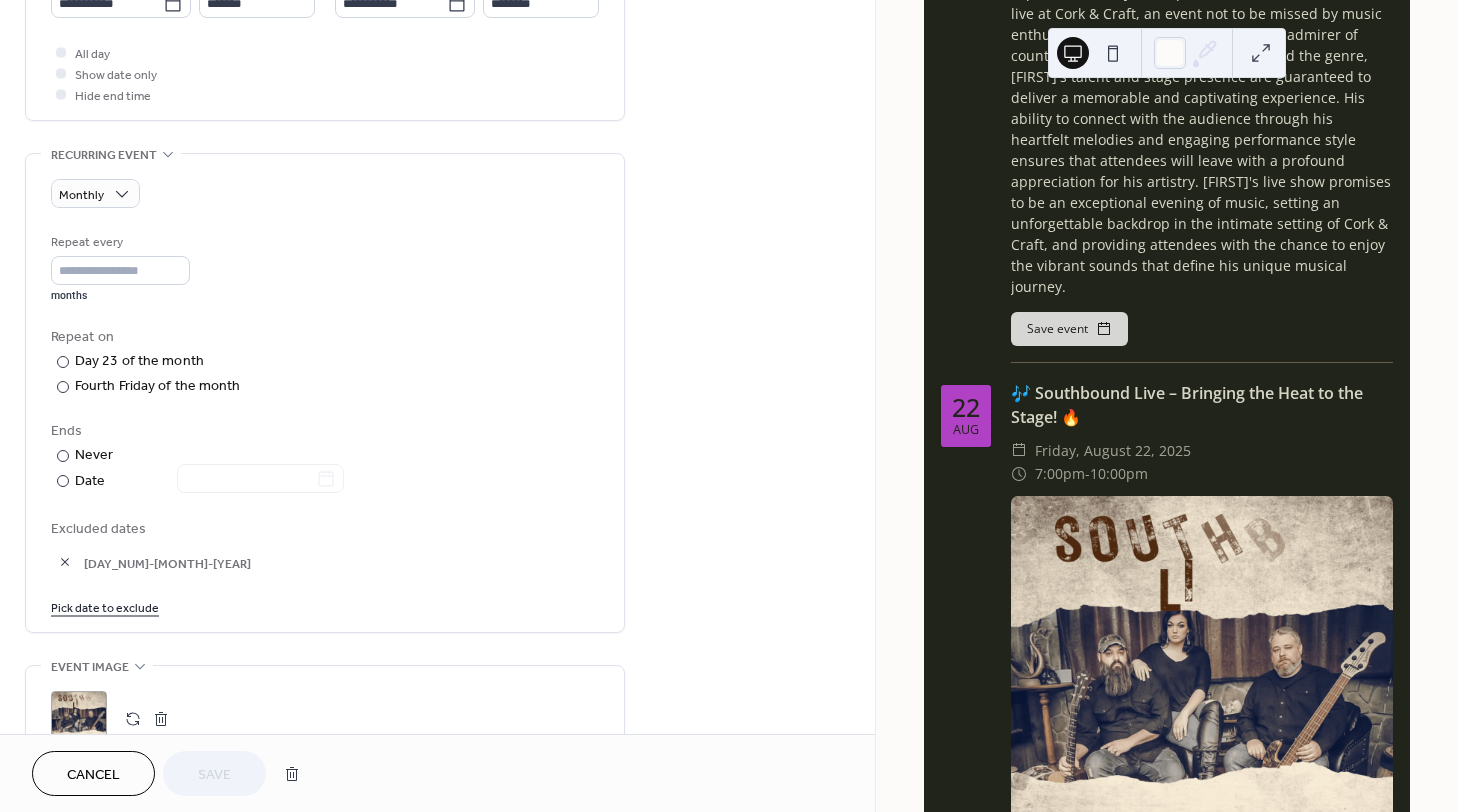 click on "Pick date to exclude" at bounding box center (105, 606) 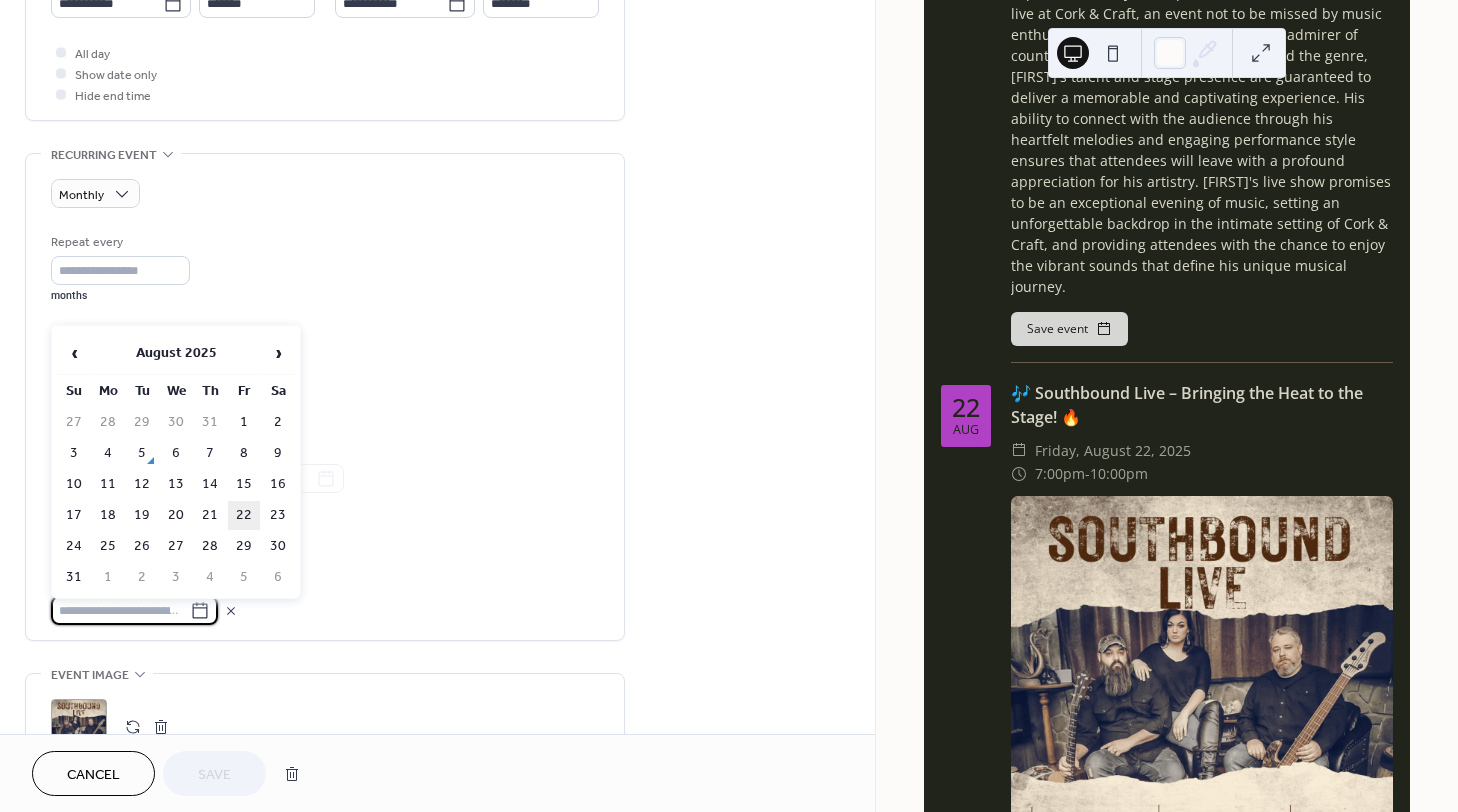 click on "22" at bounding box center (244, 515) 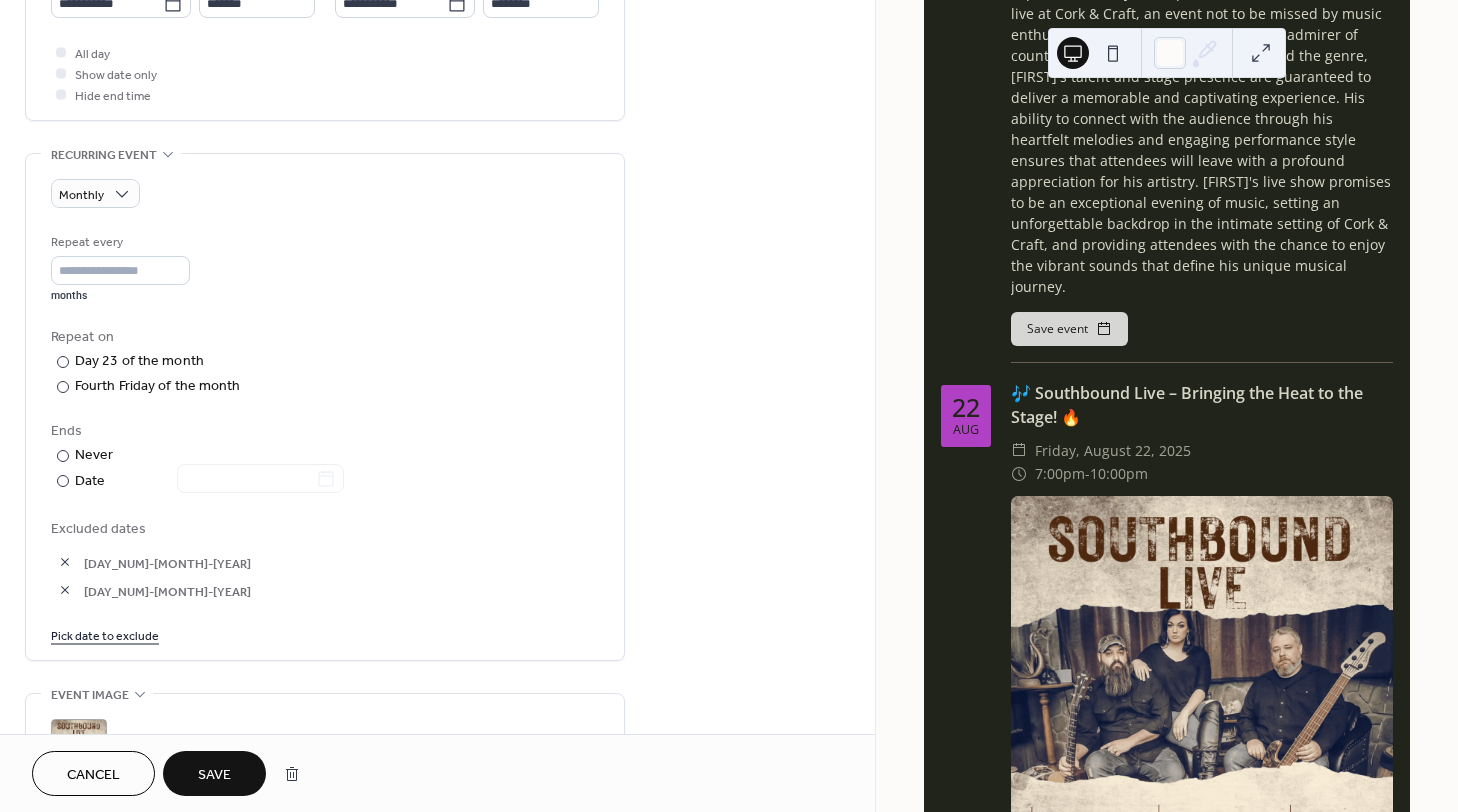 click on "Save" at bounding box center (214, 775) 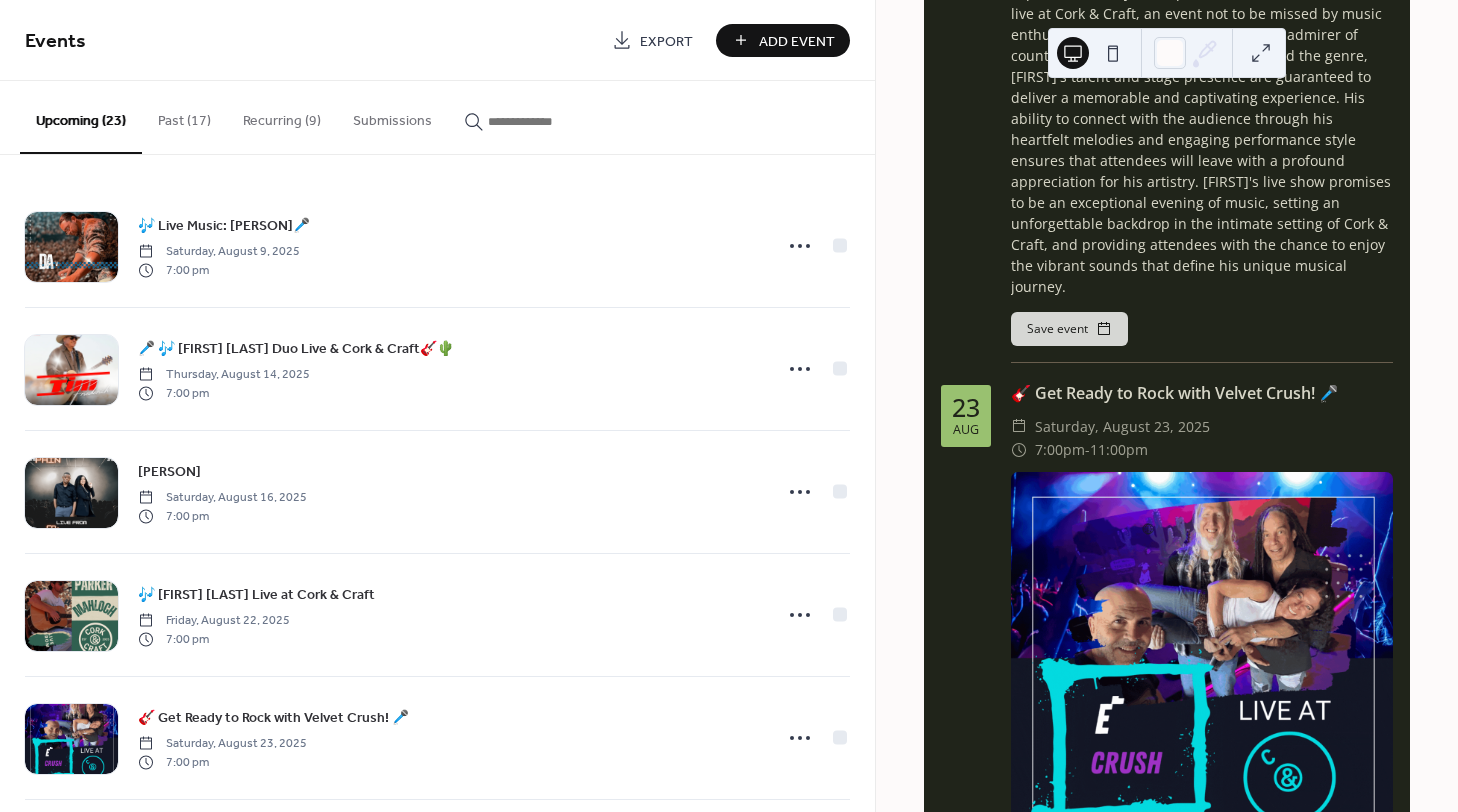 scroll, scrollTop: 366, scrollLeft: 0, axis: vertical 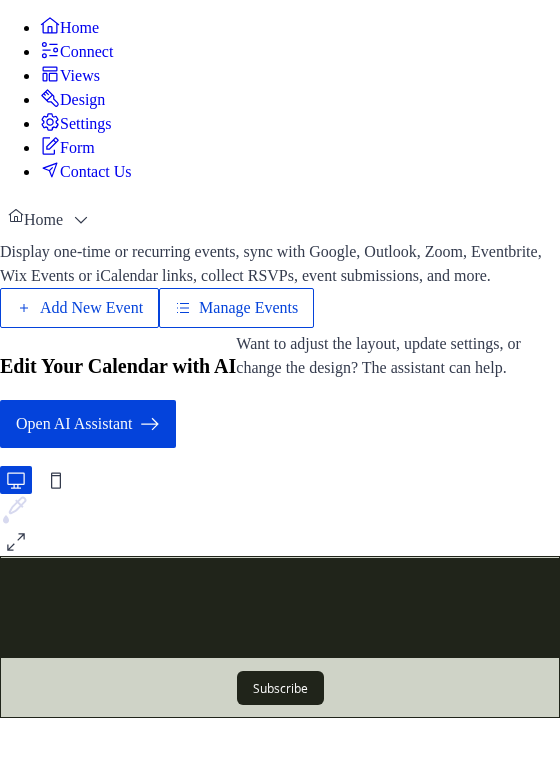 click on "Manage Events" at bounding box center [248, 308] 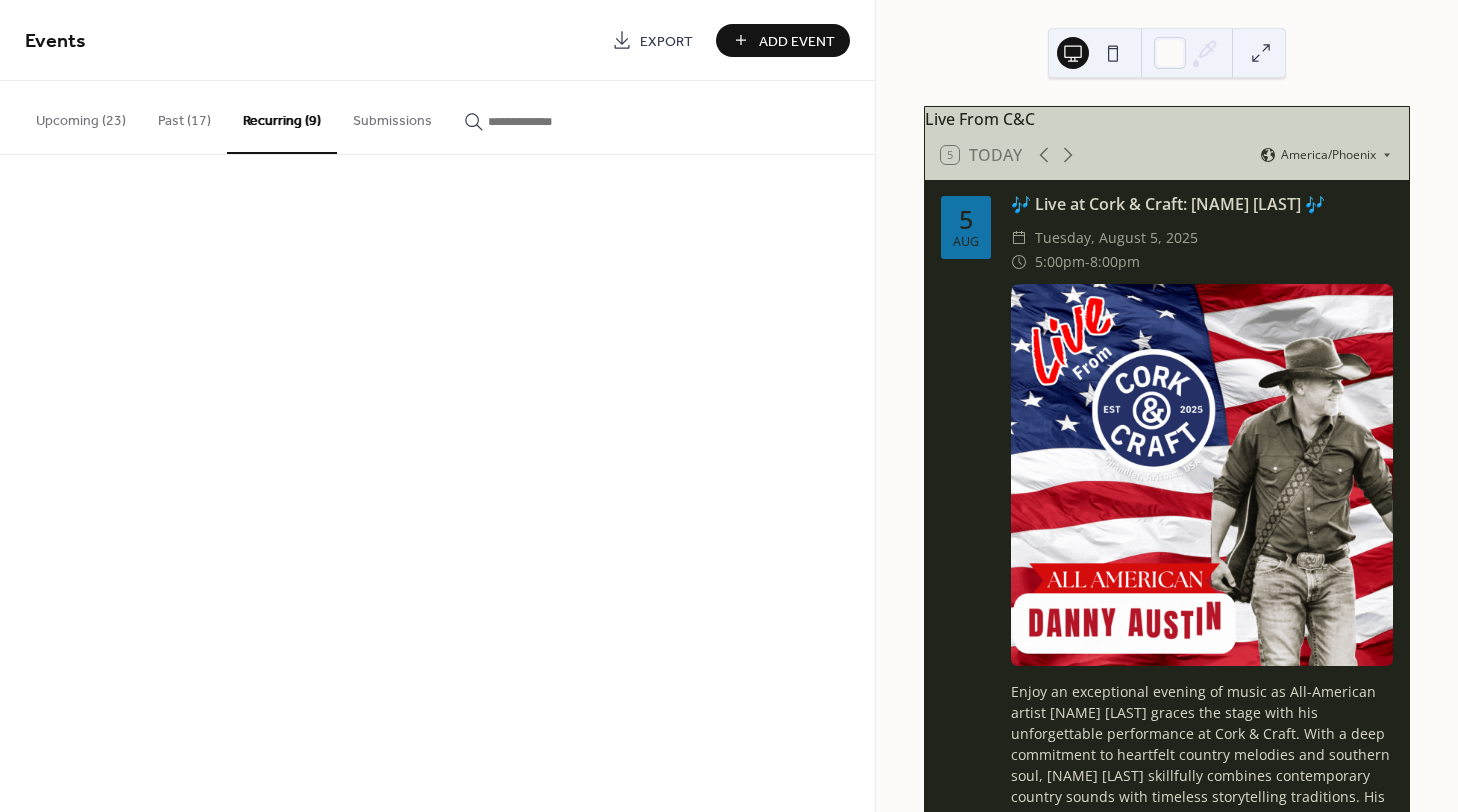 scroll, scrollTop: 0, scrollLeft: 0, axis: both 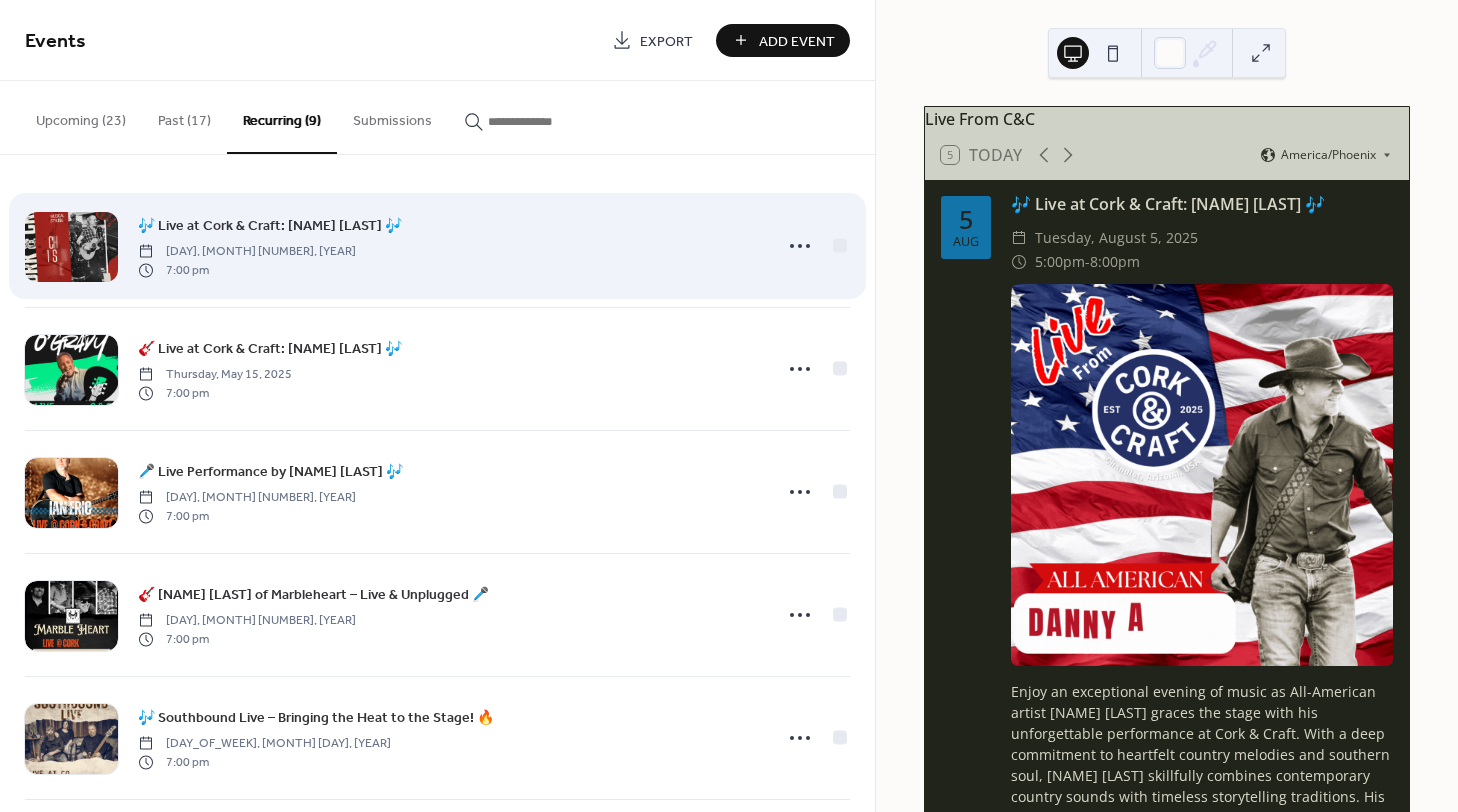 click at bounding box center [71, 247] 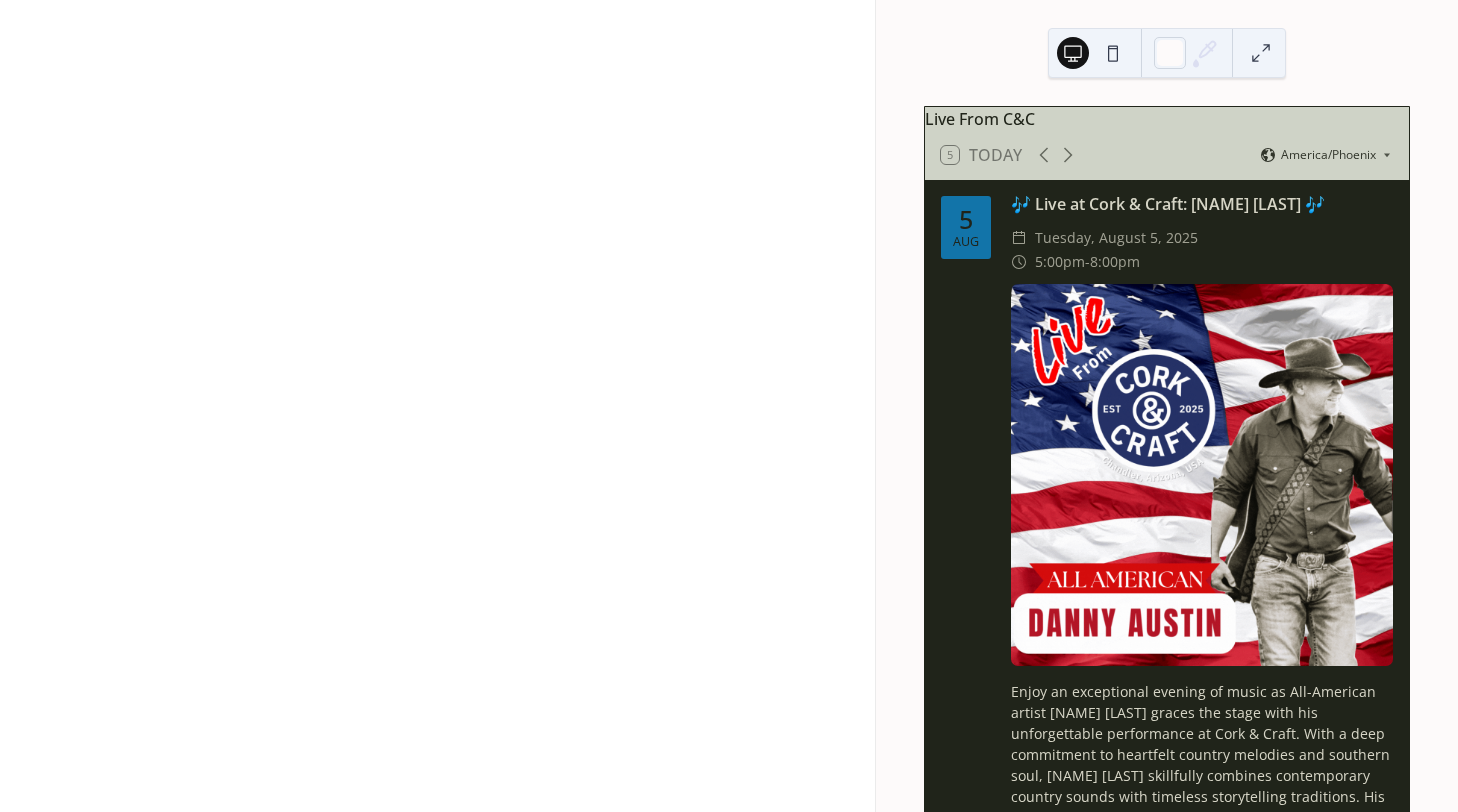 click at bounding box center [437, 406] 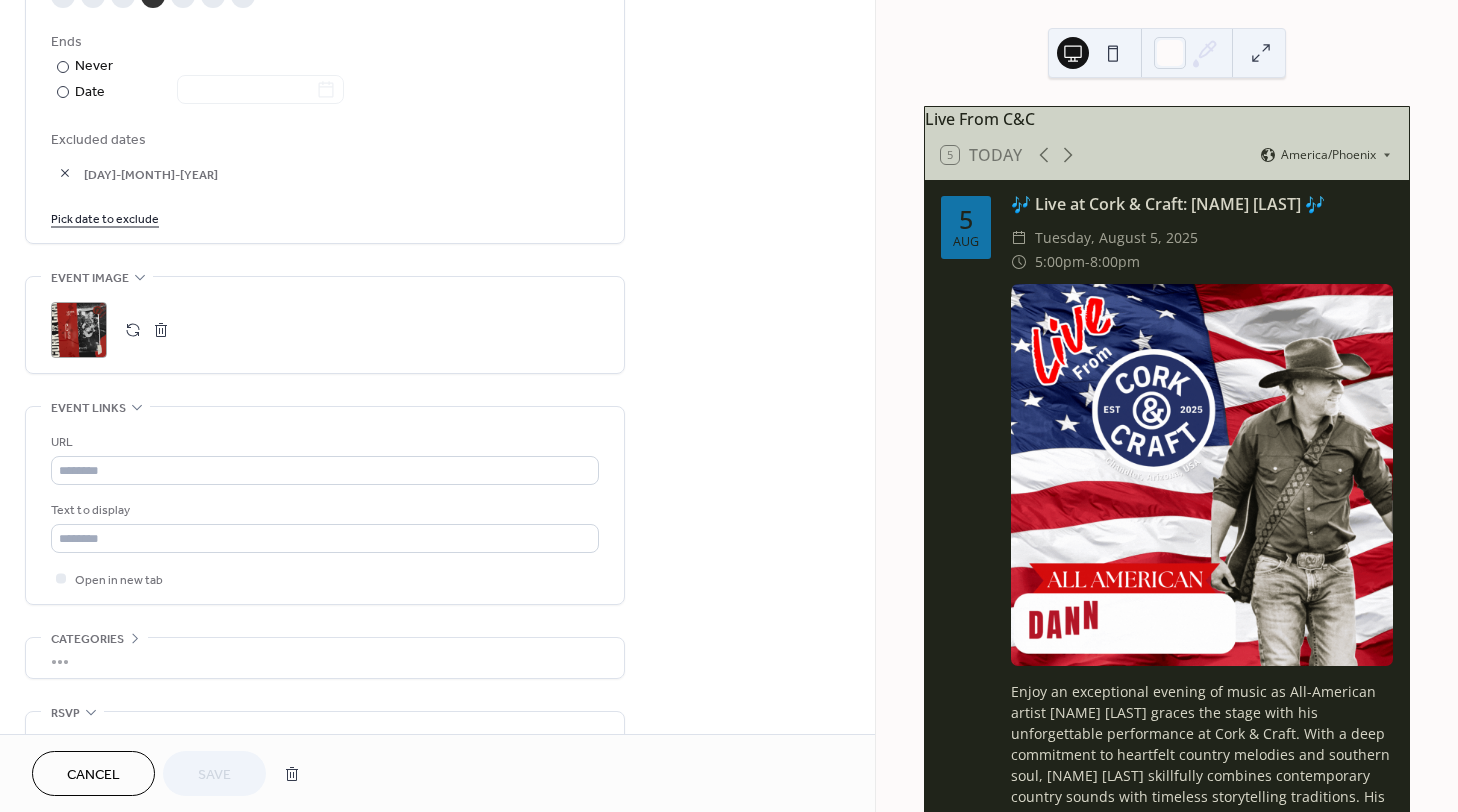 scroll, scrollTop: 1206, scrollLeft: 0, axis: vertical 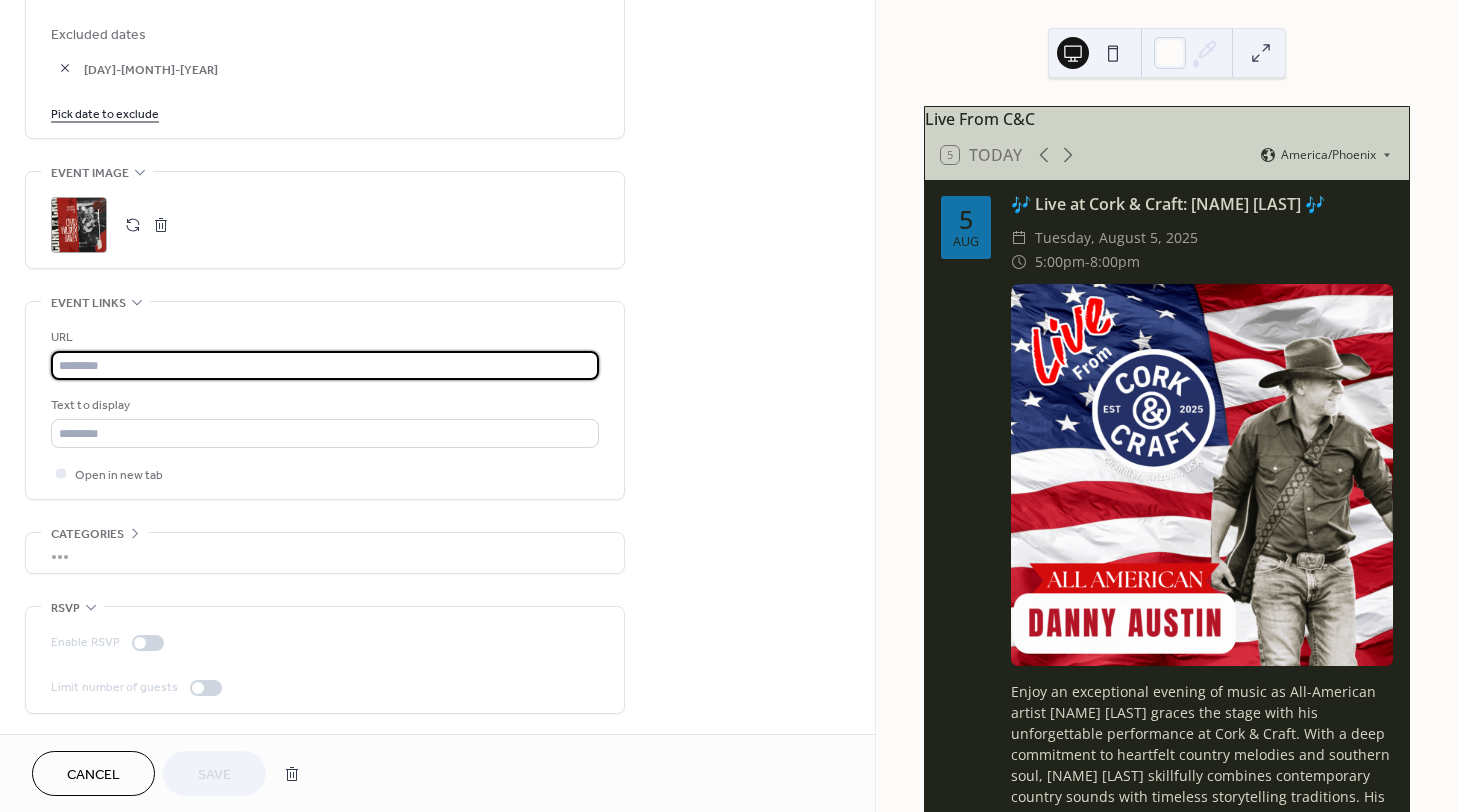 click at bounding box center (325, 365) 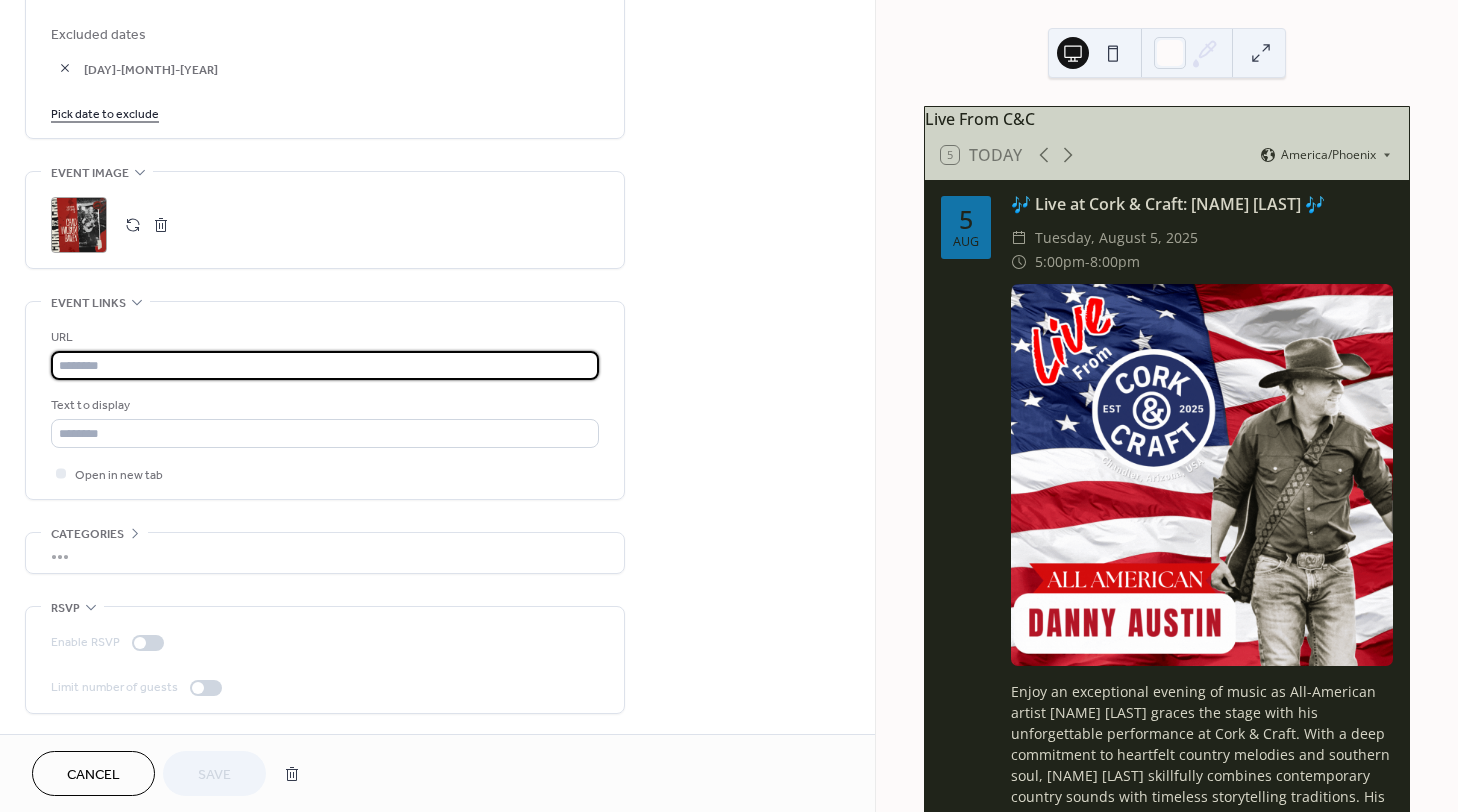 click at bounding box center [325, 365] 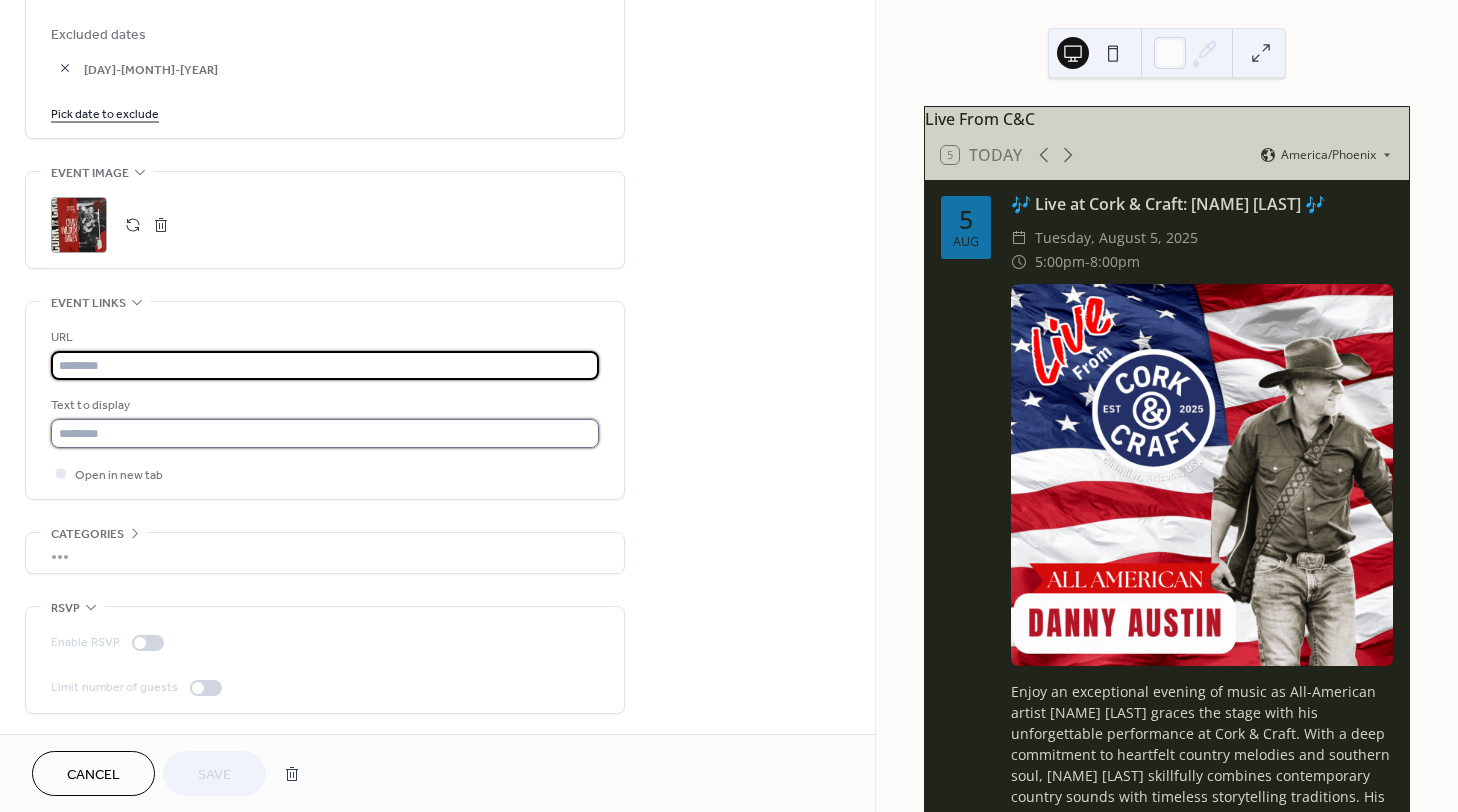 click at bounding box center (325, 433) 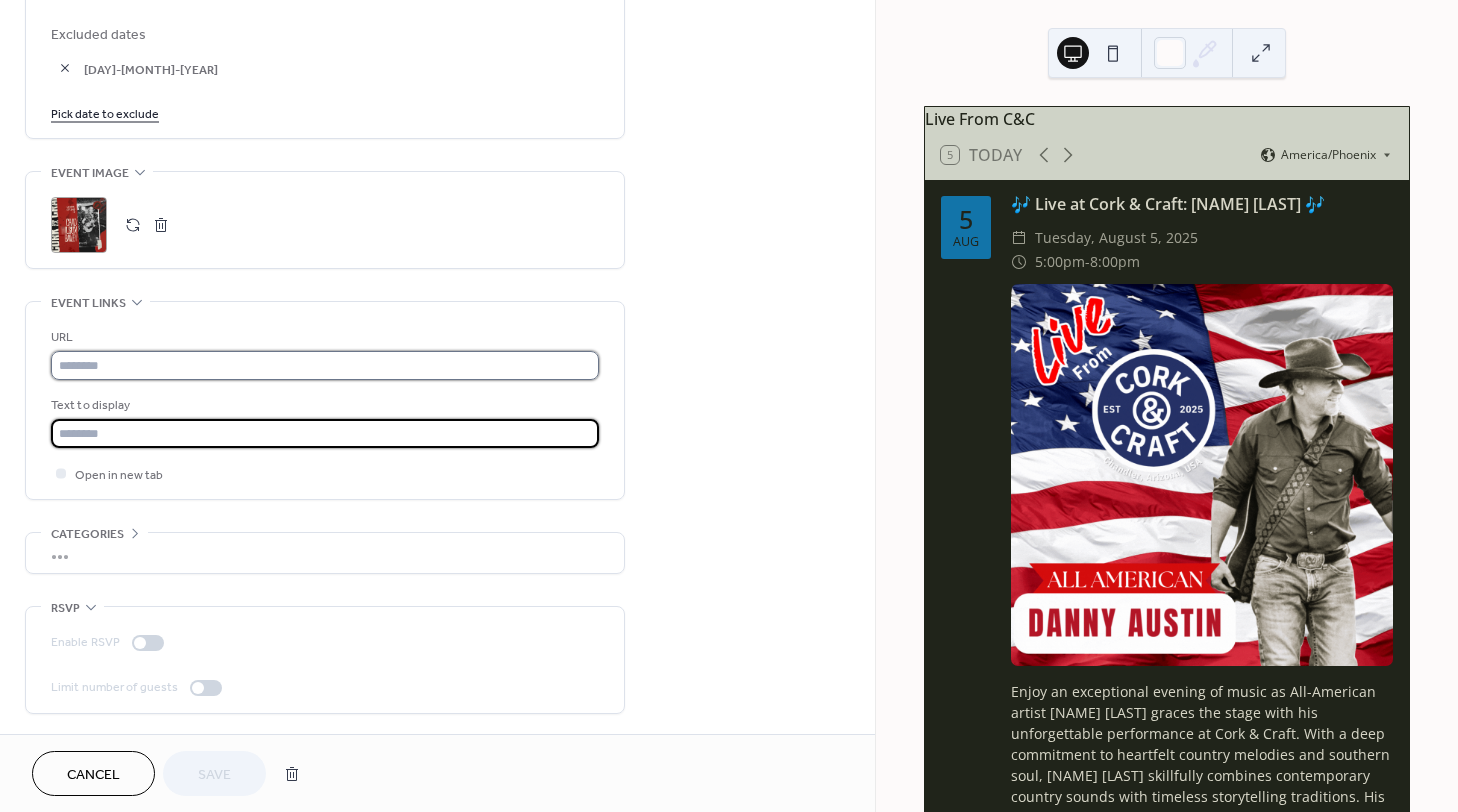 click at bounding box center (325, 365) 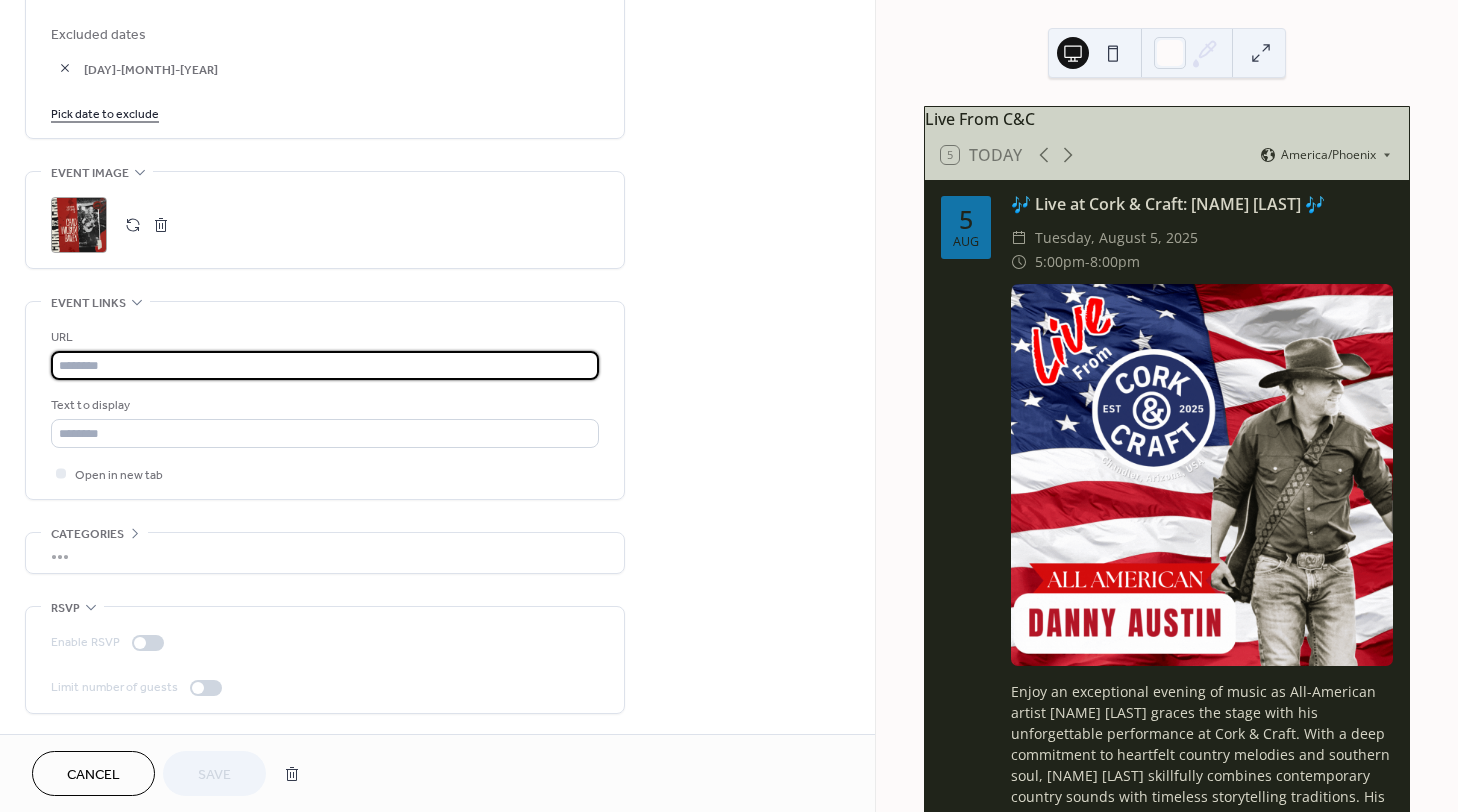 click at bounding box center [325, 365] 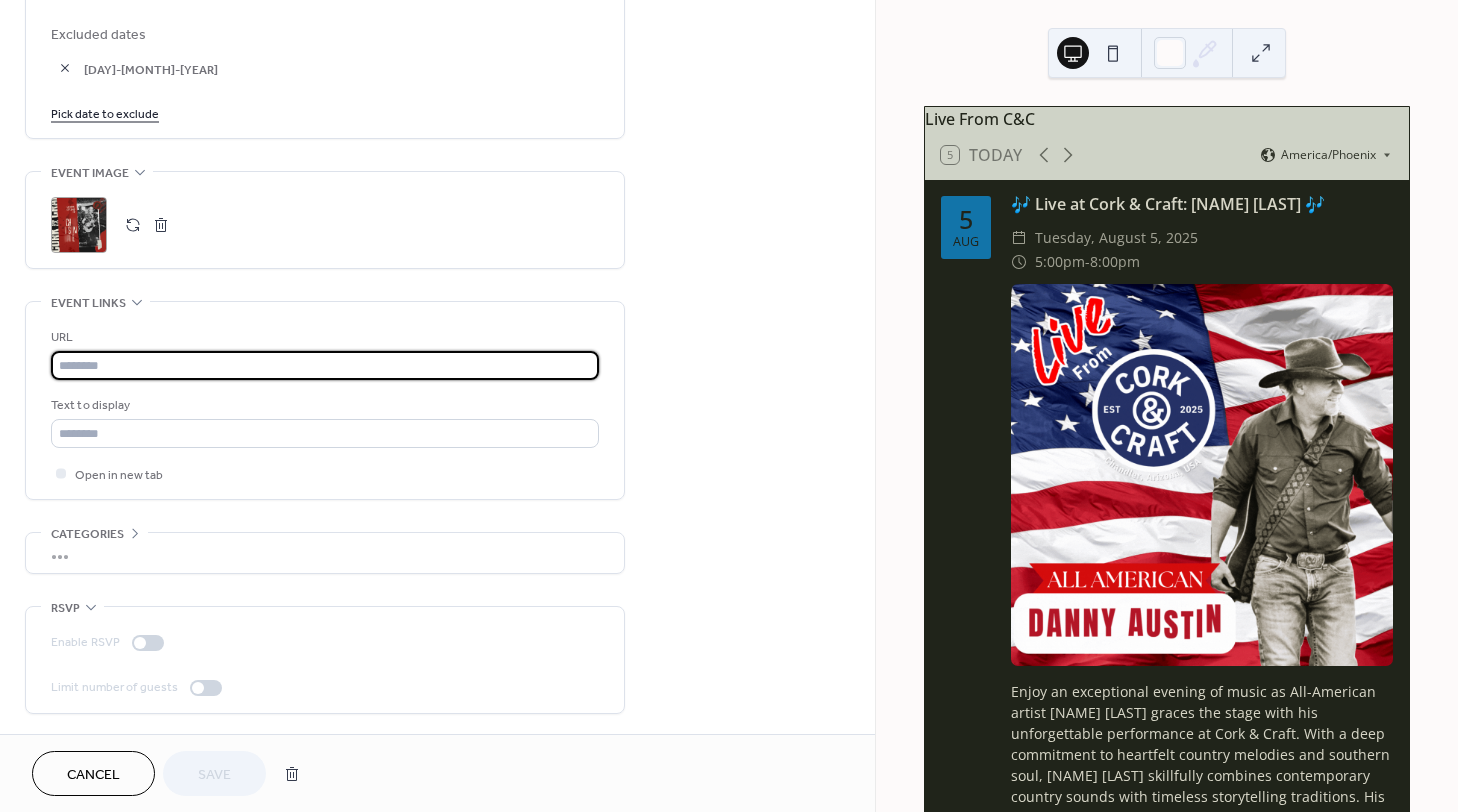 paste on "**********" 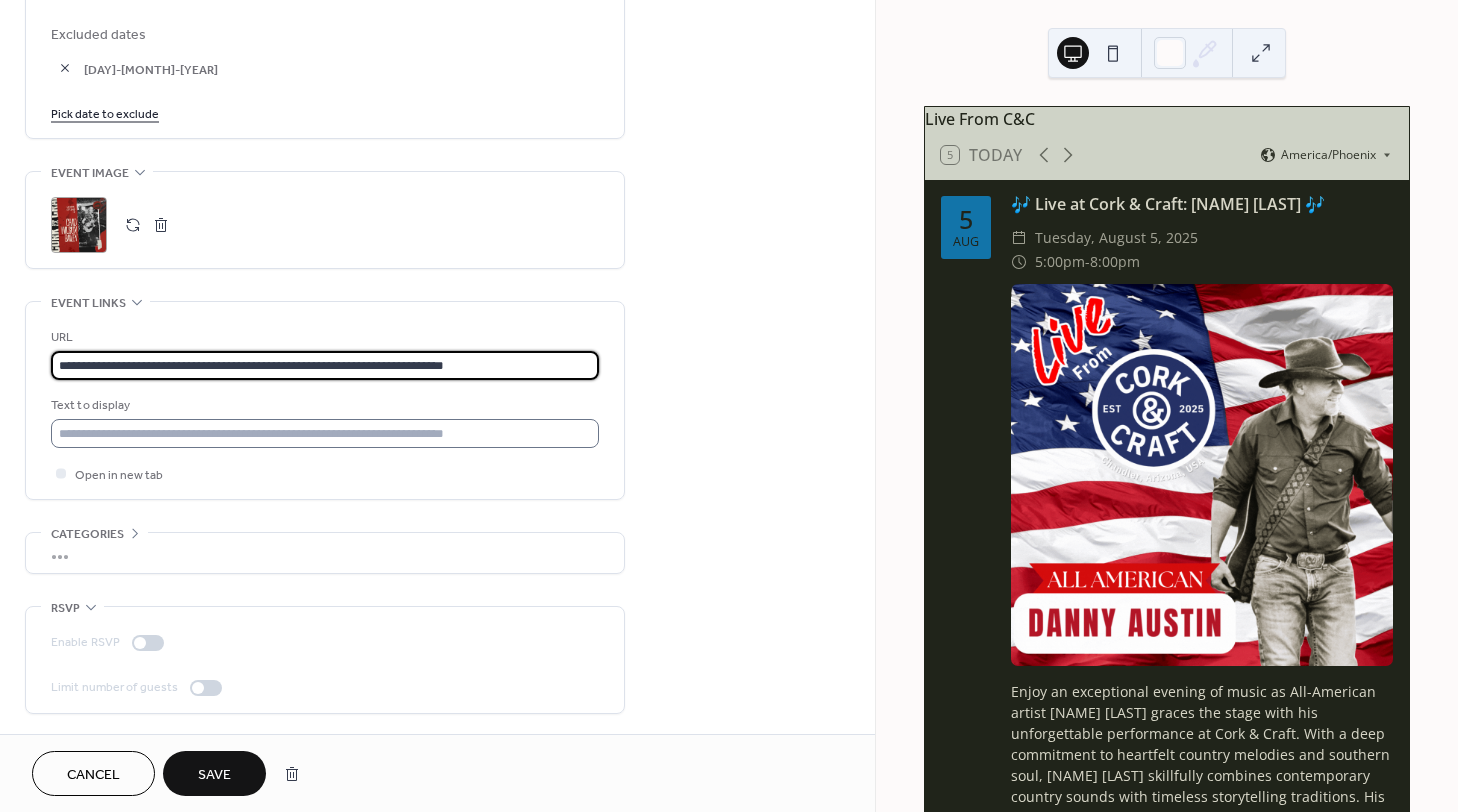 type on "**********" 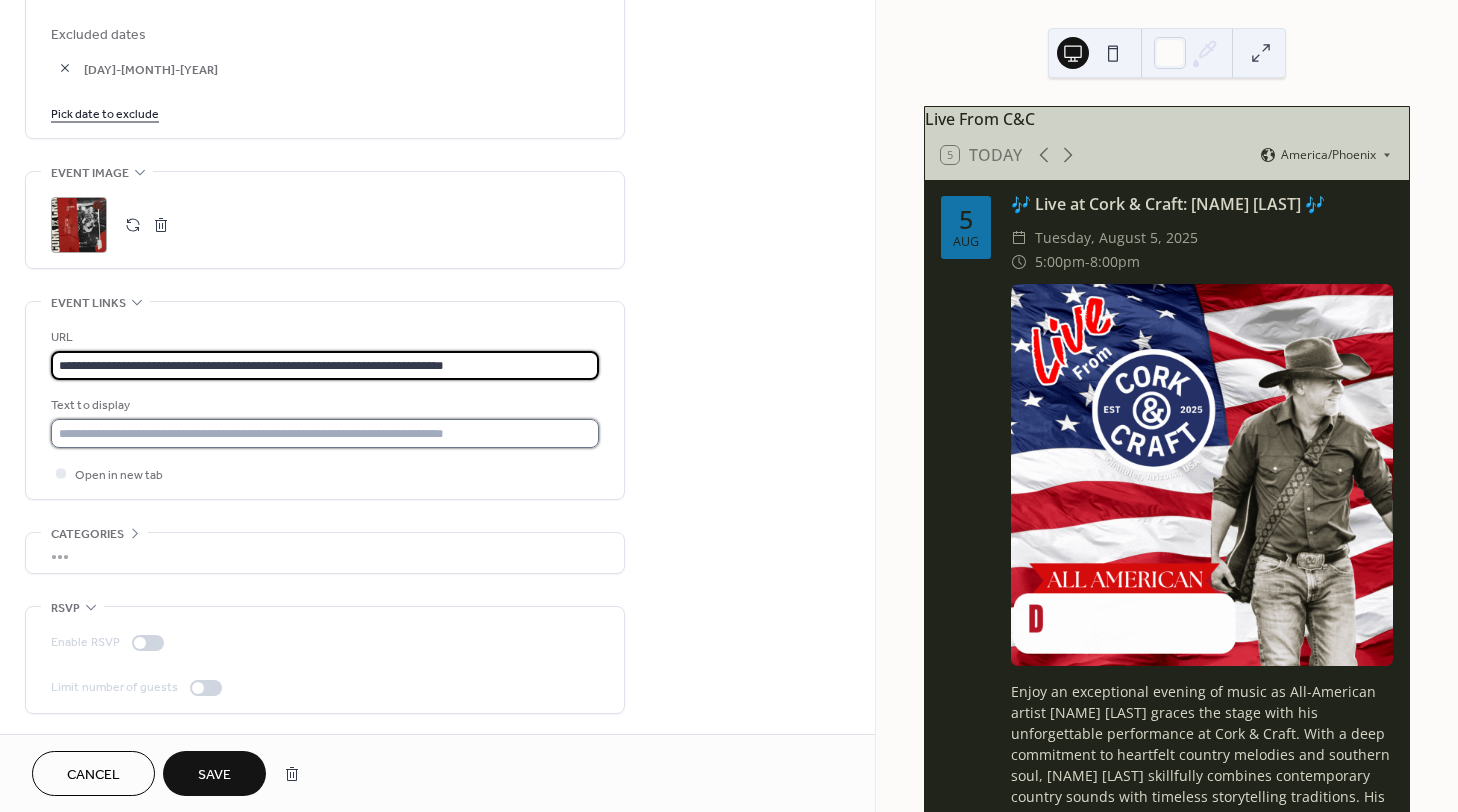 click at bounding box center [325, 433] 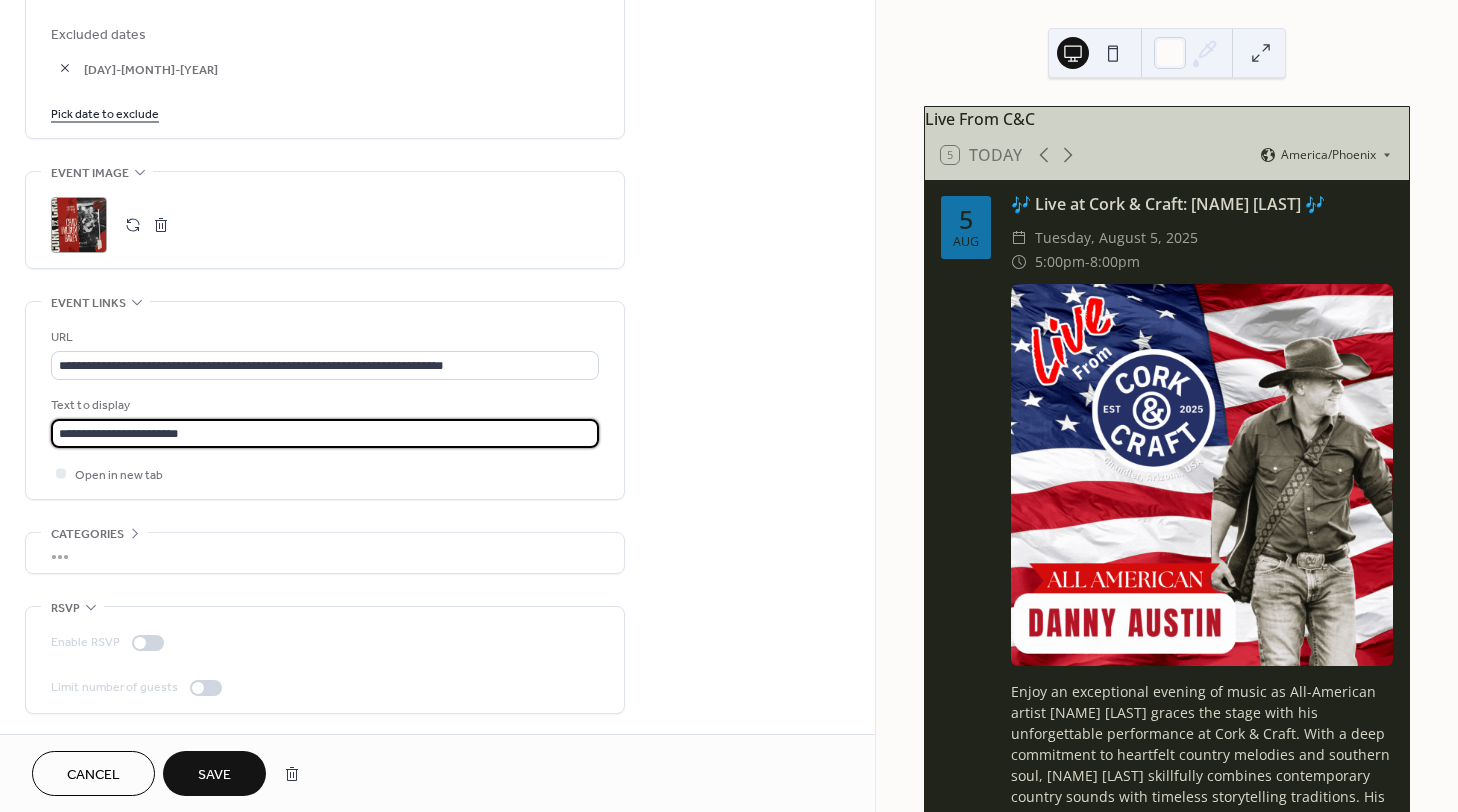 click on "**********" at bounding box center (325, 433) 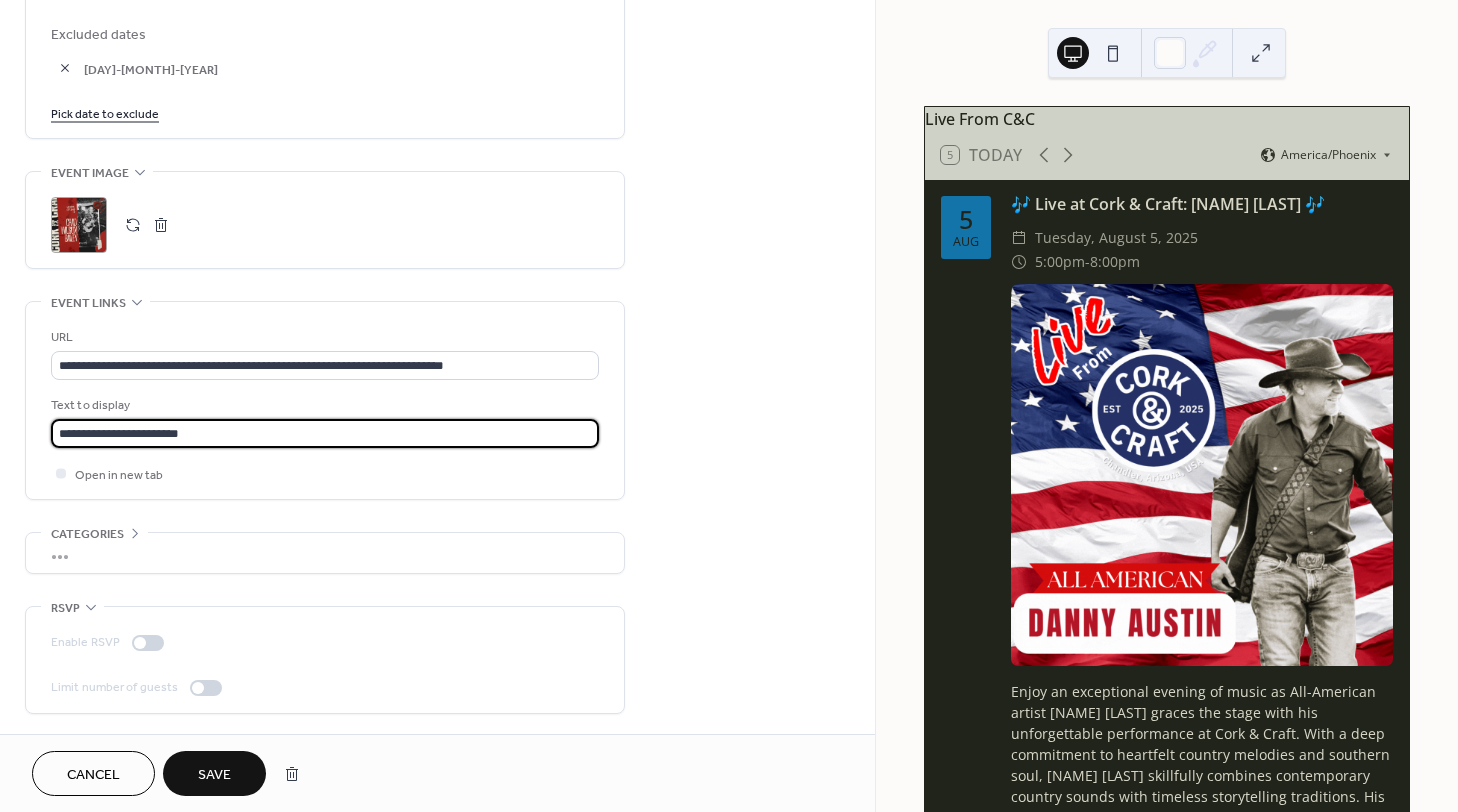 click on "**********" at bounding box center (325, 433) 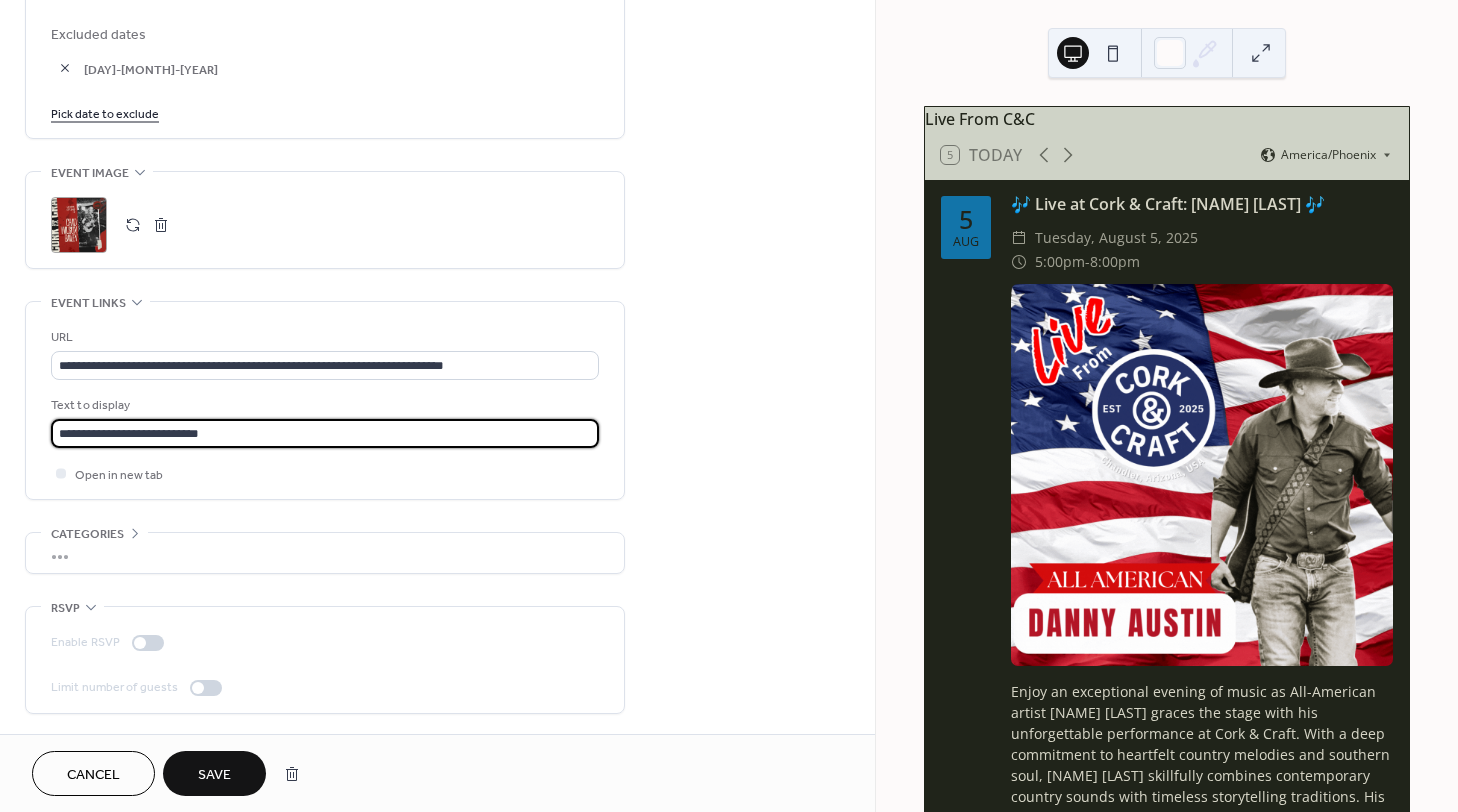 click on "**********" at bounding box center [325, 433] 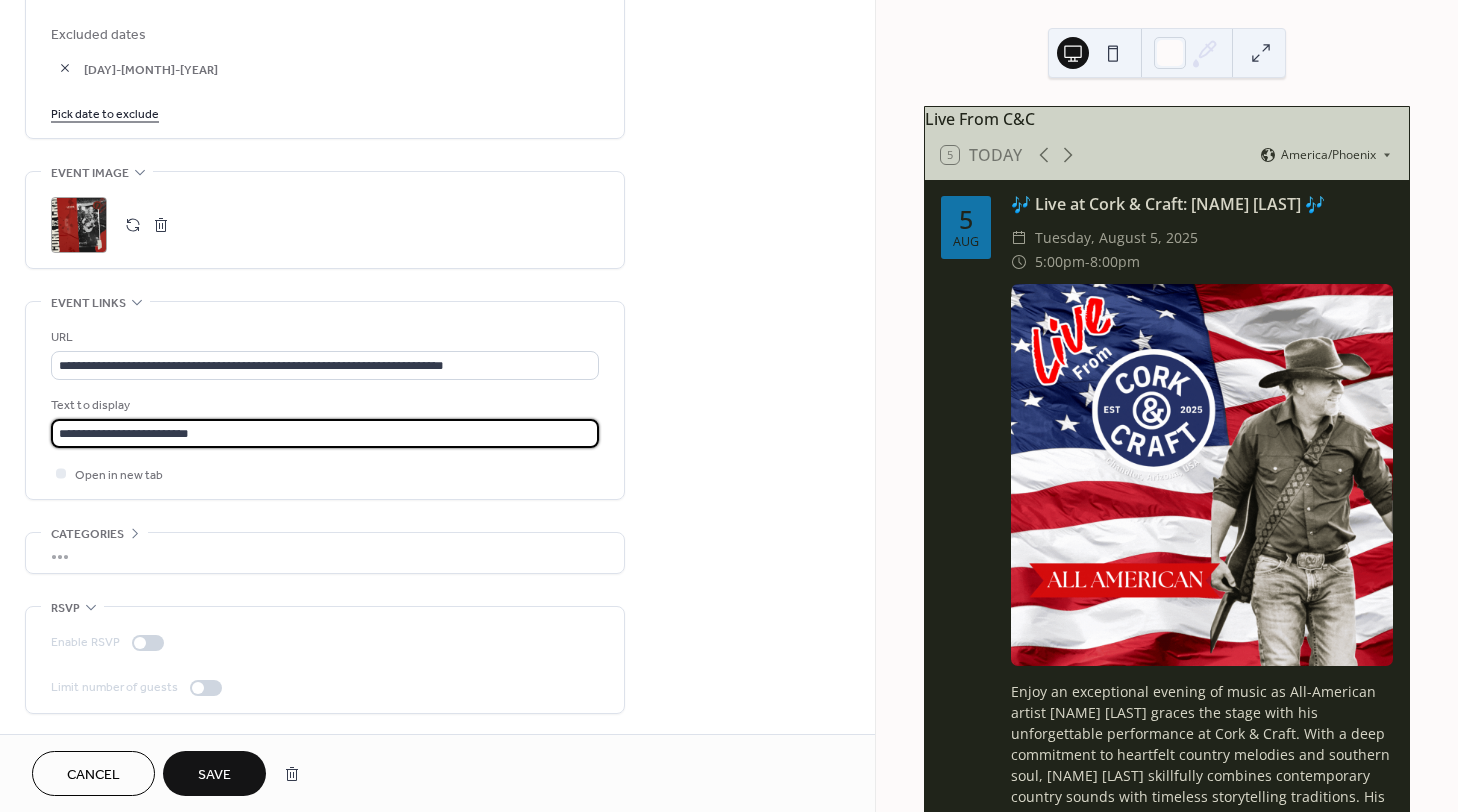 click on "**********" at bounding box center [325, 433] 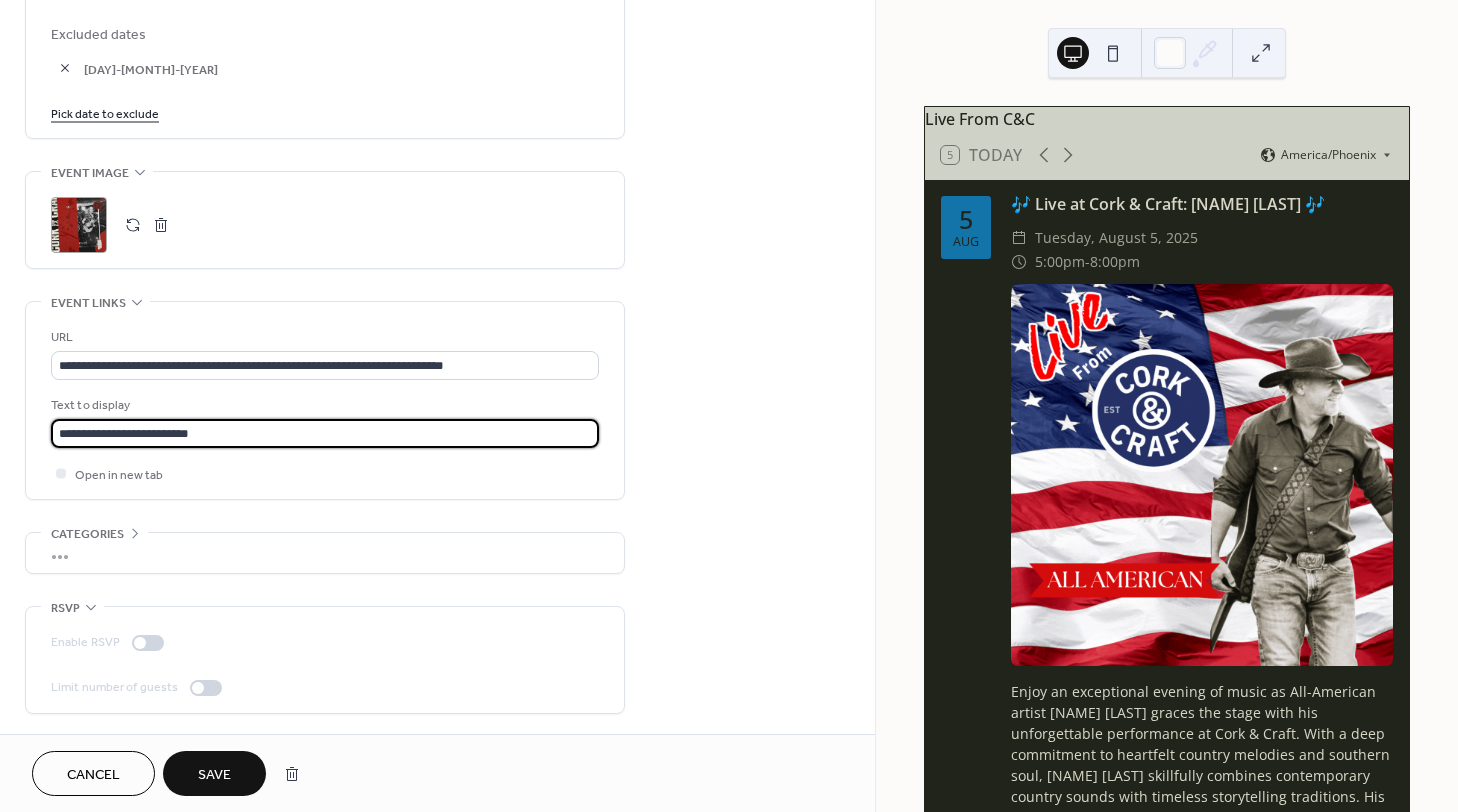 type on "**********" 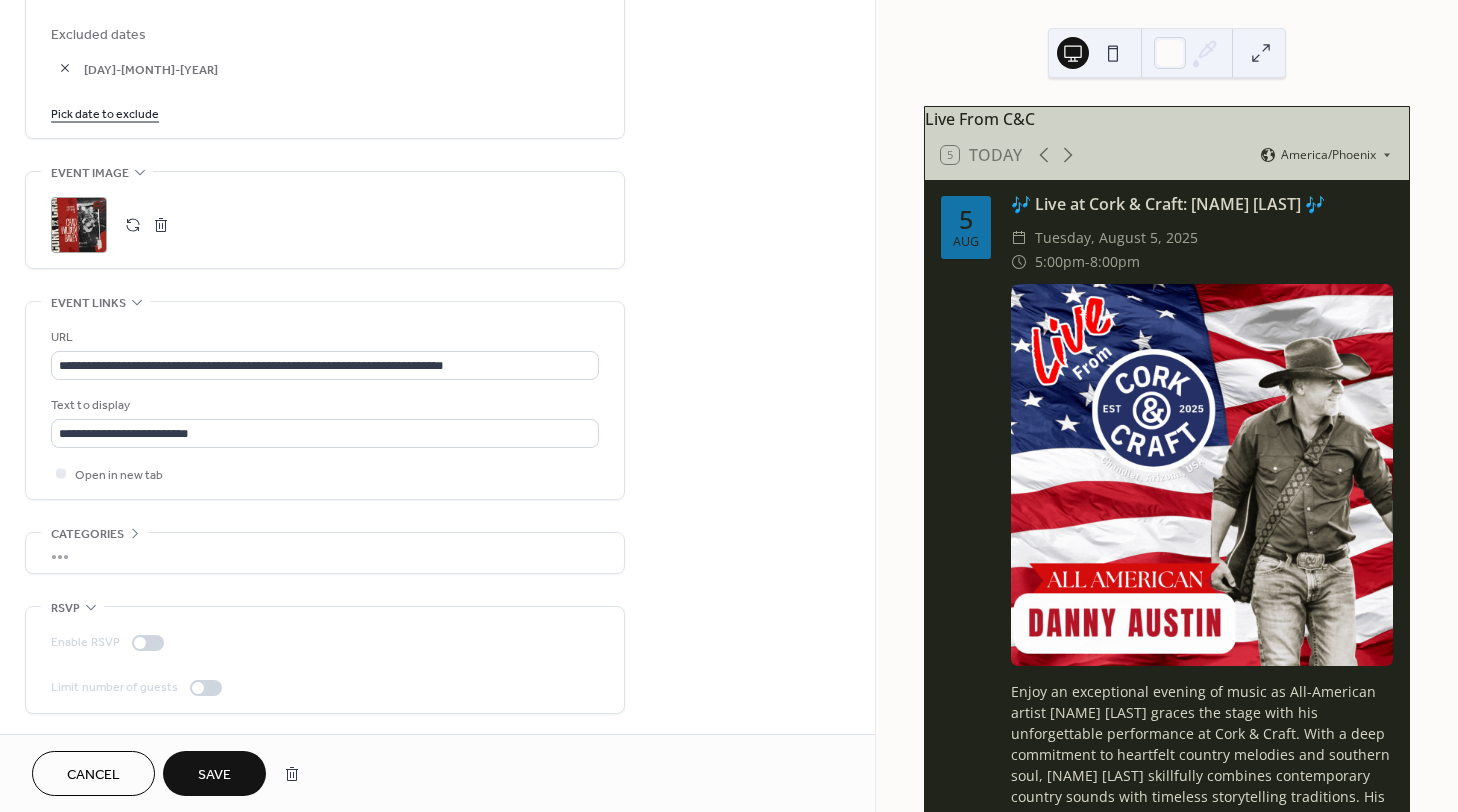 click on "Open in new tab" at bounding box center [325, 473] 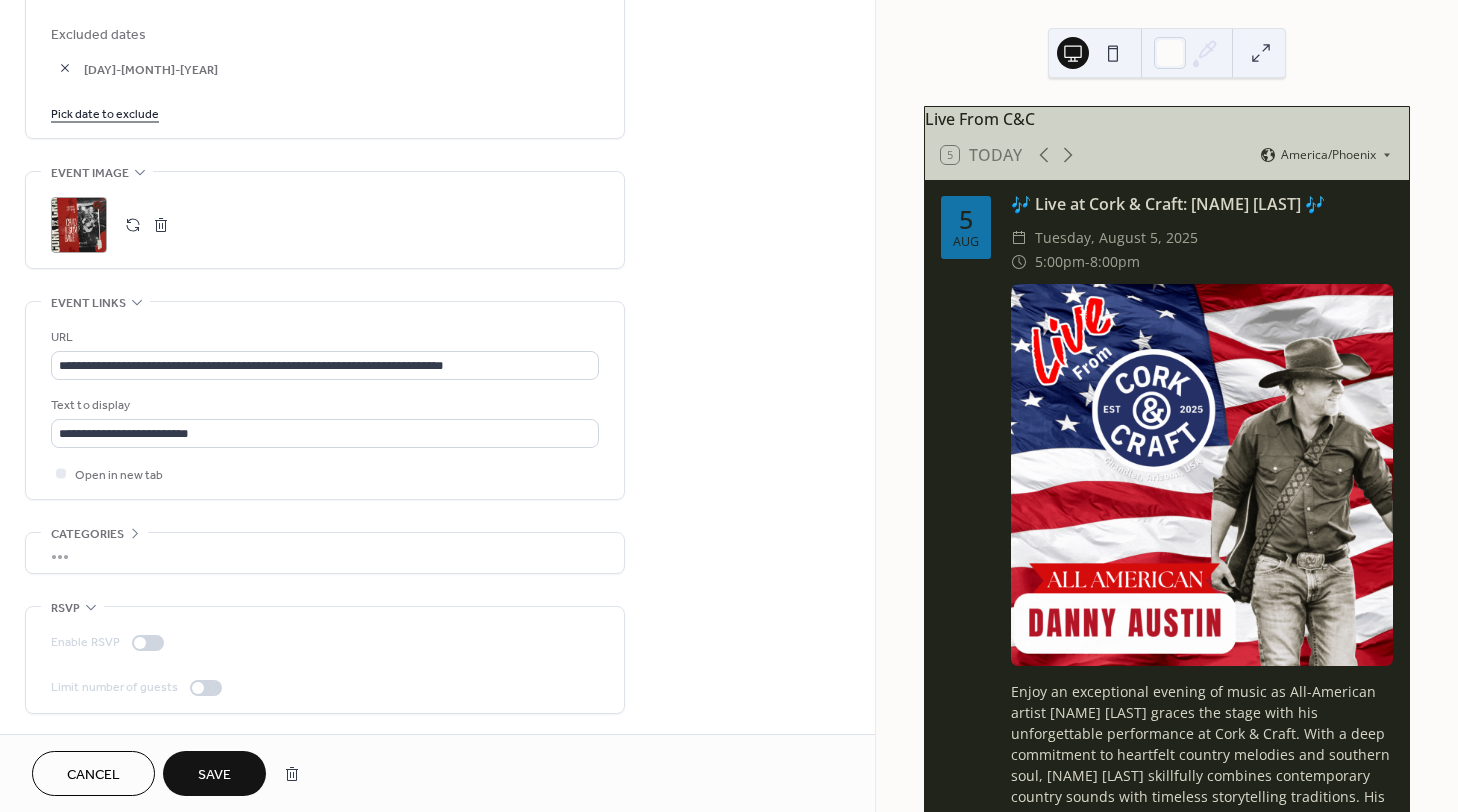 click on "Cancel" at bounding box center (93, 775) 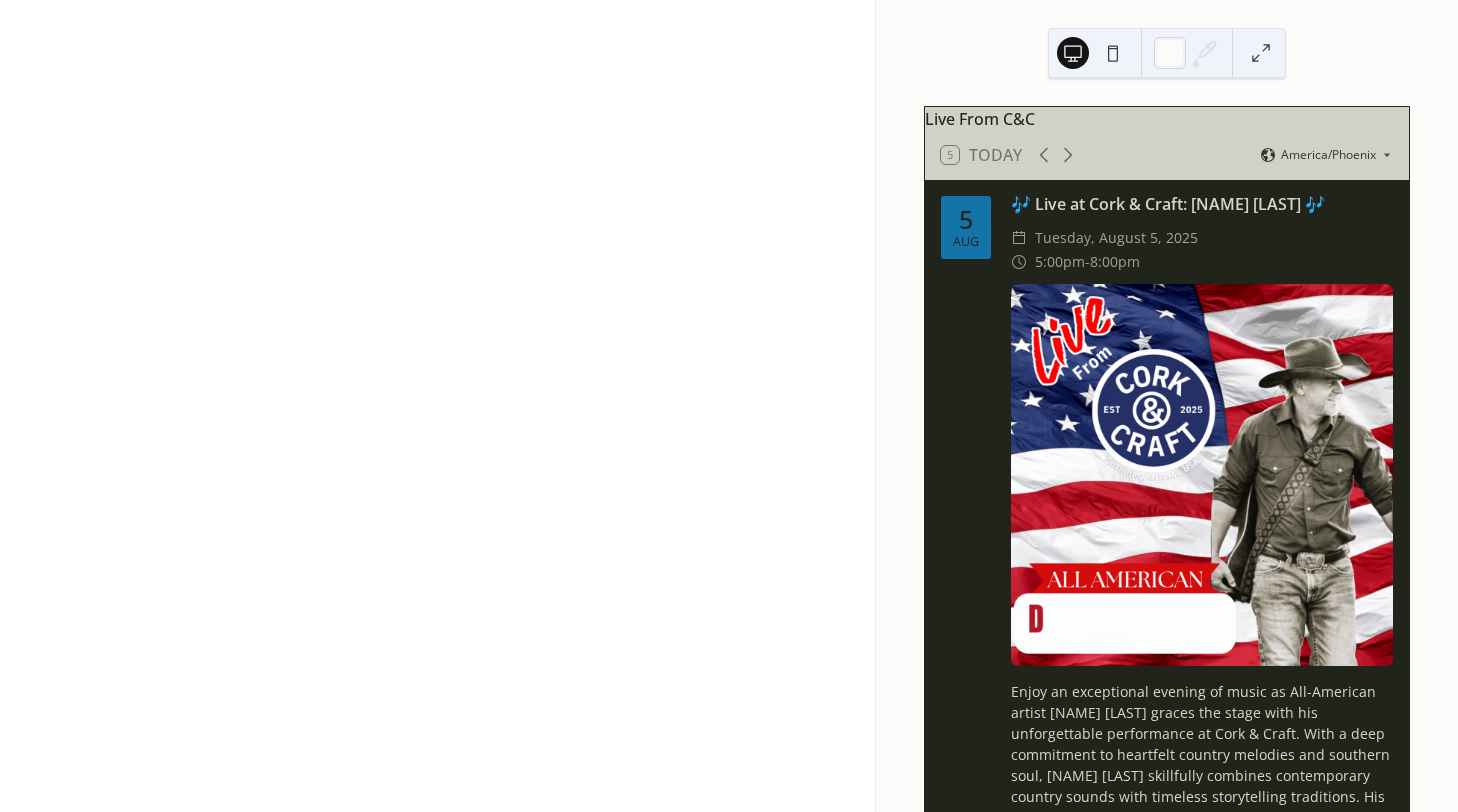 click at bounding box center [437, 406] 